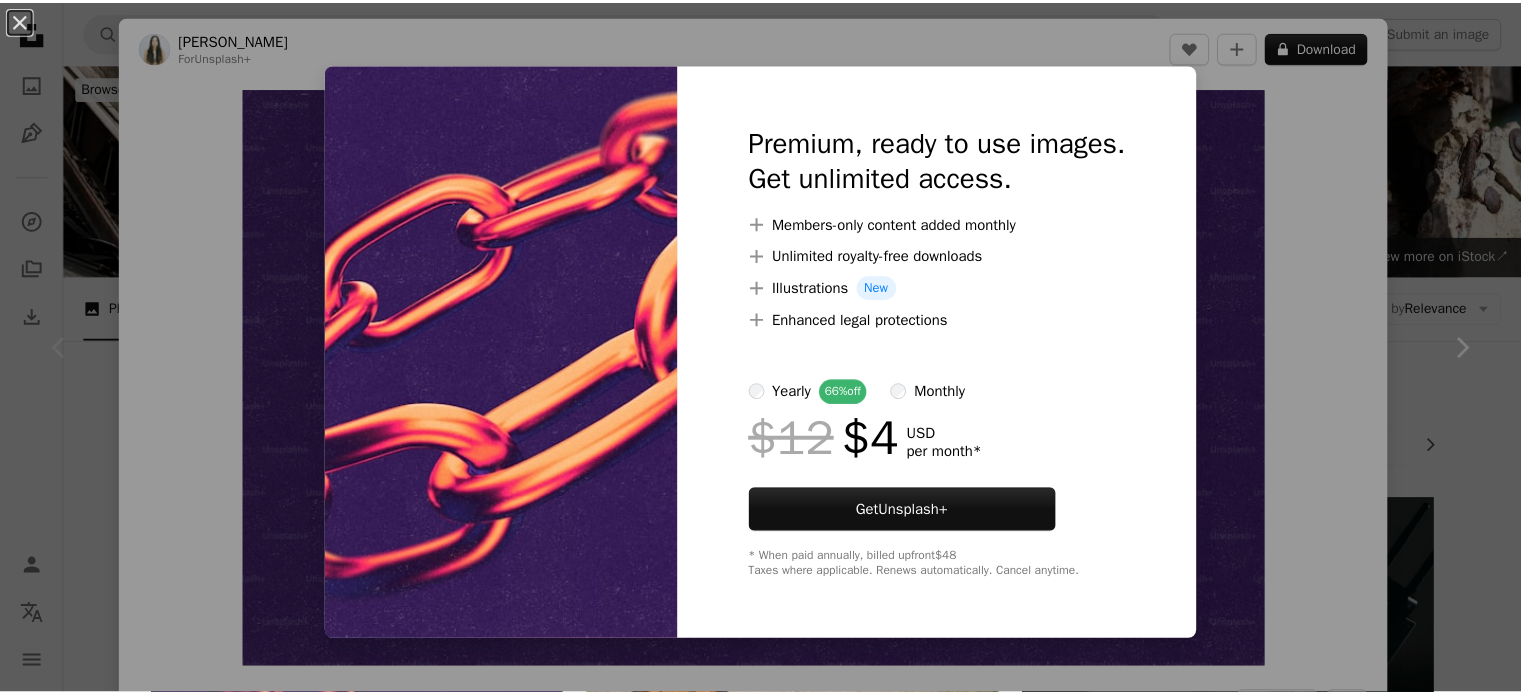 scroll, scrollTop: 292, scrollLeft: 0, axis: vertical 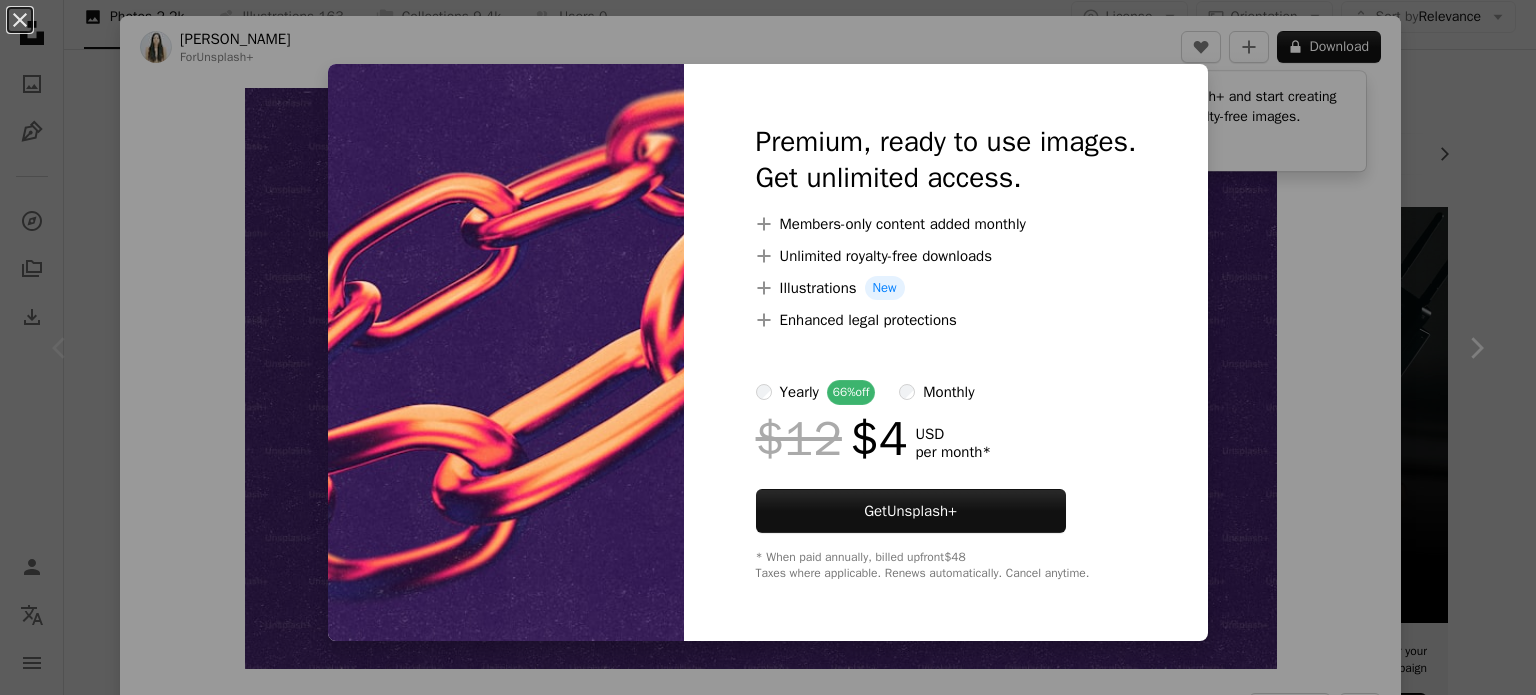 click on "An X shape Premium, ready to use images. Get unlimited access. A plus sign Members-only content added monthly A plus sign Unlimited royalty-free downloads A plus sign Illustrations  New A plus sign Enhanced legal protections yearly 66%  off monthly $12   $4 USD per month * Get  Unsplash+ * When paid annually, billed upfront  $48 Taxes where applicable. Renews automatically. Cancel anytime." at bounding box center (768, 347) 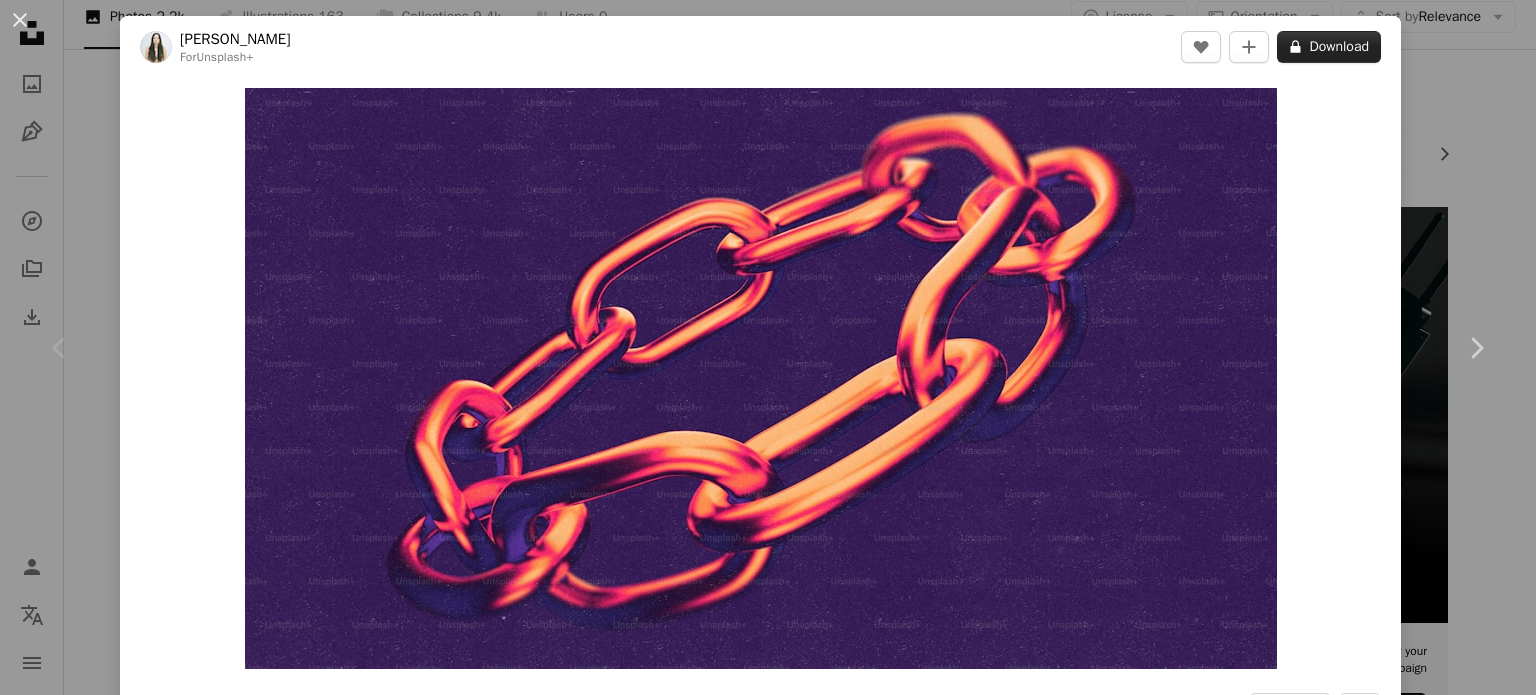 drag, startPoint x: 1321, startPoint y: 40, endPoint x: 1398, endPoint y: 62, distance: 80.08121 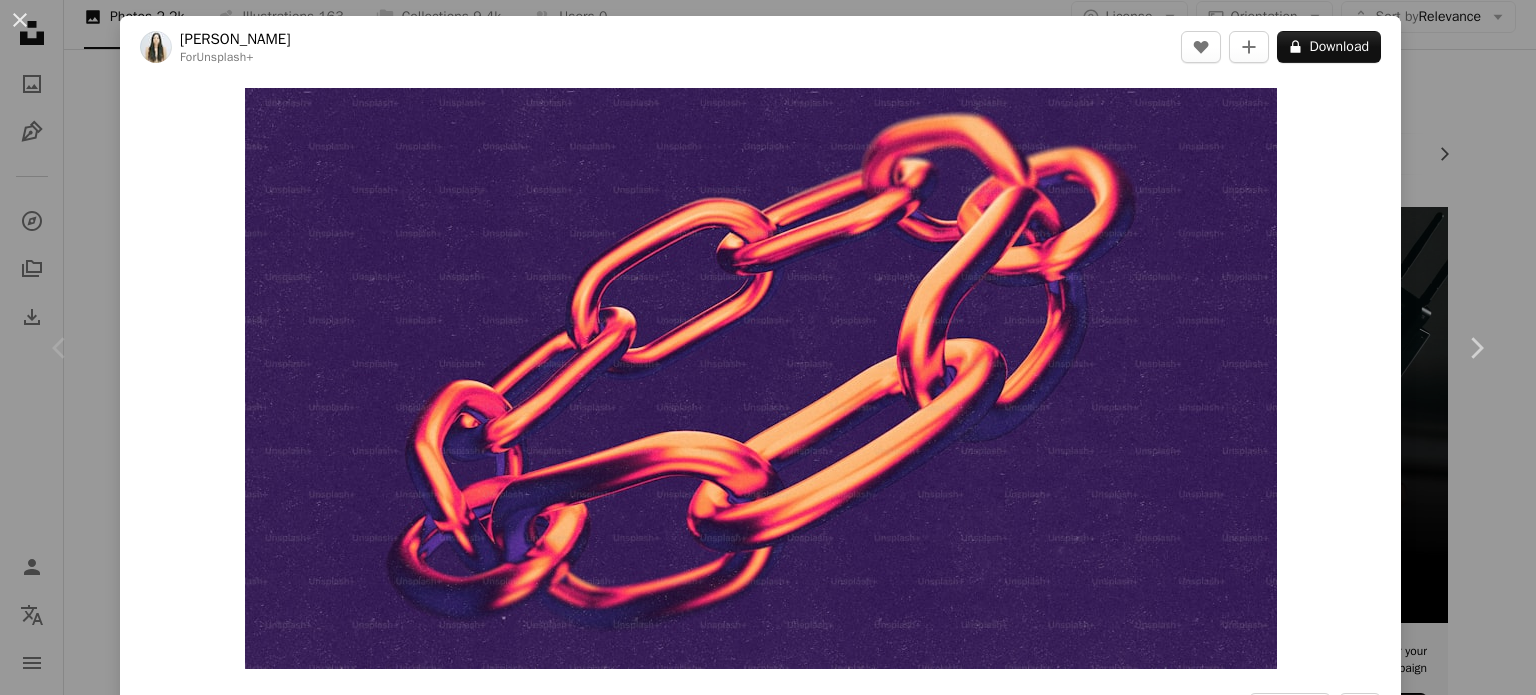 click on "A lock Download" at bounding box center [1329, 47] 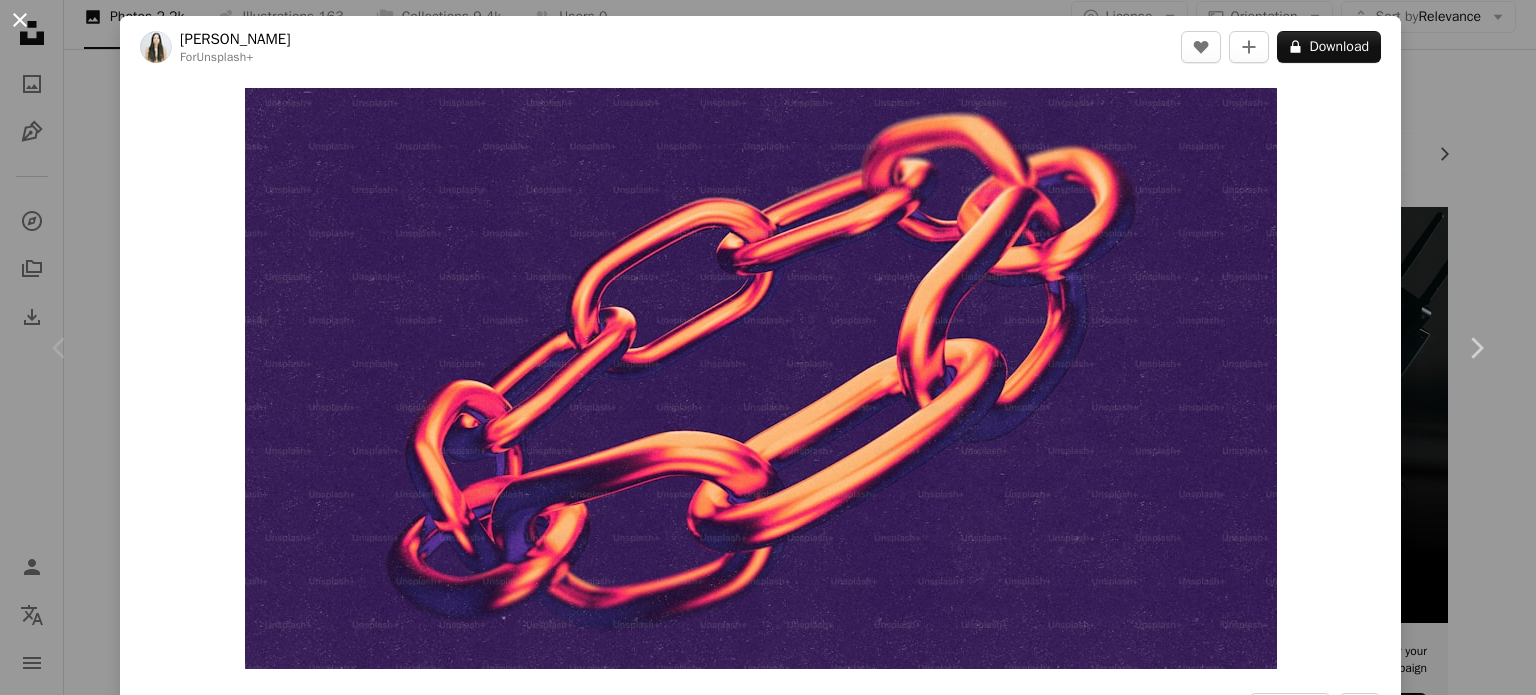 click on "An X shape" at bounding box center [20, 20] 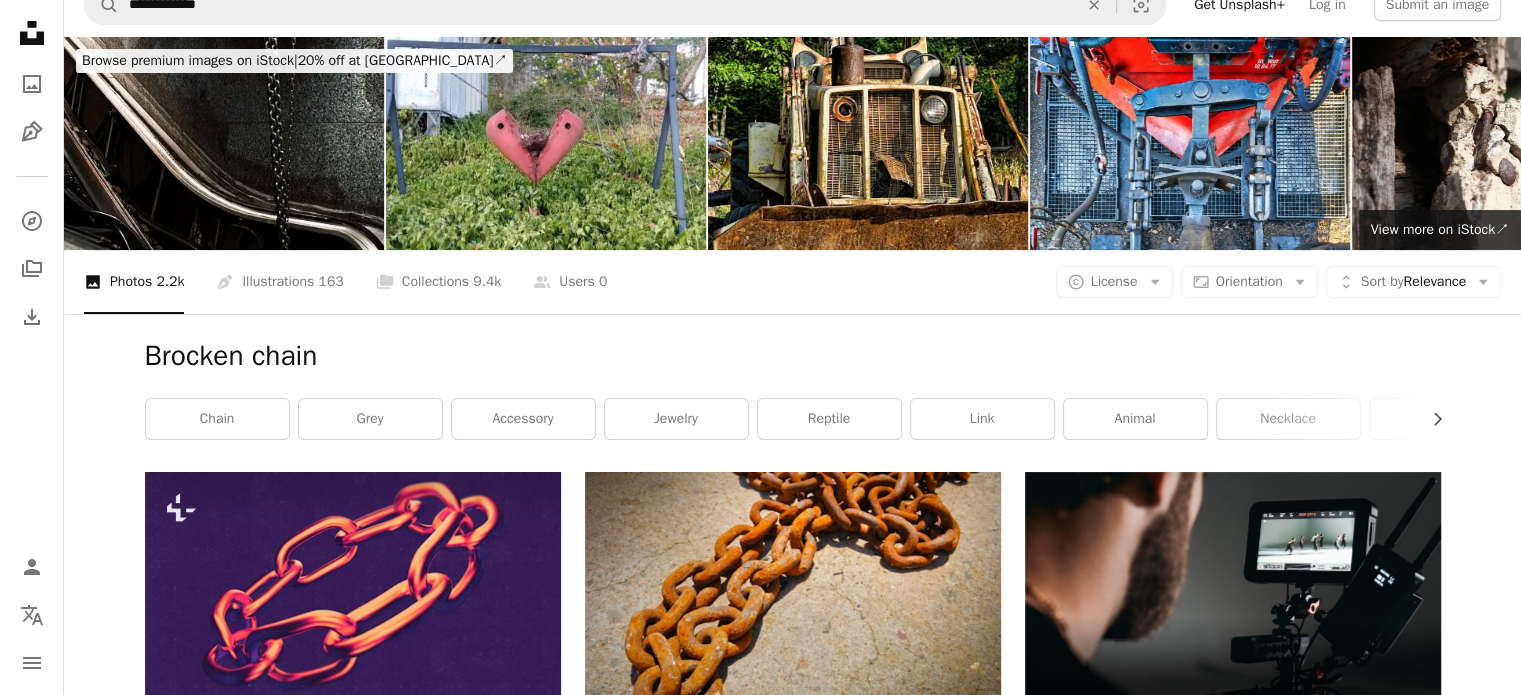 scroll, scrollTop: 0, scrollLeft: 0, axis: both 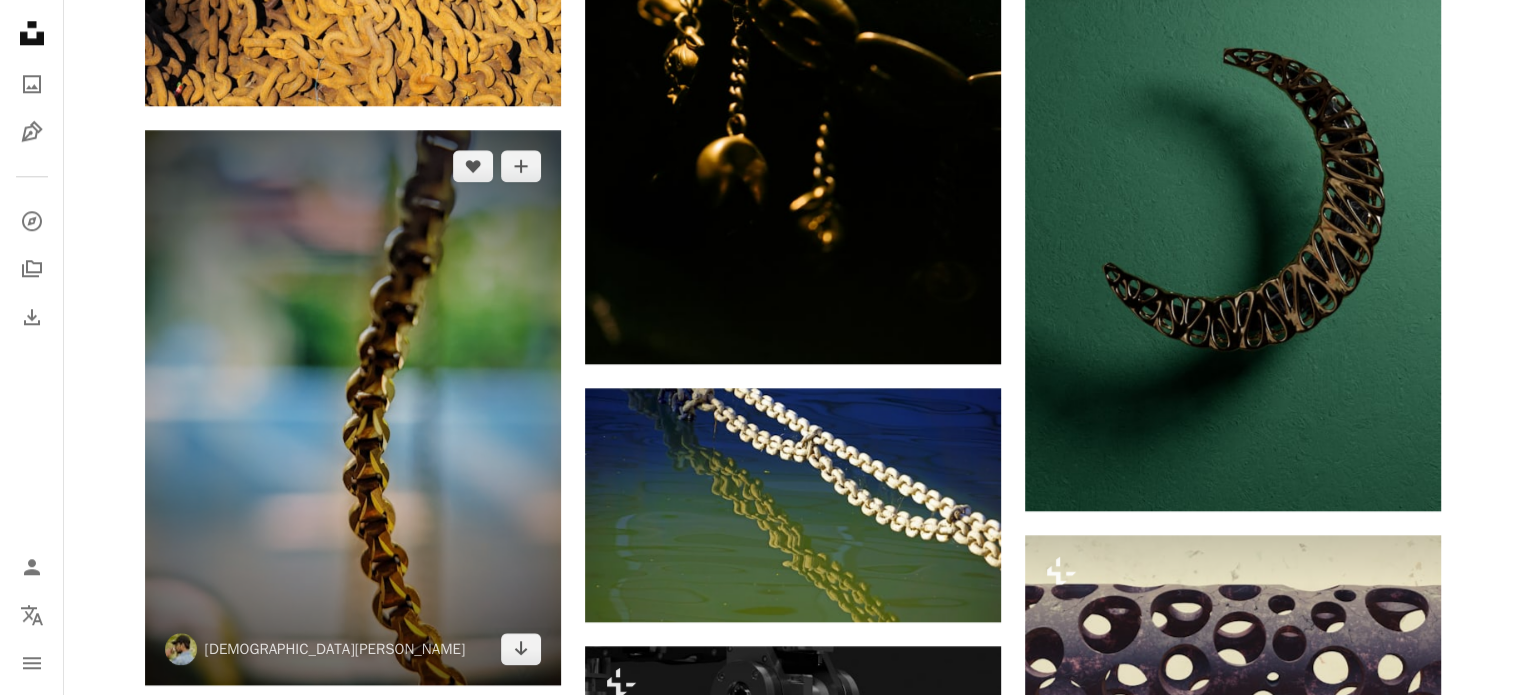 click at bounding box center [353, 407] 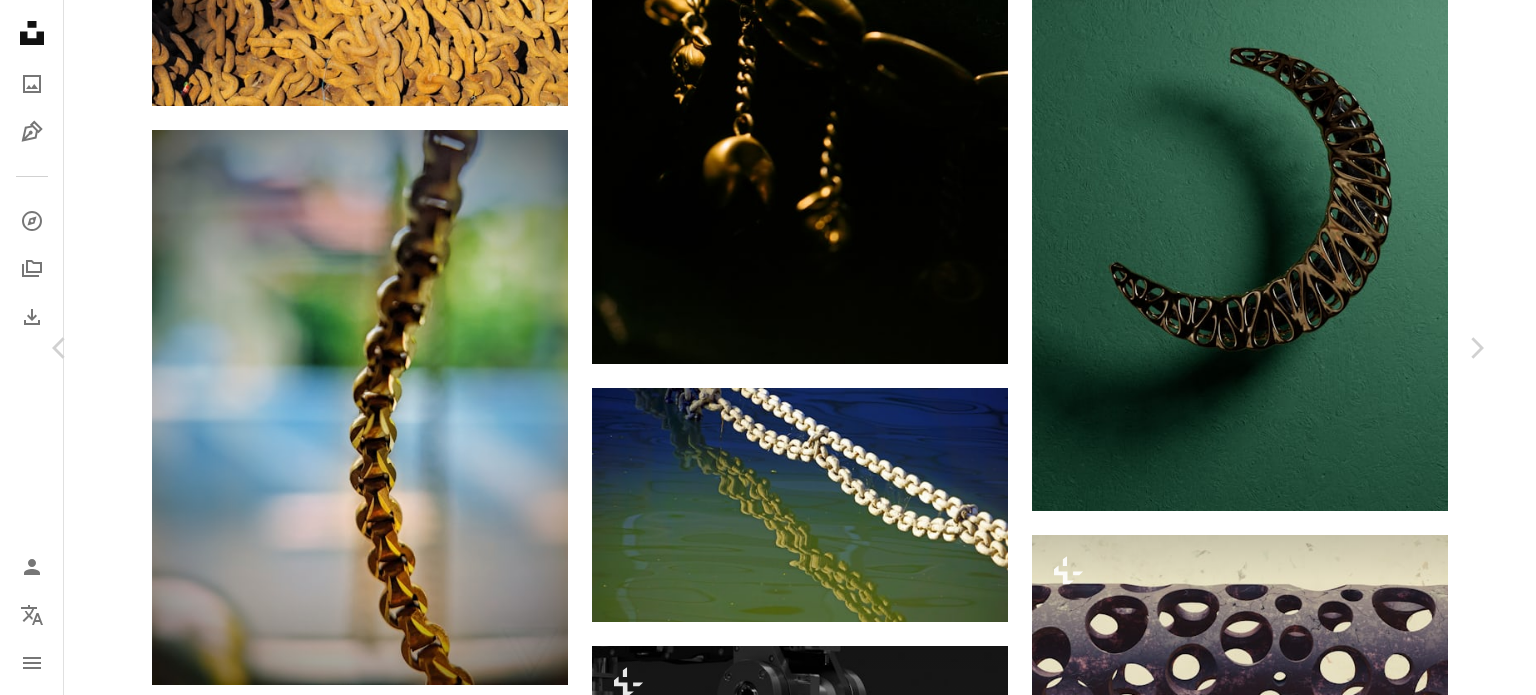 click on "Download free" at bounding box center [1291, 5924] 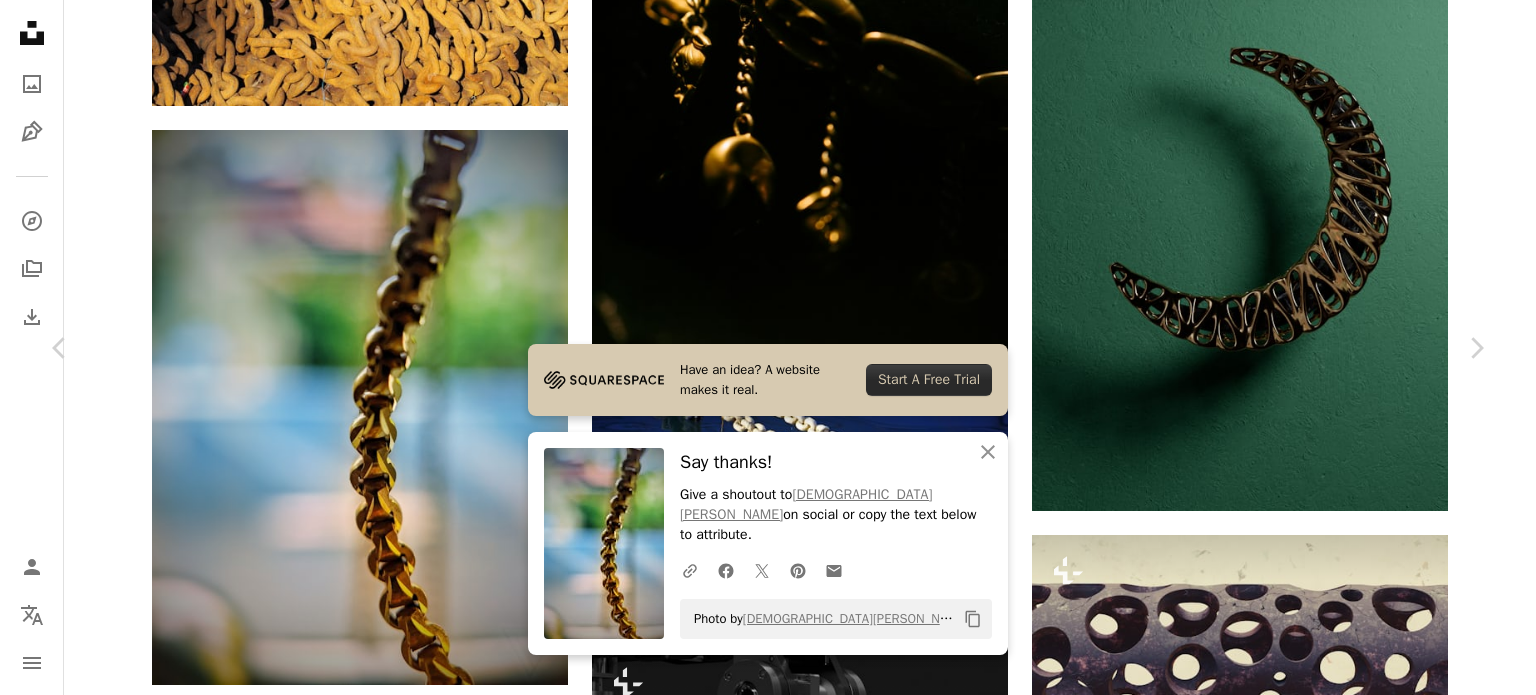 click on "An X shape" at bounding box center (20, 20) 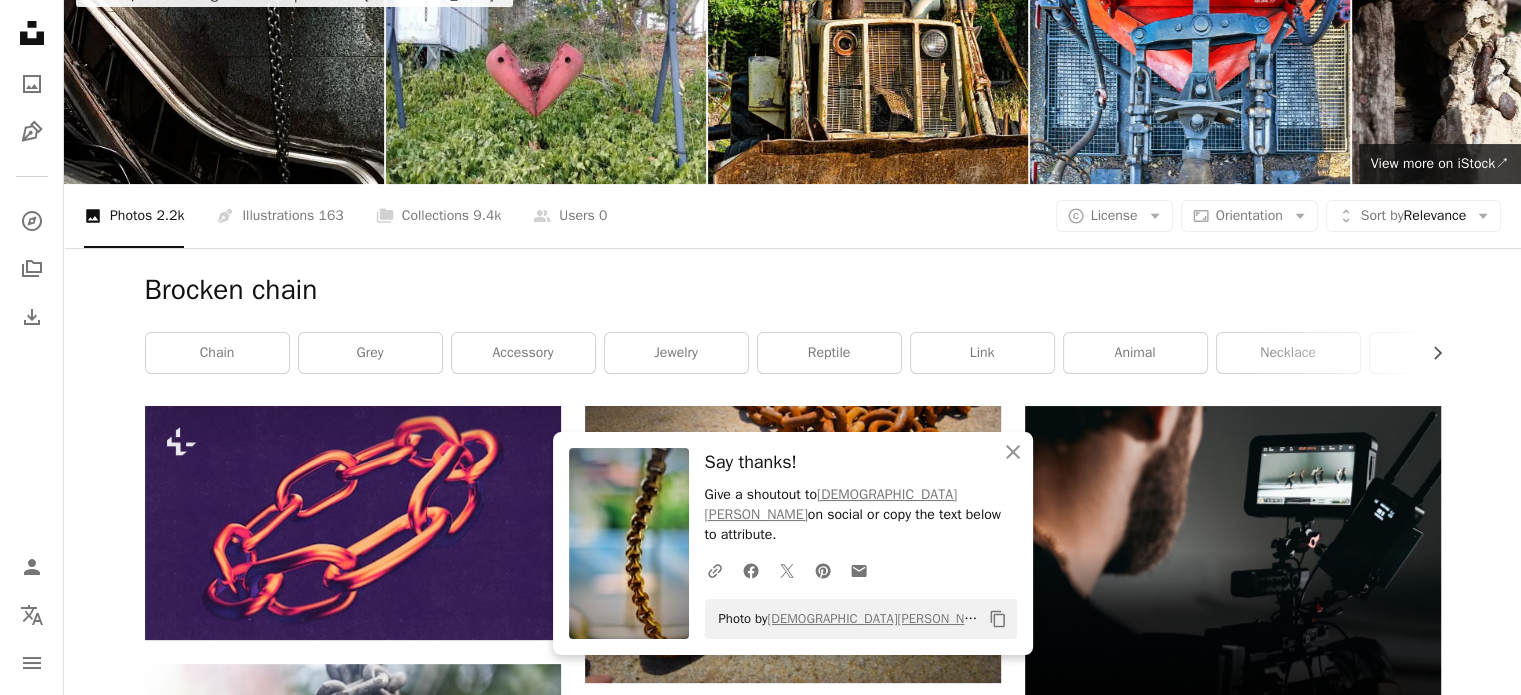 scroll, scrollTop: 0, scrollLeft: 0, axis: both 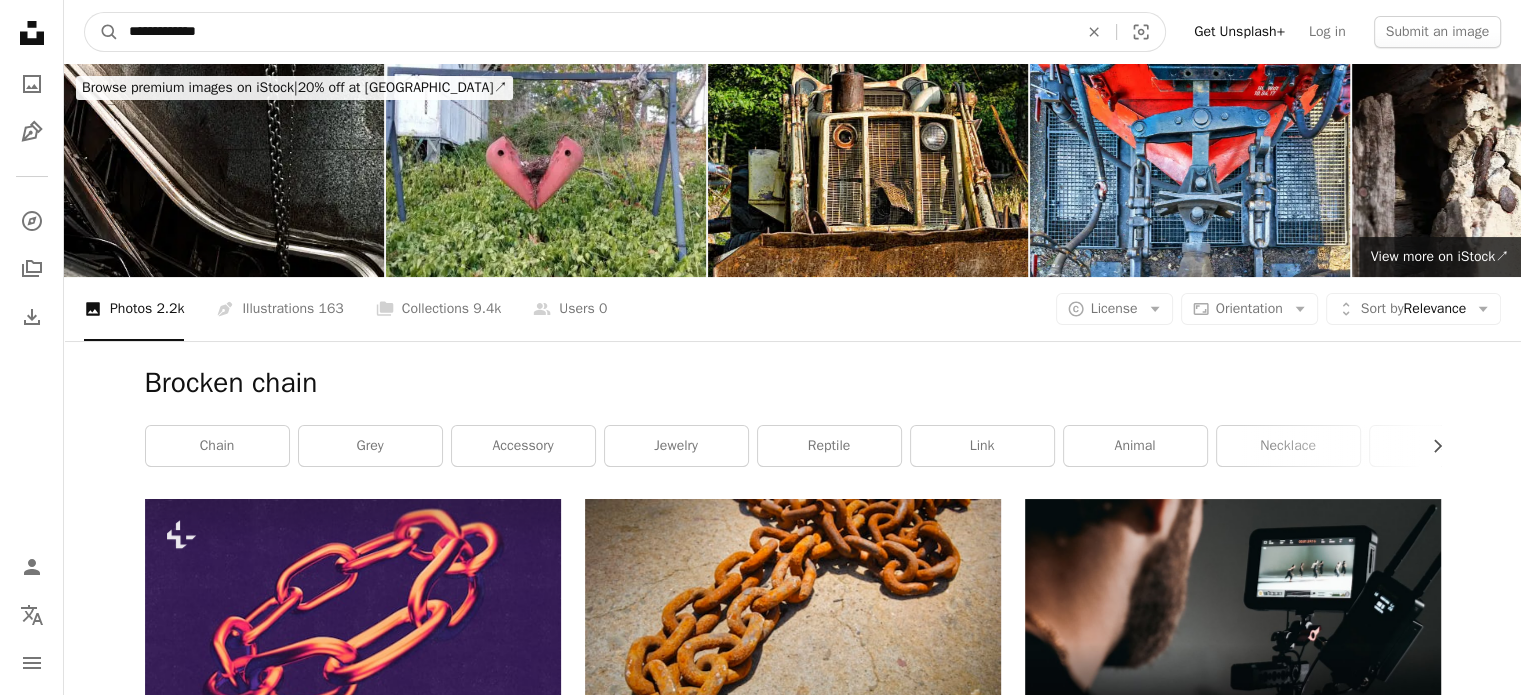 drag, startPoint x: 228, startPoint y: 32, endPoint x: 0, endPoint y: -19, distance: 233.63432 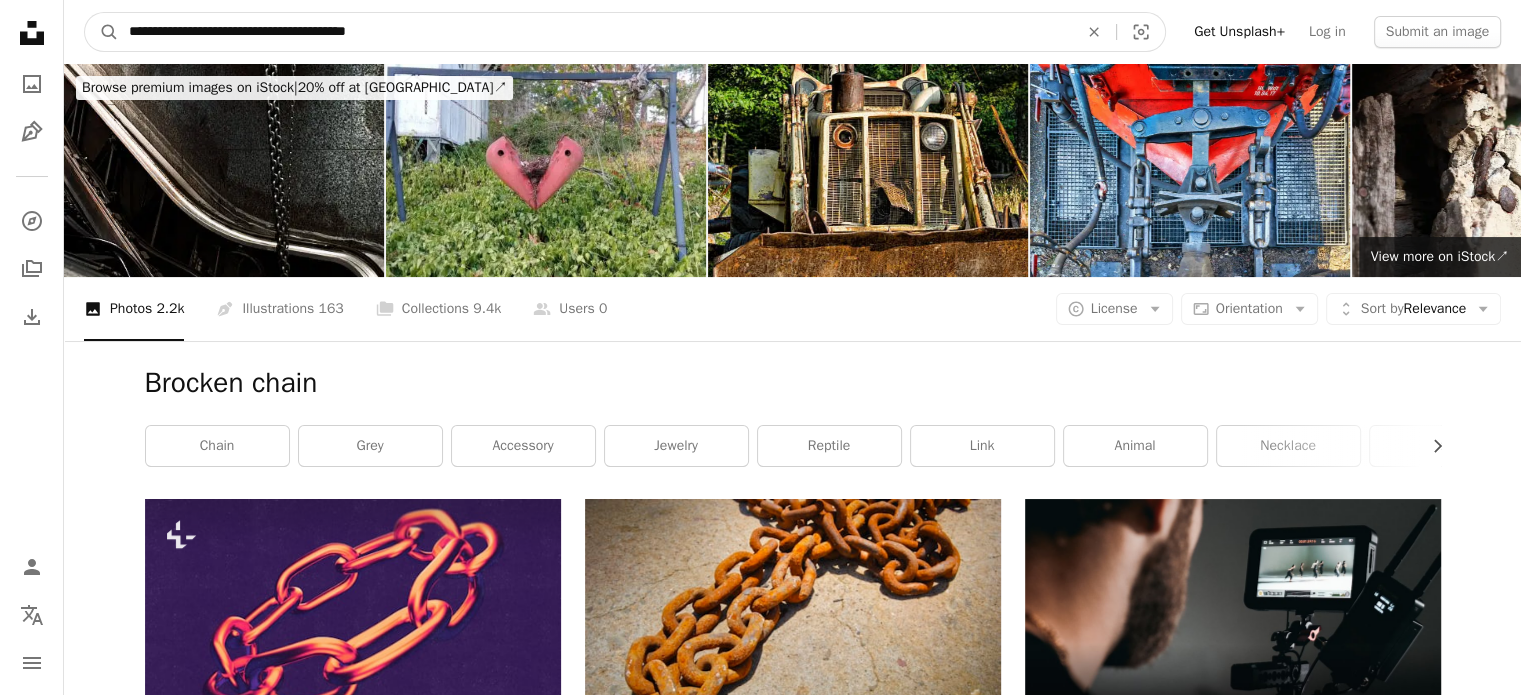 type on "**********" 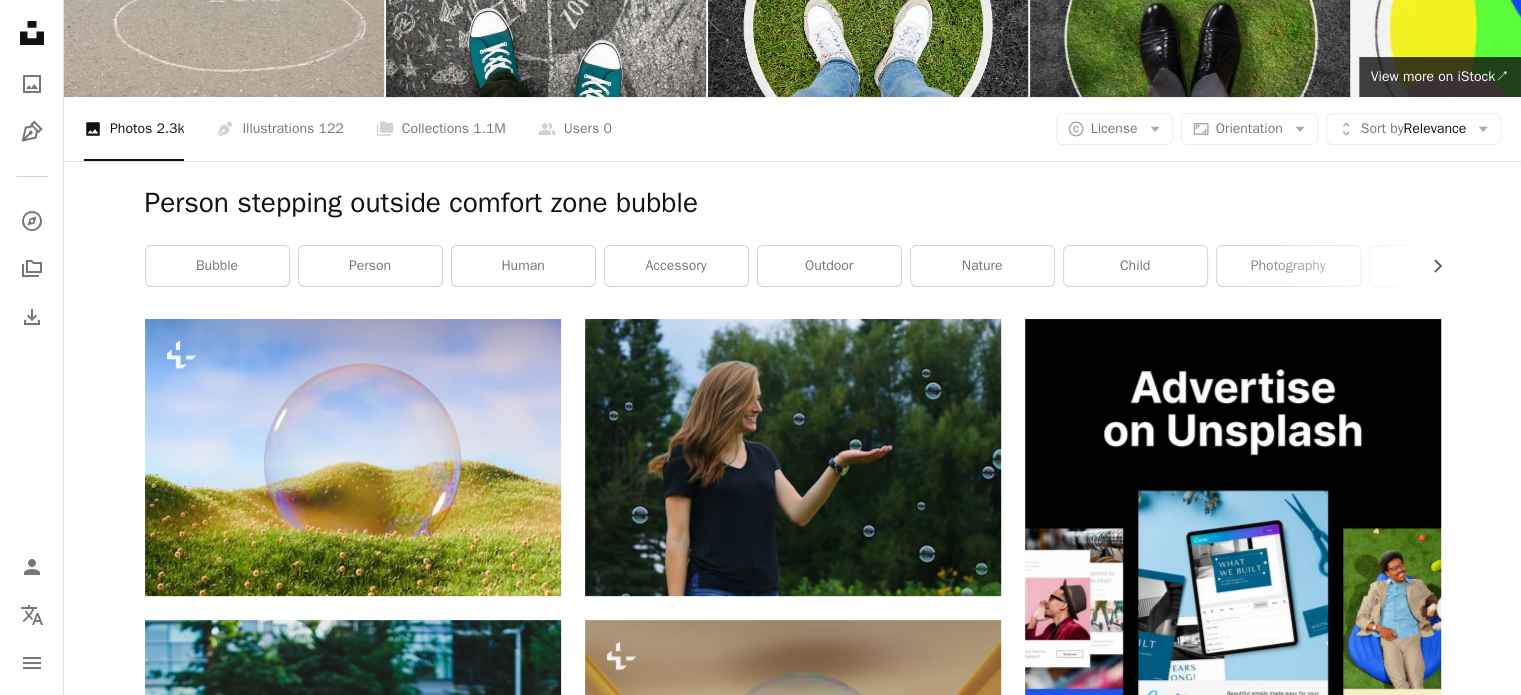 scroll, scrollTop: 0, scrollLeft: 0, axis: both 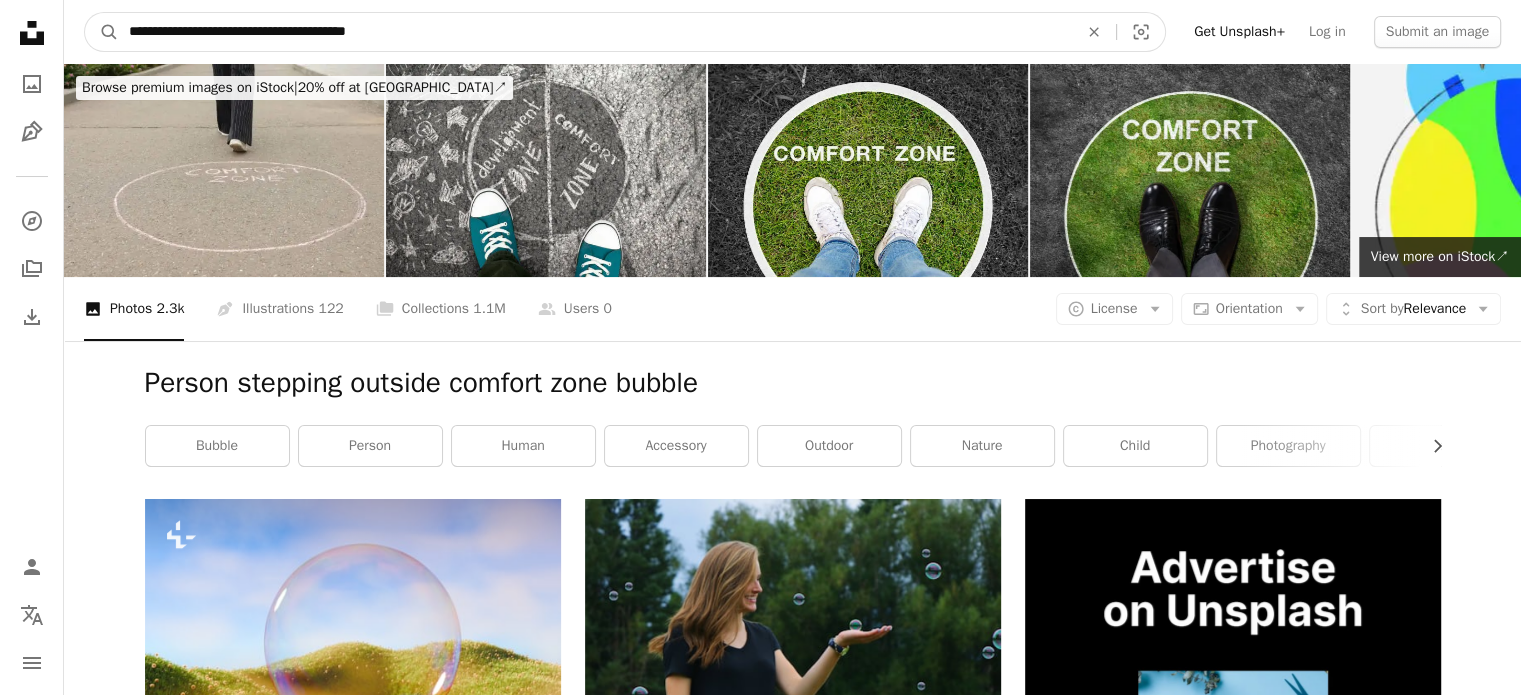 drag, startPoint x: 280, startPoint y: 32, endPoint x: 508, endPoint y: 31, distance: 228.0022 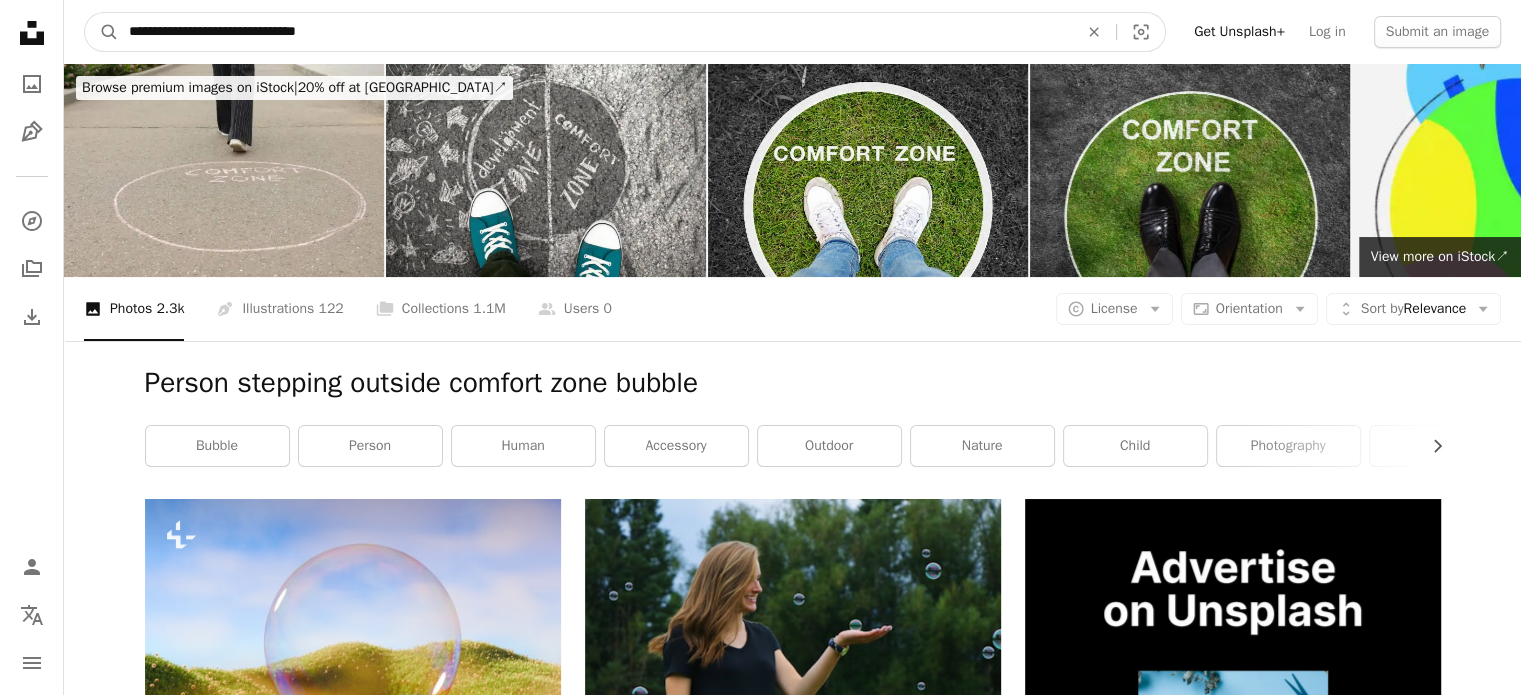 type on "**********" 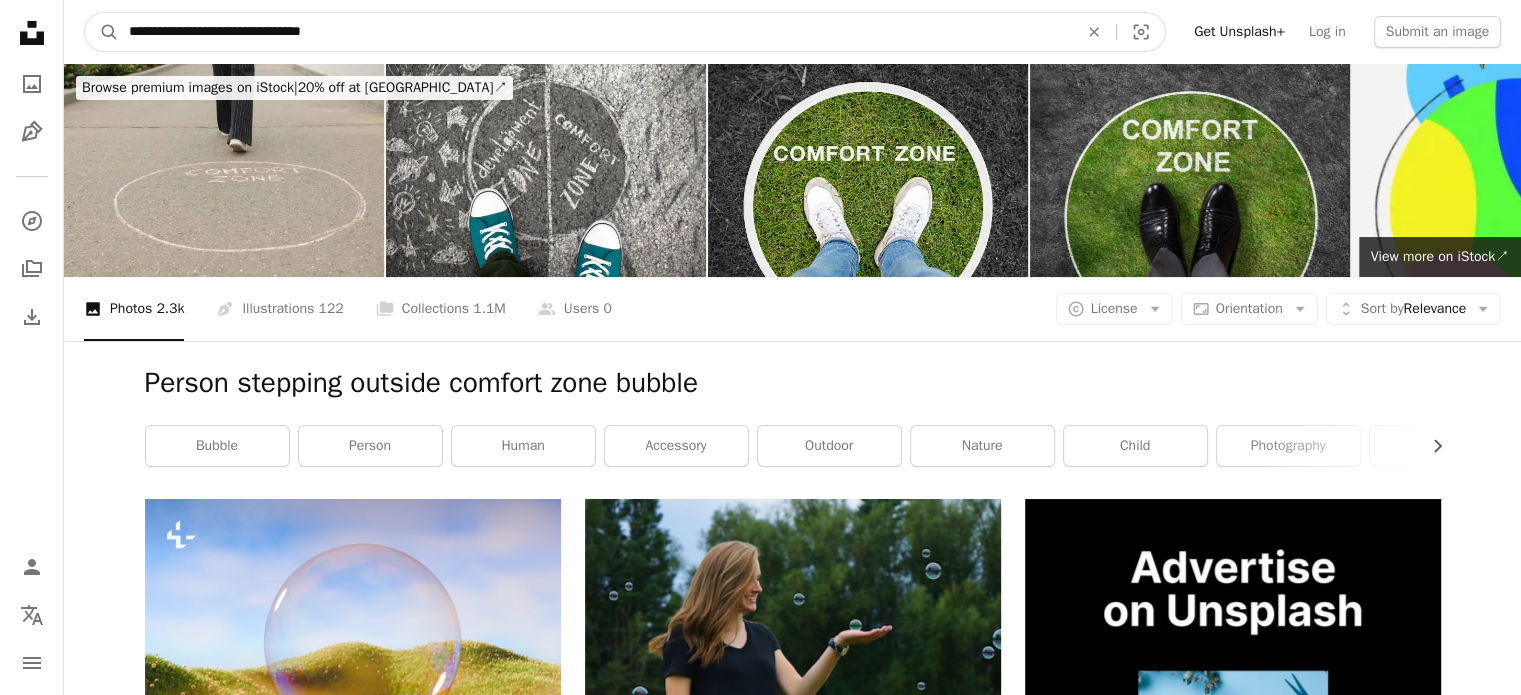 click on "A magnifying glass" at bounding box center (102, 32) 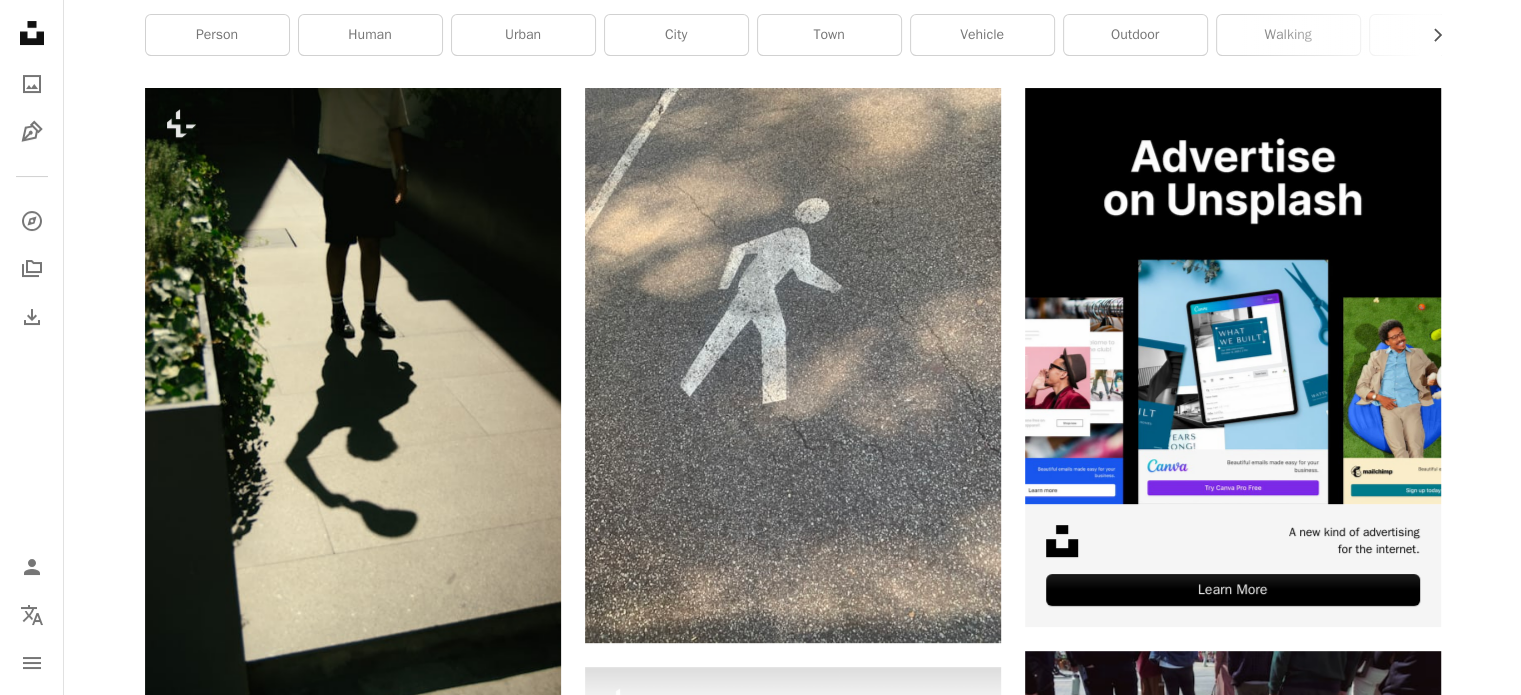 scroll, scrollTop: 398, scrollLeft: 0, axis: vertical 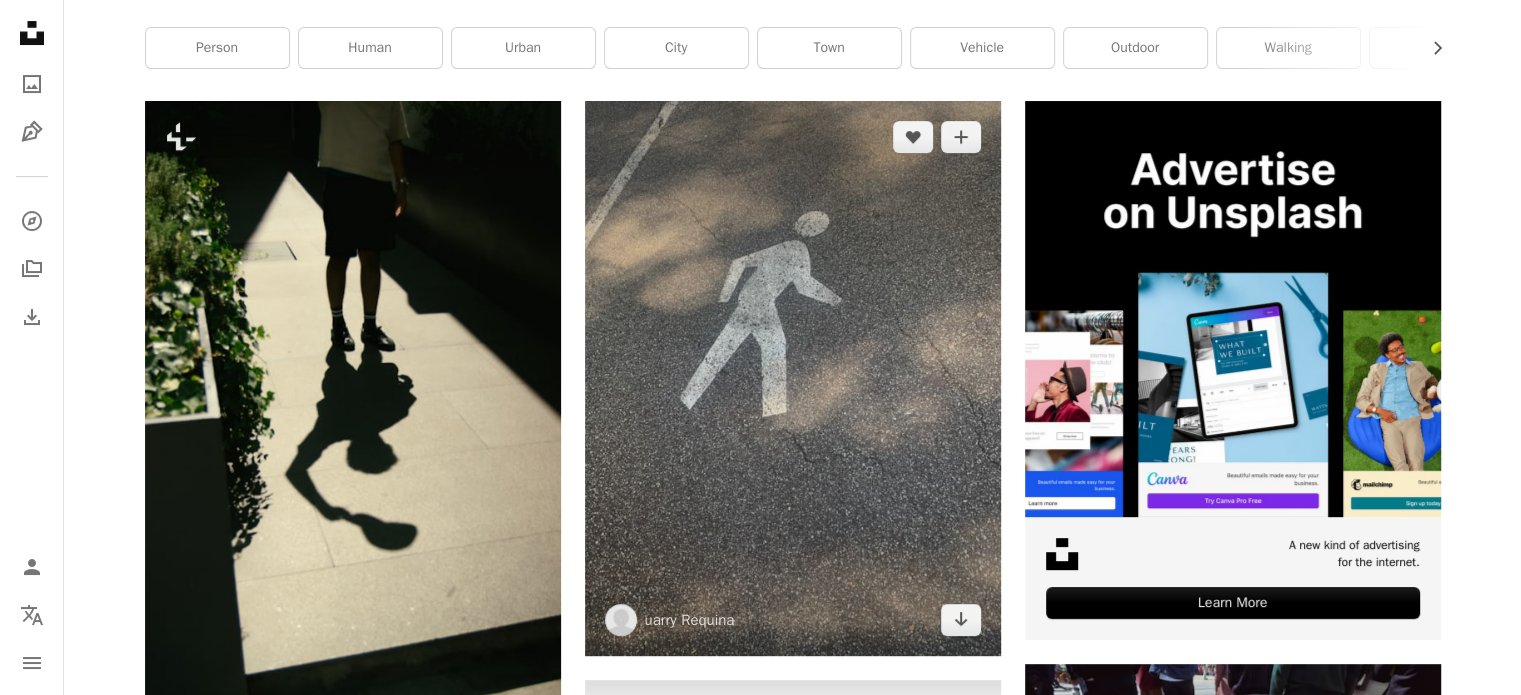 click at bounding box center [793, 378] 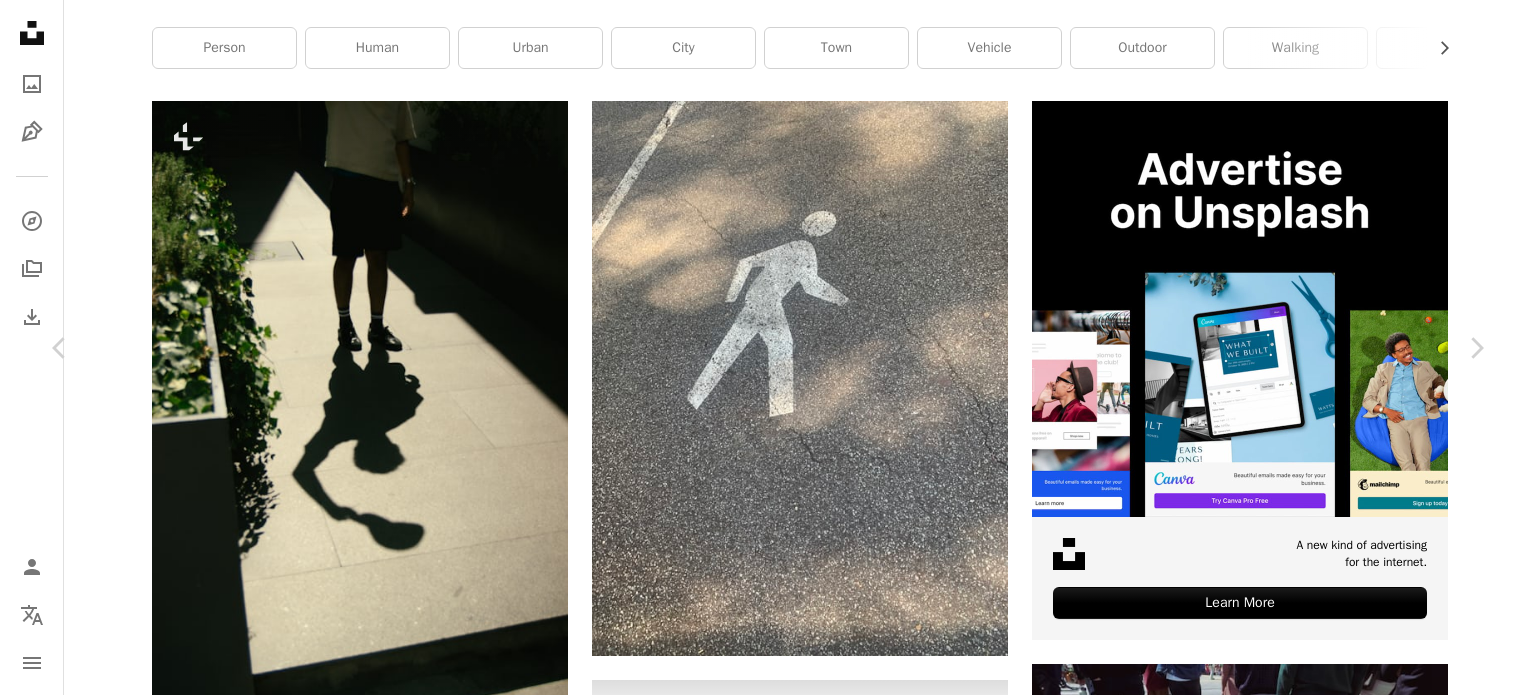 click on "Download free" at bounding box center [1291, 5093] 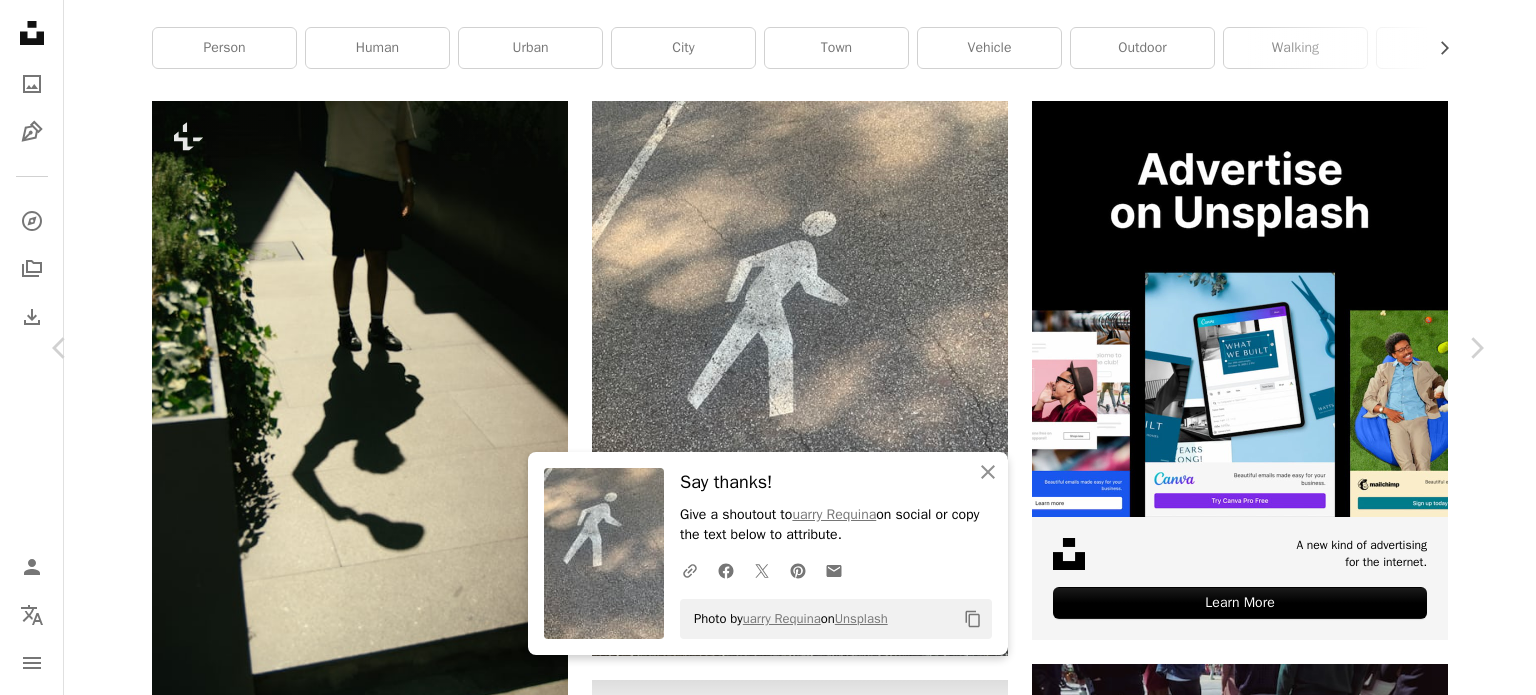 click on "An X shape" at bounding box center (20, 20) 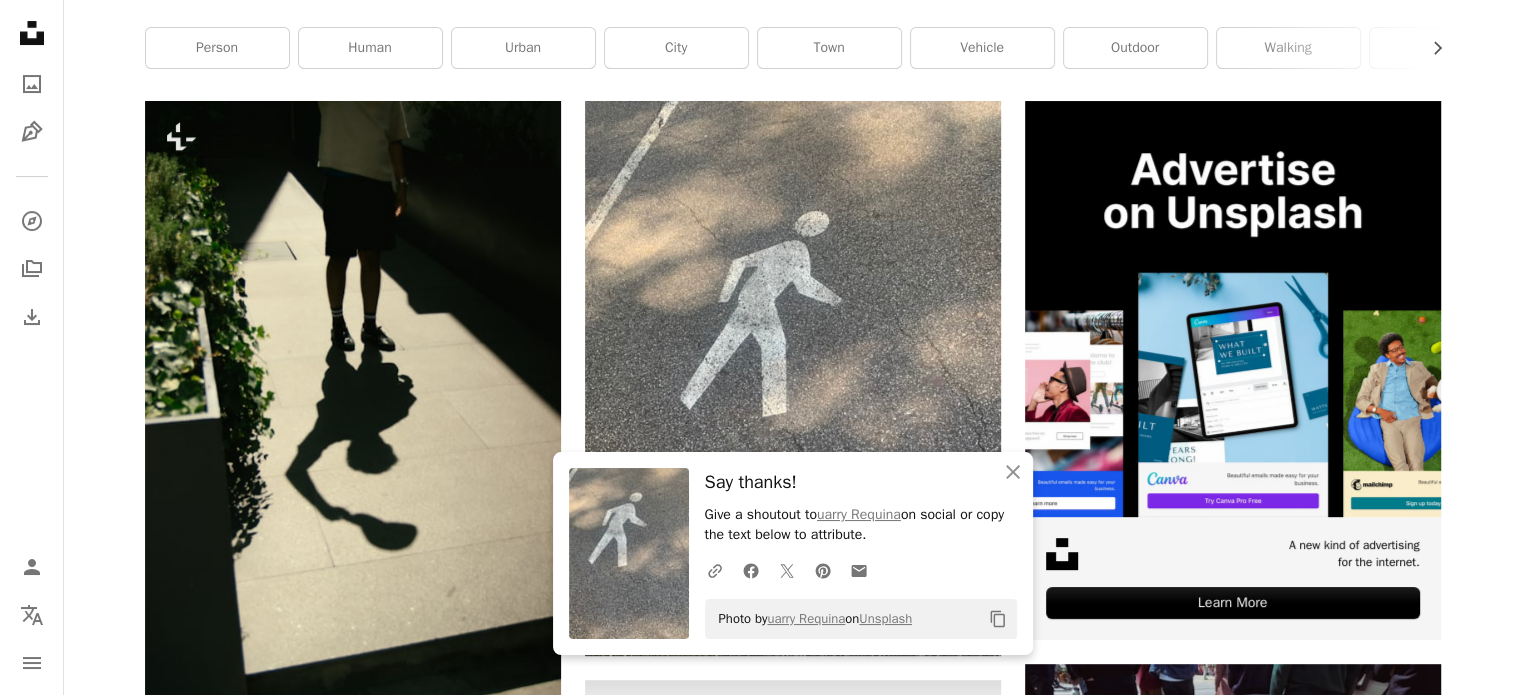 scroll, scrollTop: 0, scrollLeft: 0, axis: both 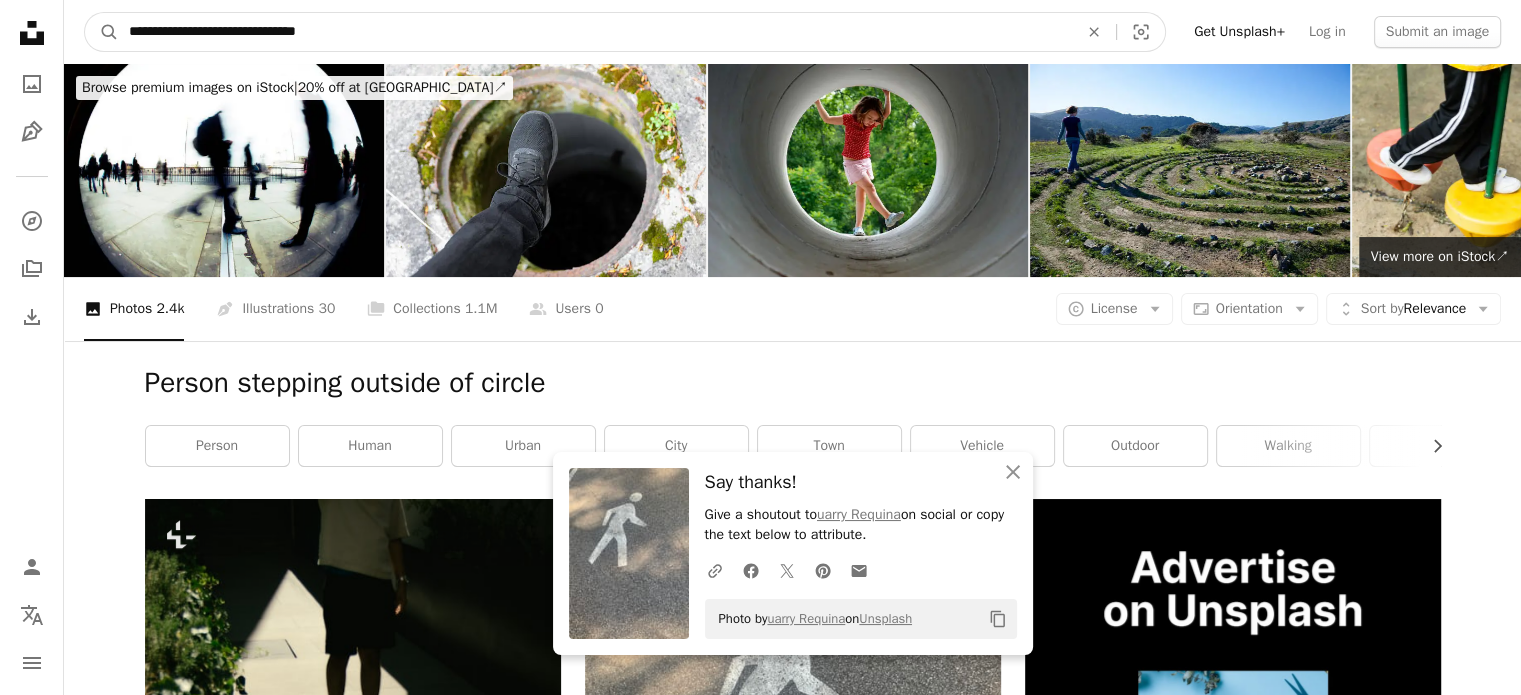 drag, startPoint x: 381, startPoint y: 27, endPoint x: 31, endPoint y: 27, distance: 350 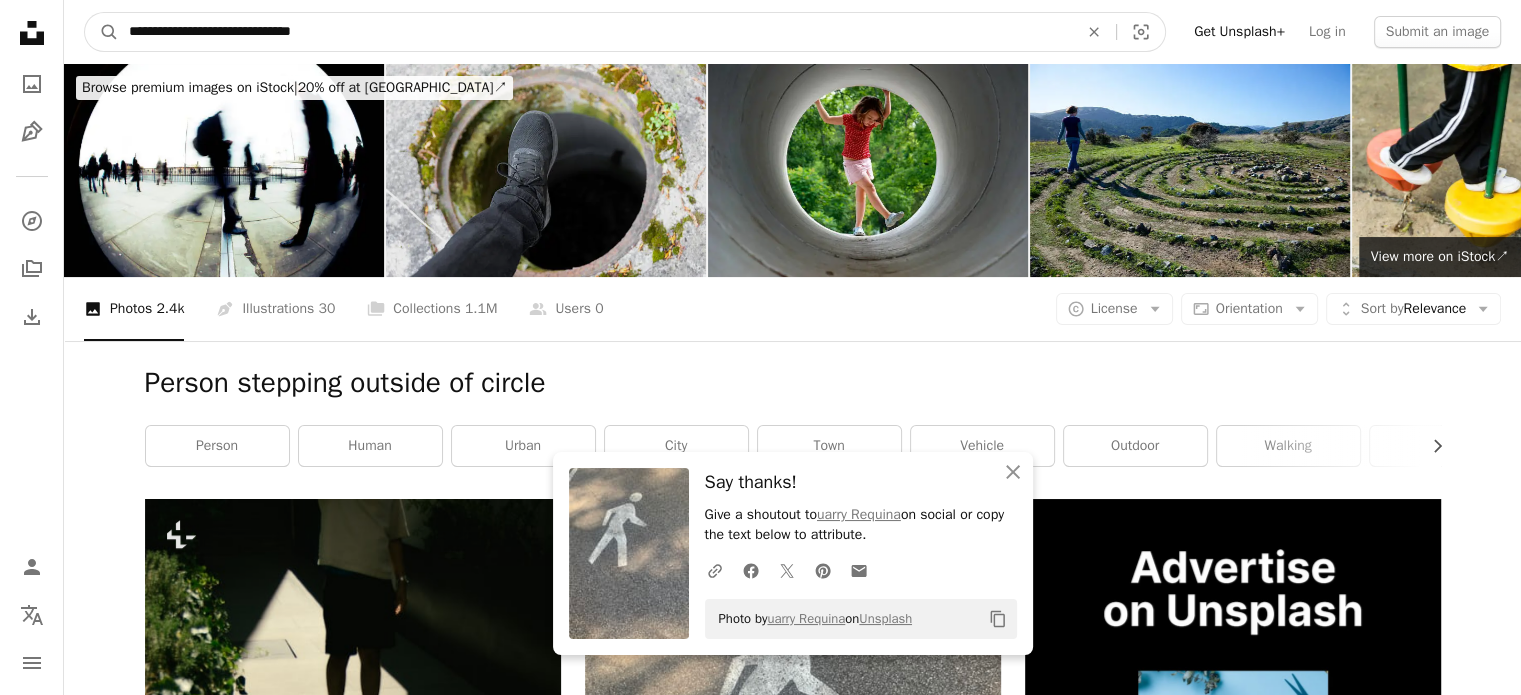 click on "A magnifying glass" at bounding box center [102, 32] 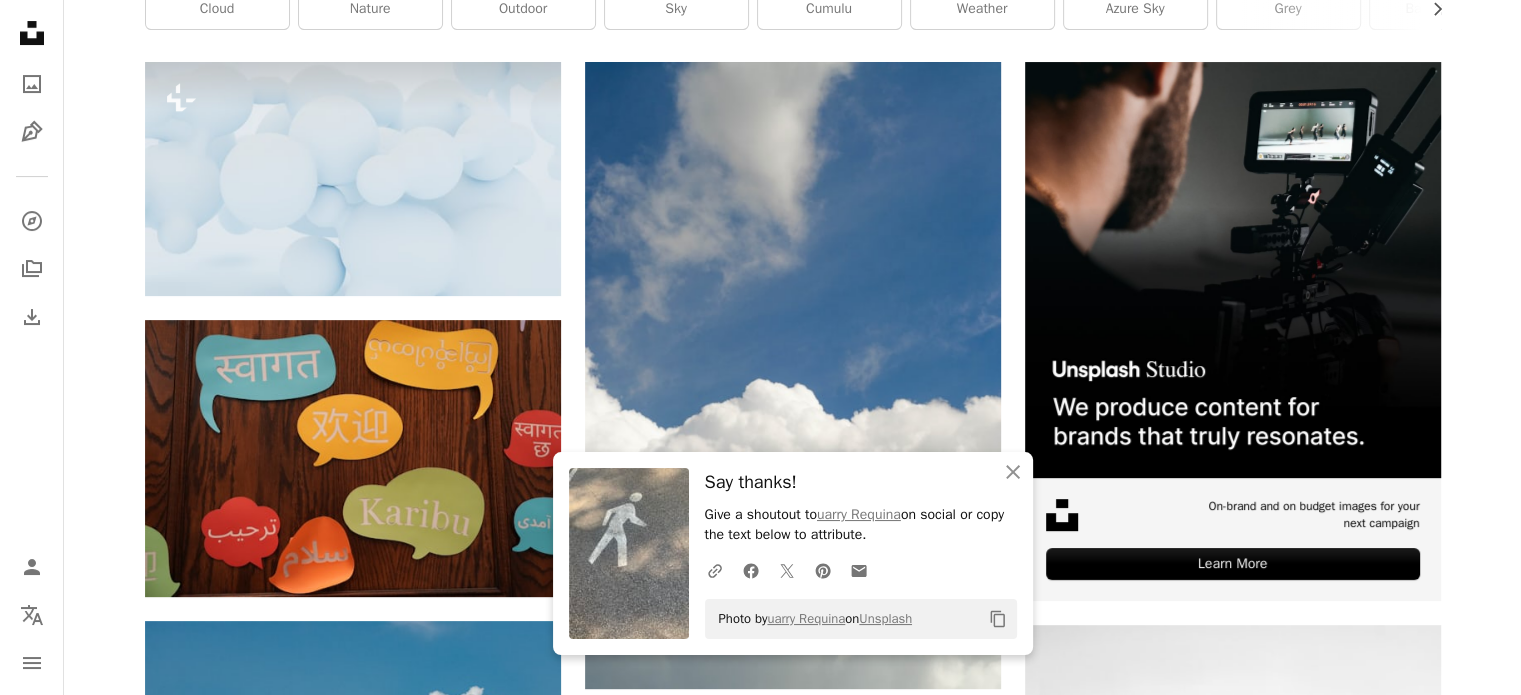 scroll, scrollTop: 500, scrollLeft: 0, axis: vertical 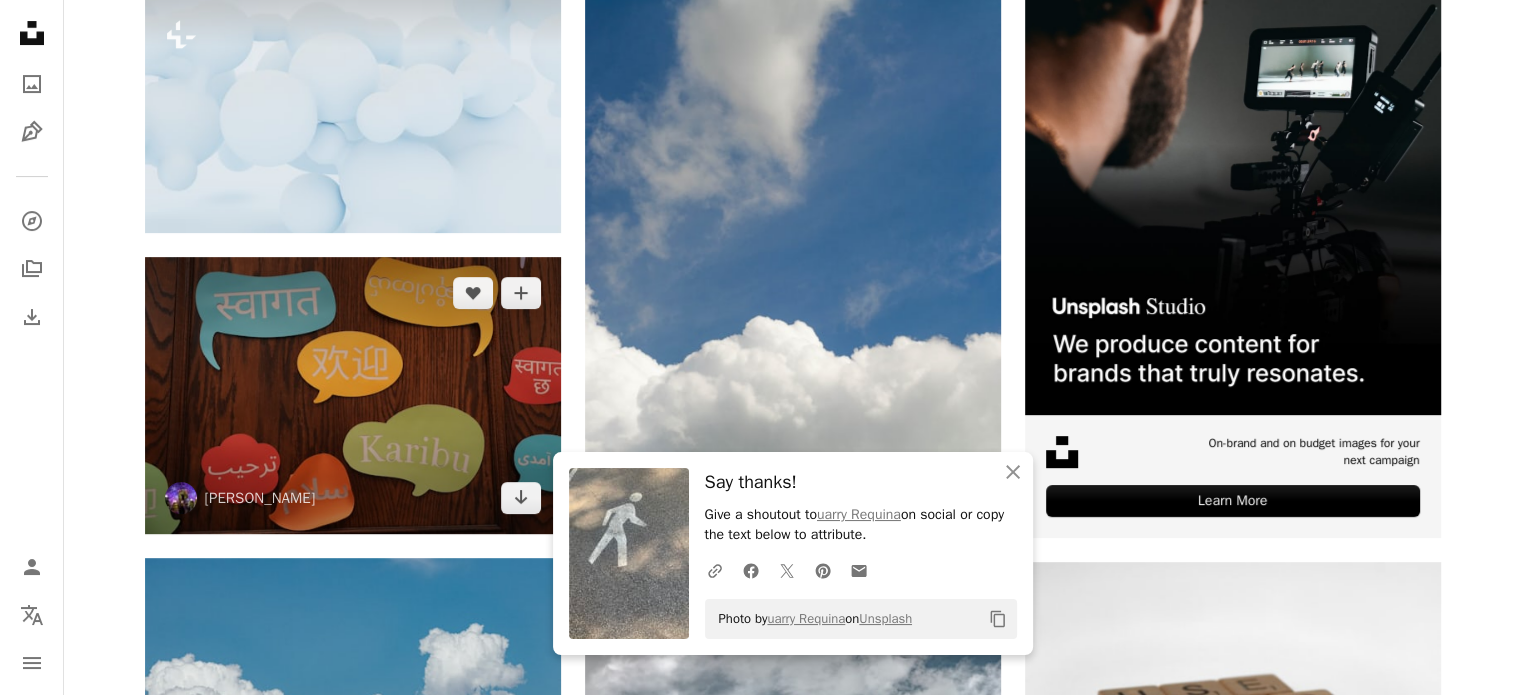 click at bounding box center [353, 395] 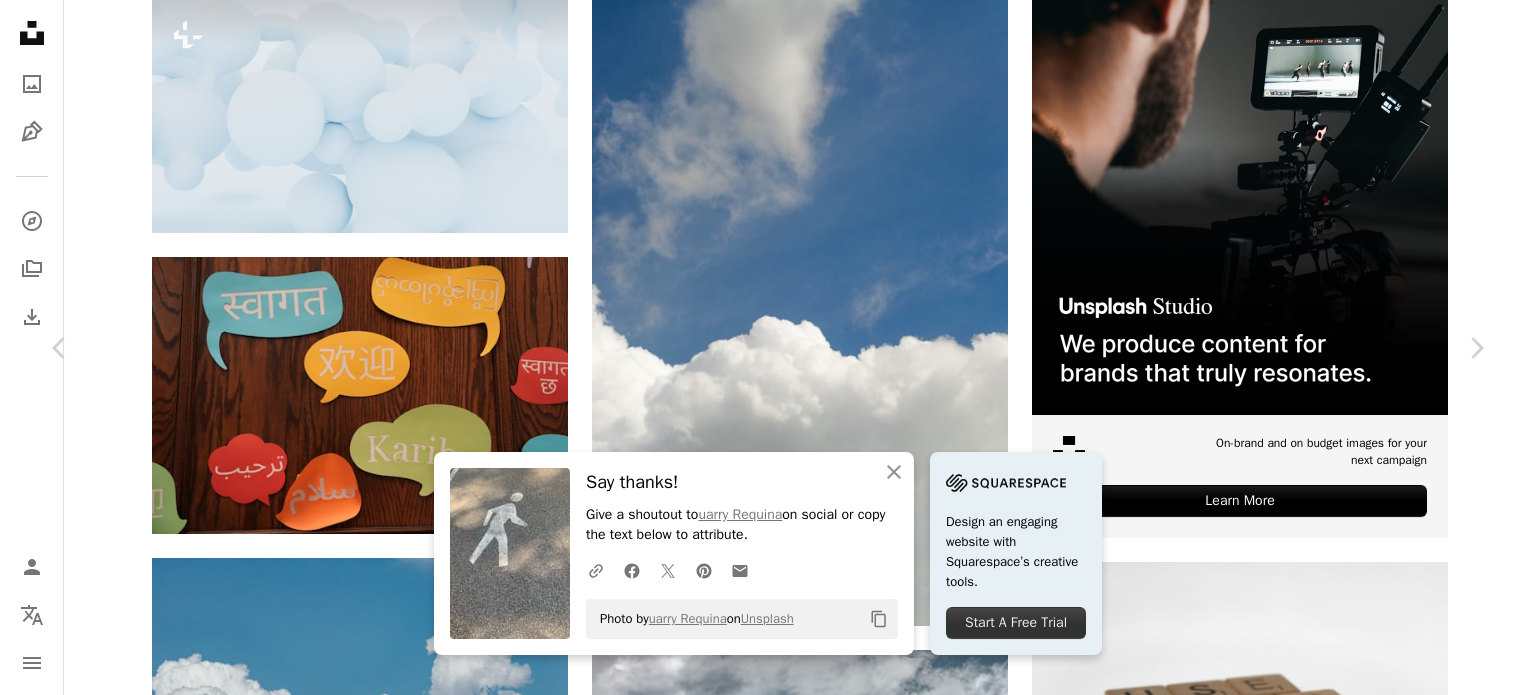 click on "Download free" at bounding box center [1291, 4037] 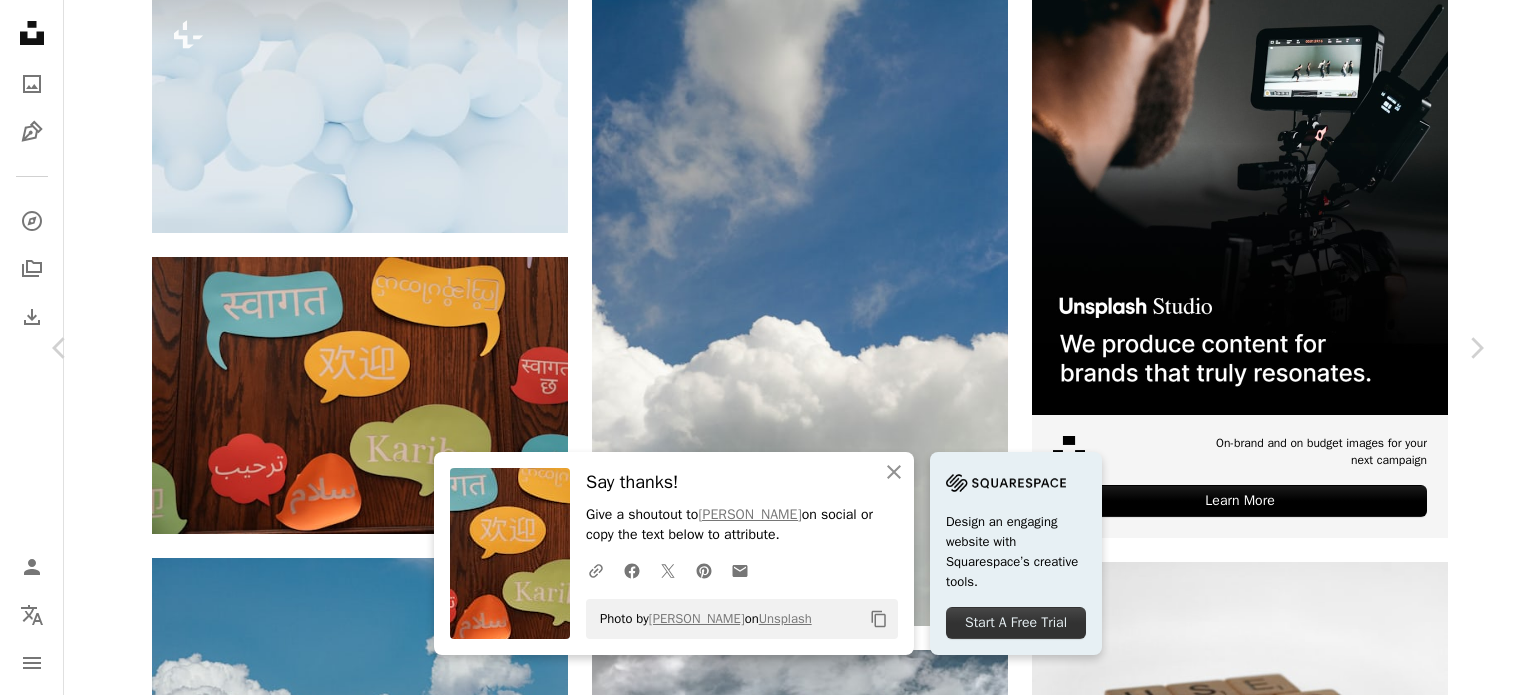 click on "An X shape" at bounding box center (20, 20) 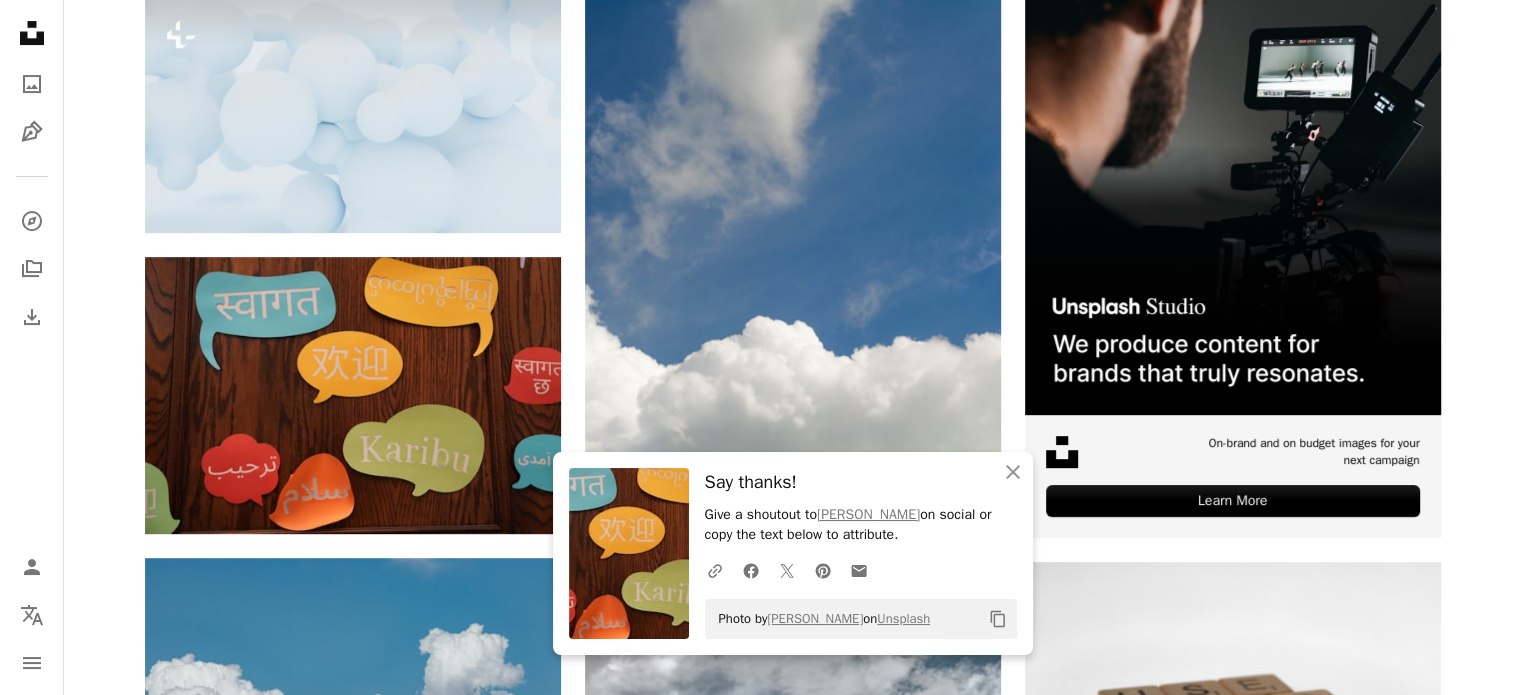 scroll, scrollTop: 0, scrollLeft: 0, axis: both 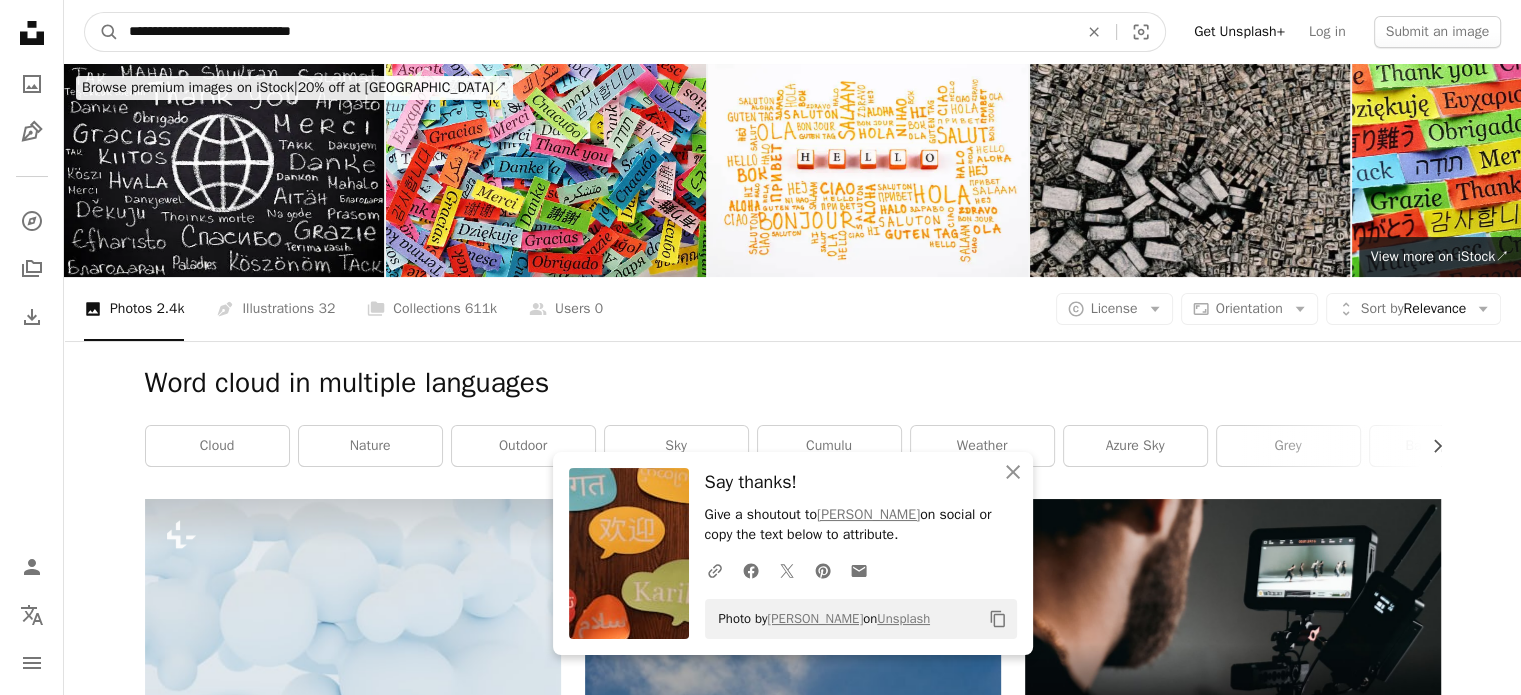 drag, startPoint x: 449, startPoint y: 33, endPoint x: 0, endPoint y: 34, distance: 449.0011 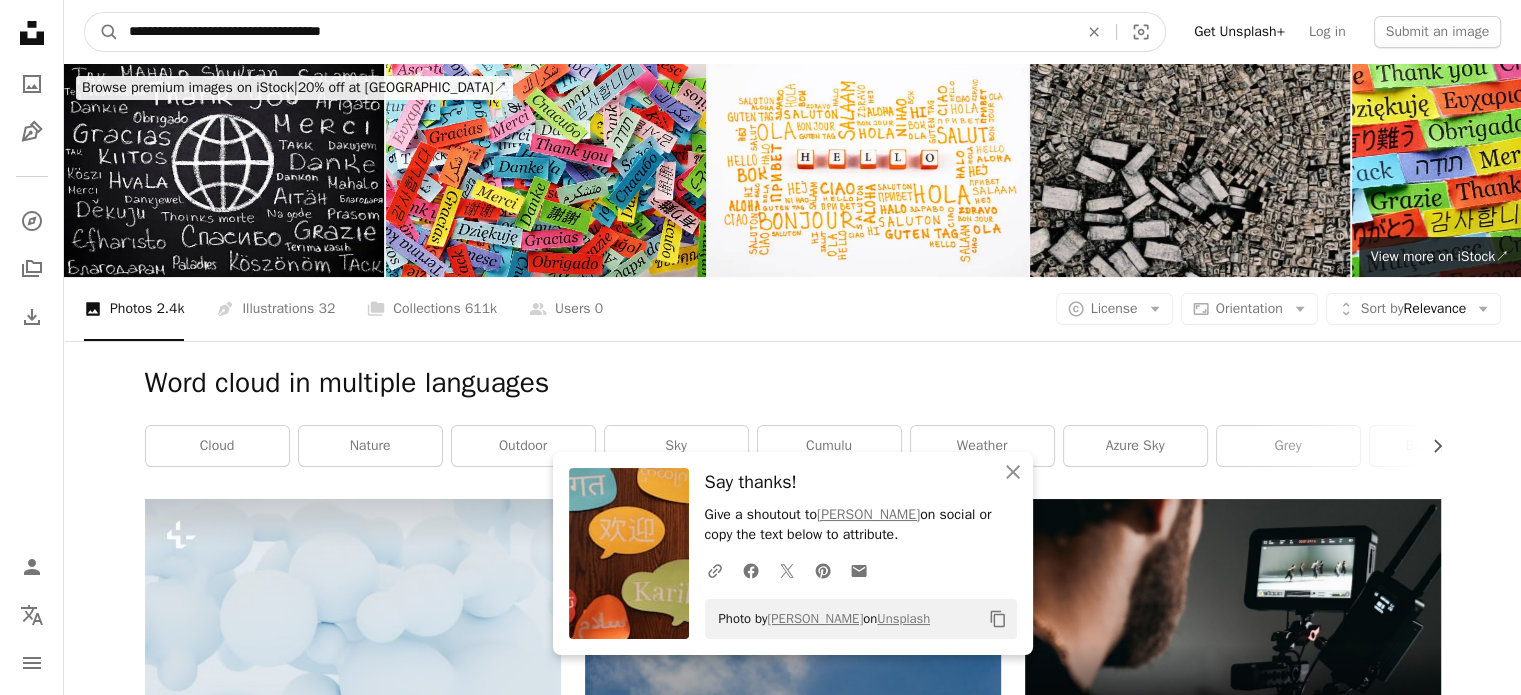 type on "**********" 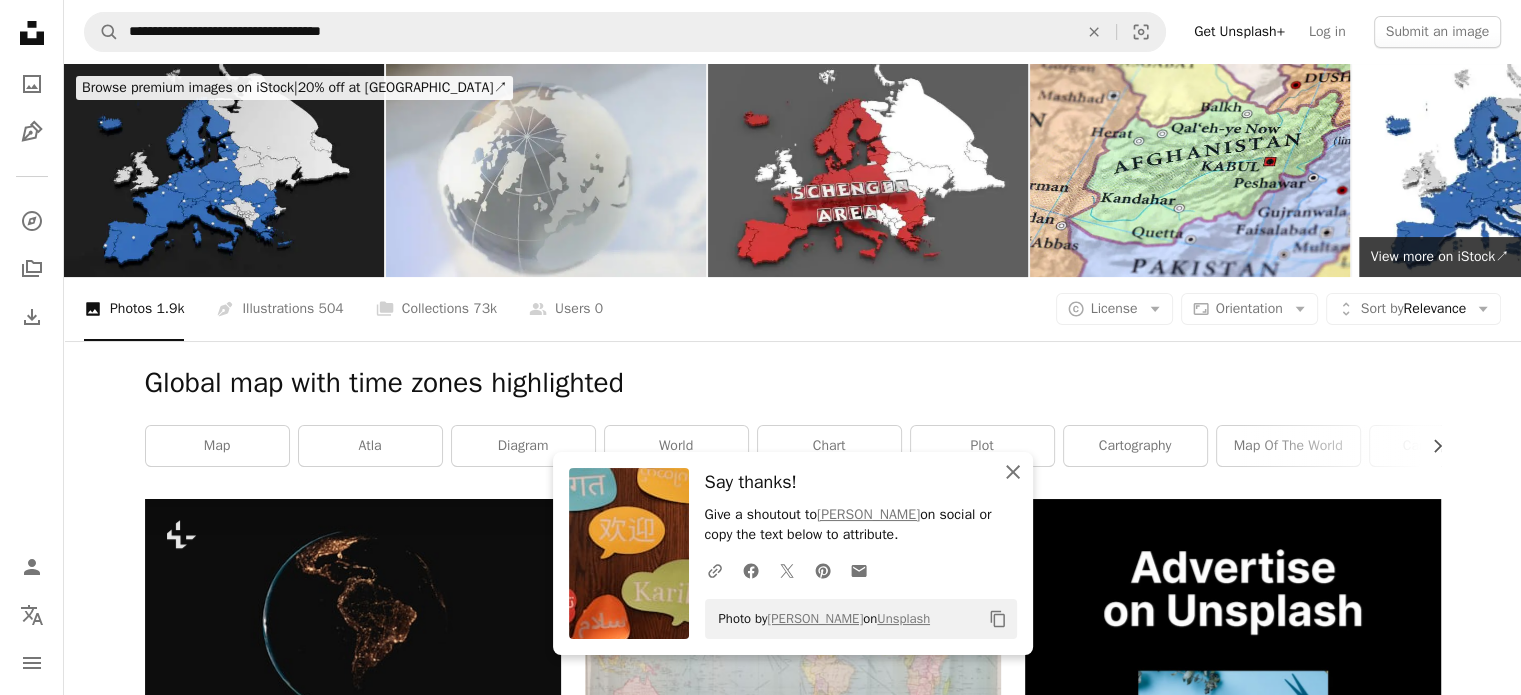 click on "An X shape" 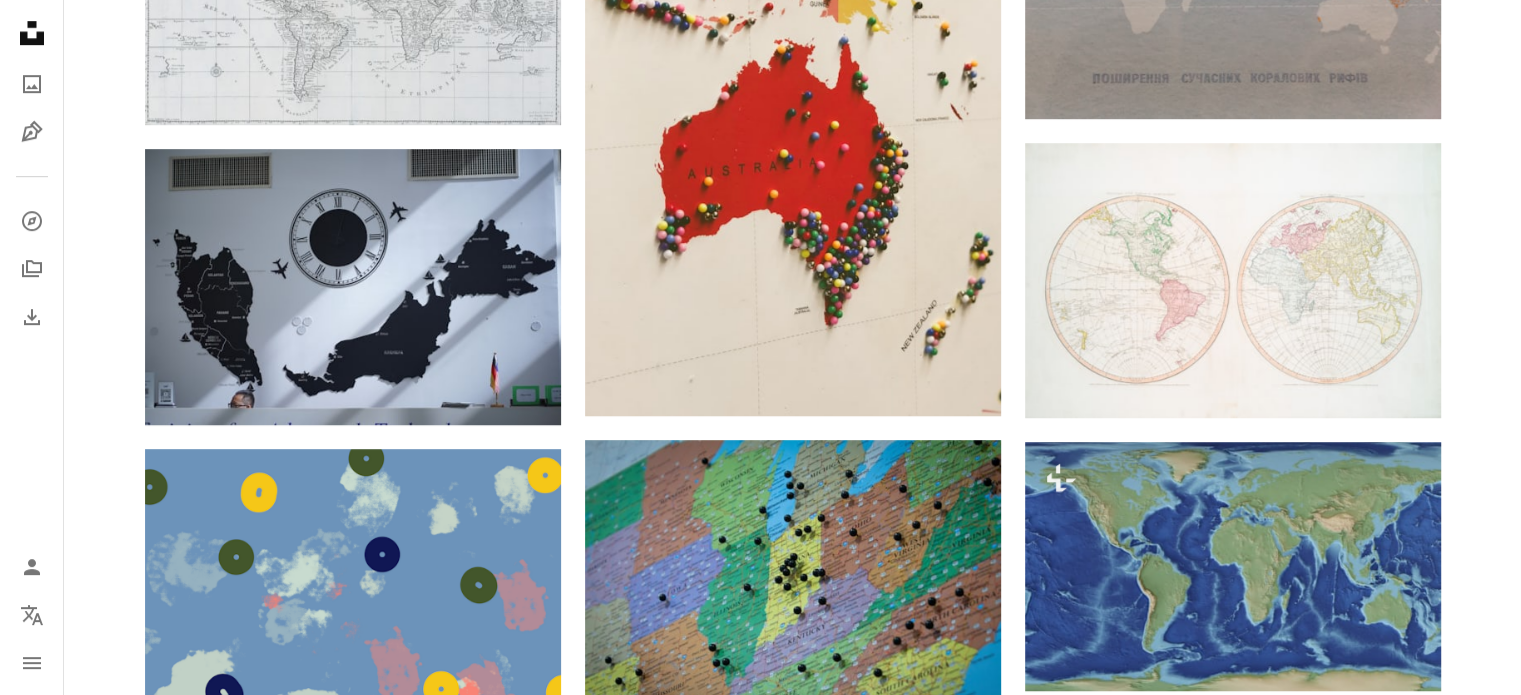scroll, scrollTop: 1266, scrollLeft: 0, axis: vertical 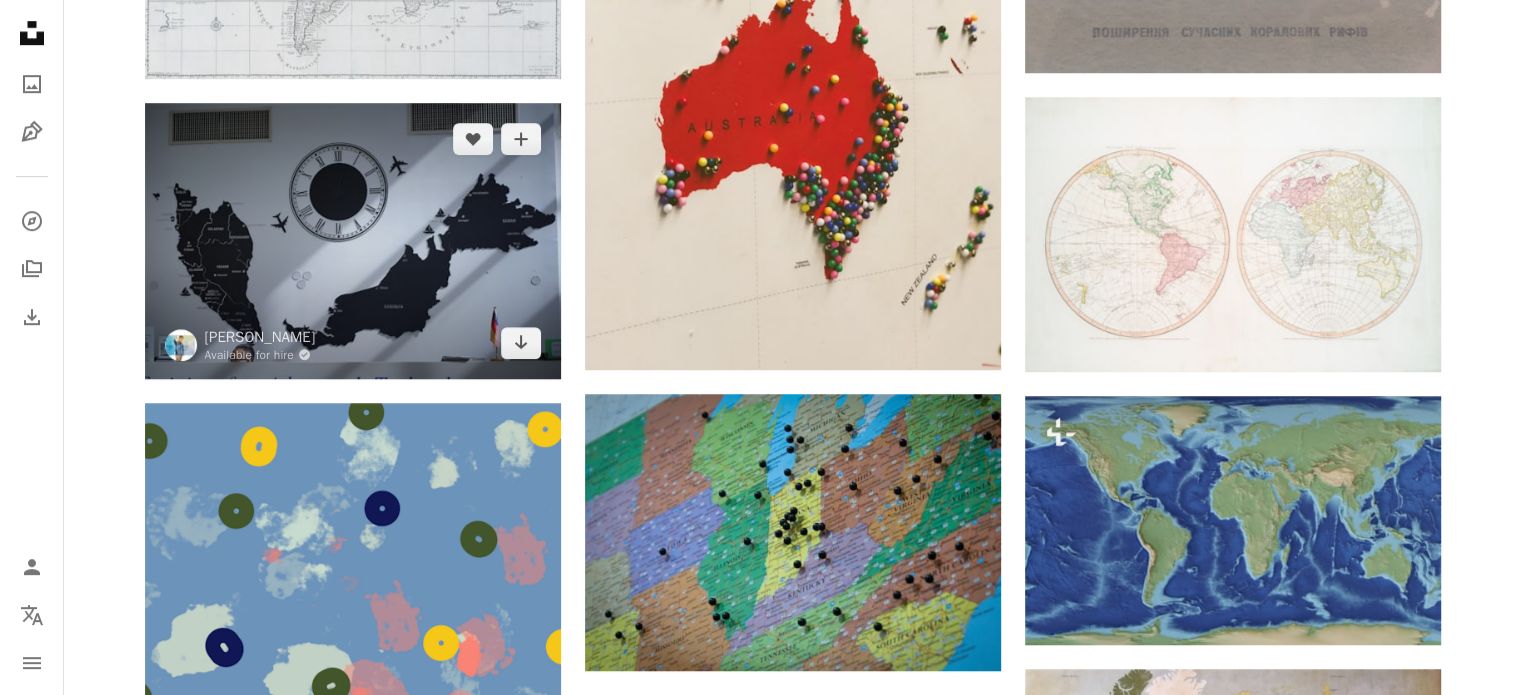 click at bounding box center (353, 241) 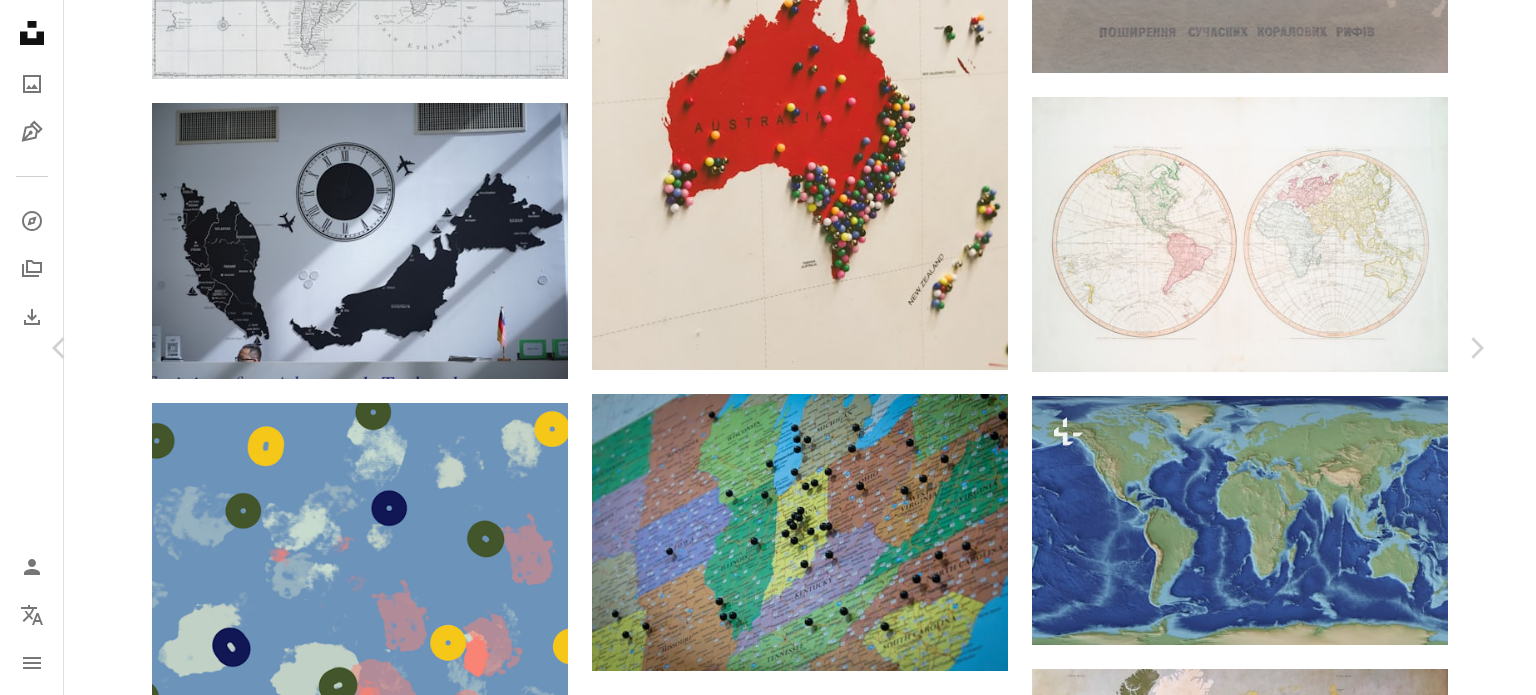 click on "Download free" at bounding box center (1291, 3454) 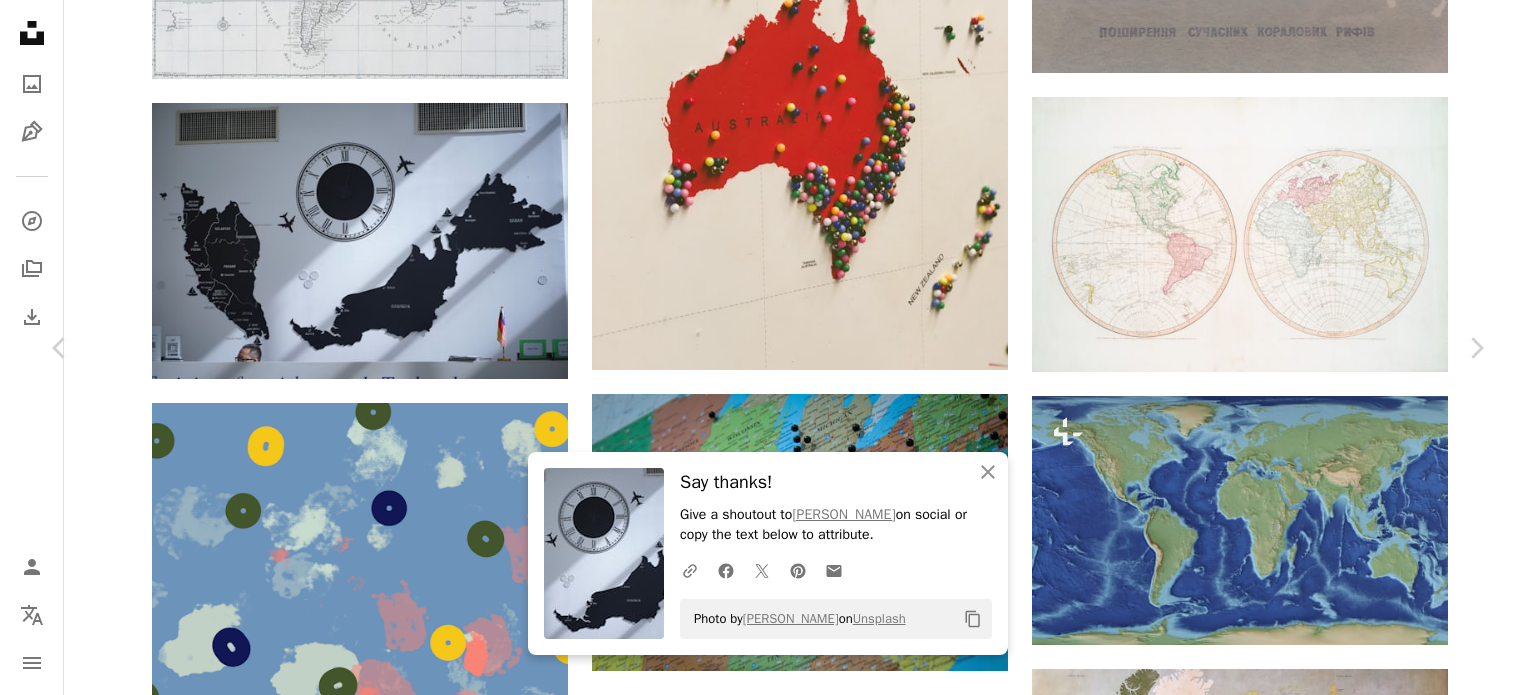 click on "An X shape" at bounding box center [20, 20] 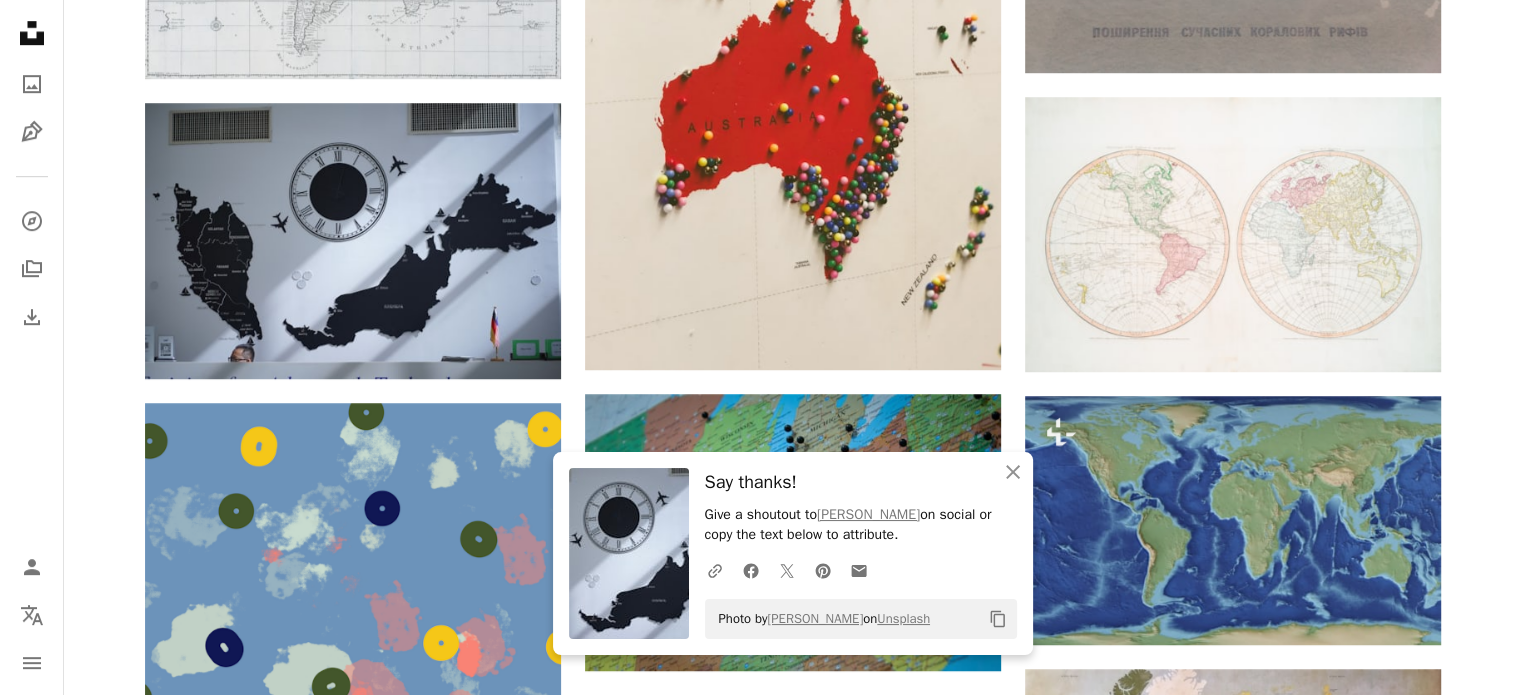scroll, scrollTop: 0, scrollLeft: 0, axis: both 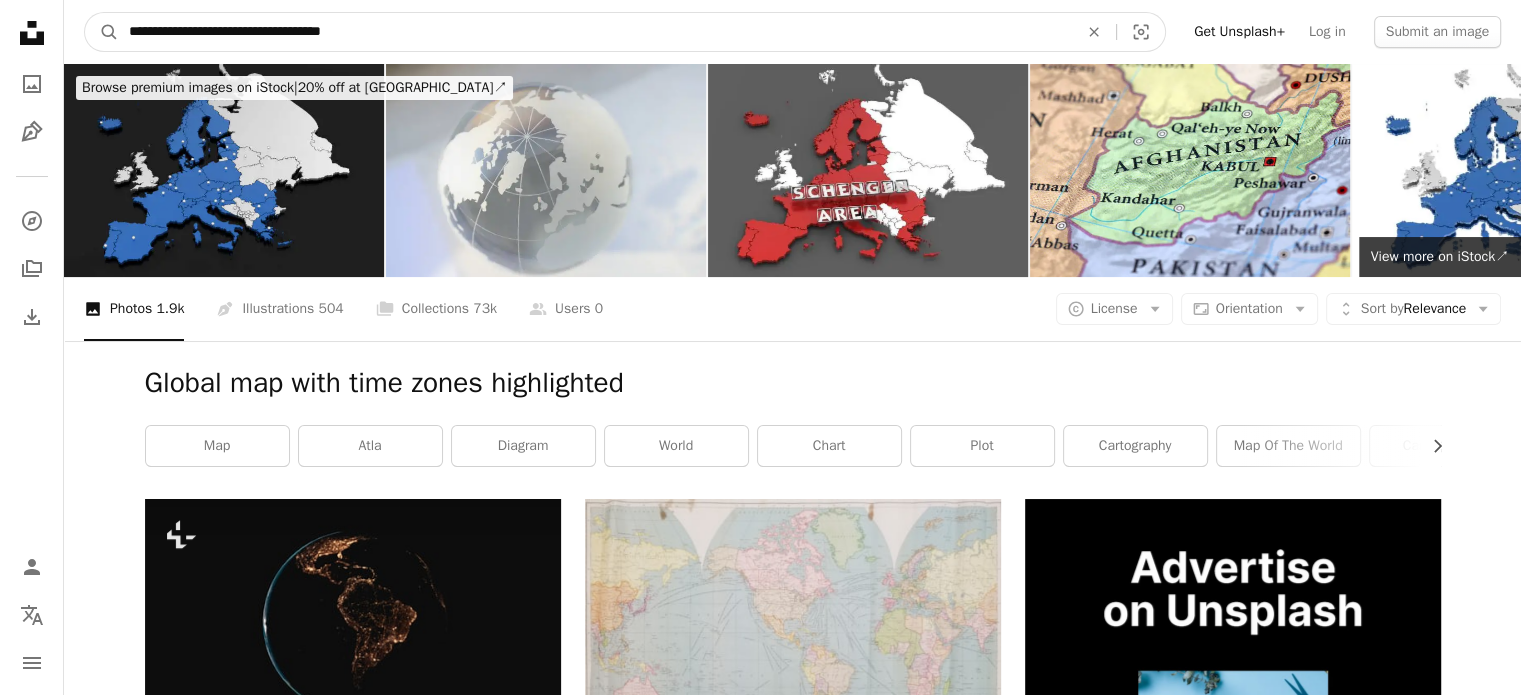drag, startPoint x: 397, startPoint y: 31, endPoint x: 0, endPoint y: 31, distance: 397 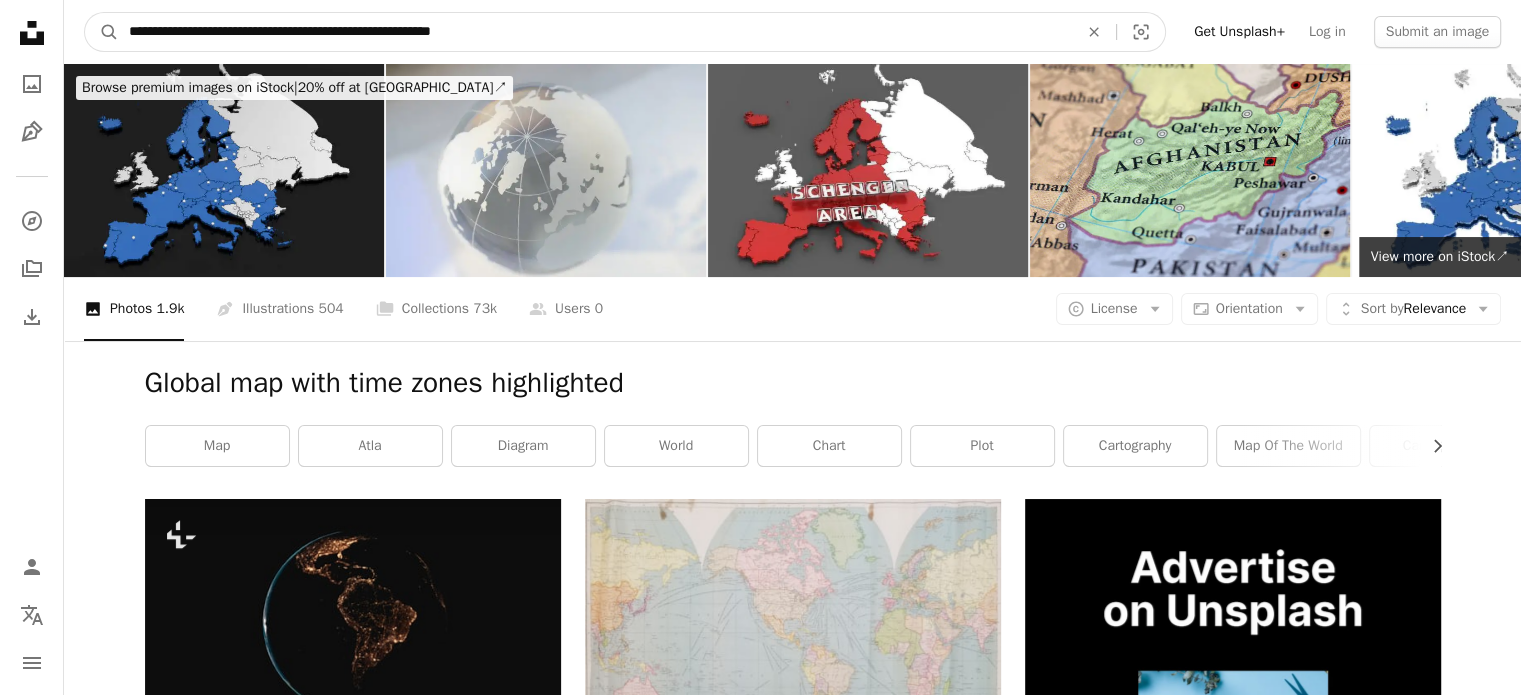 type on "**********" 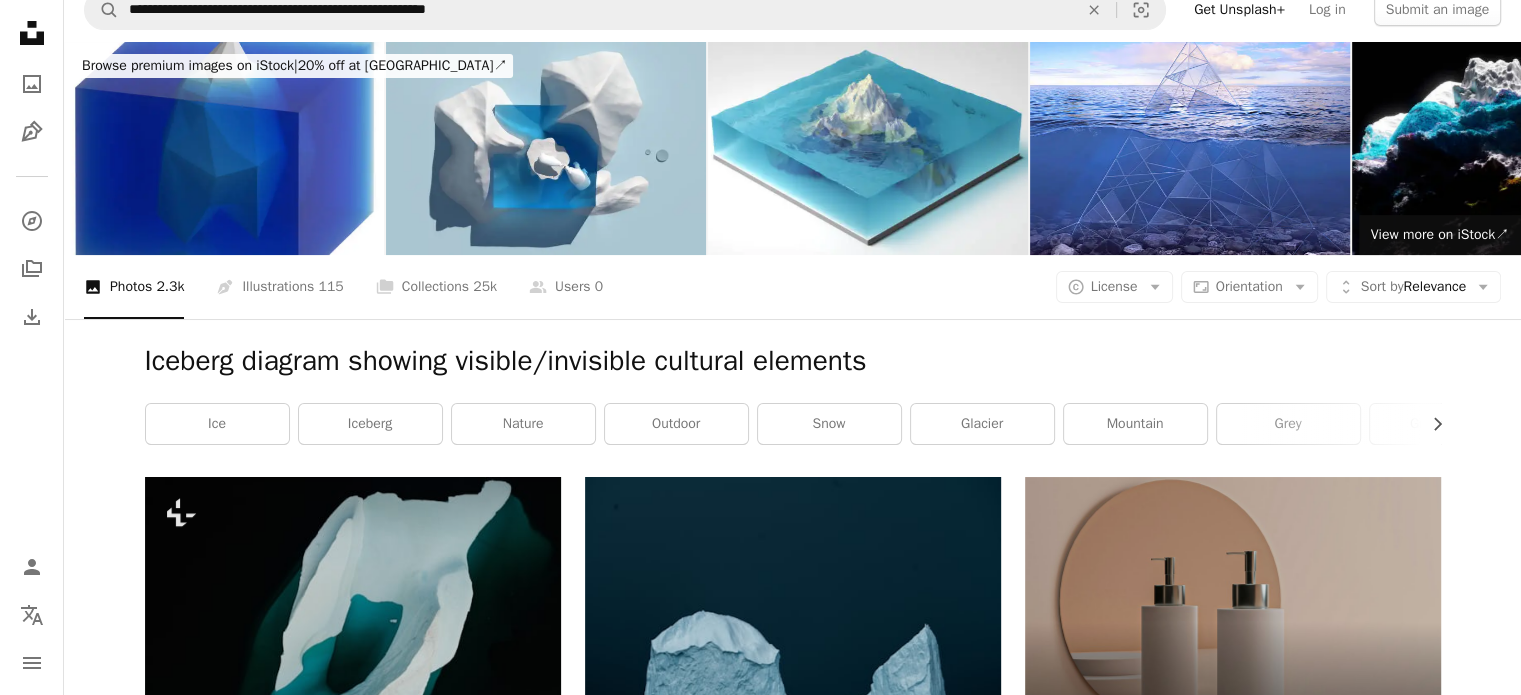 scroll, scrollTop: 0, scrollLeft: 0, axis: both 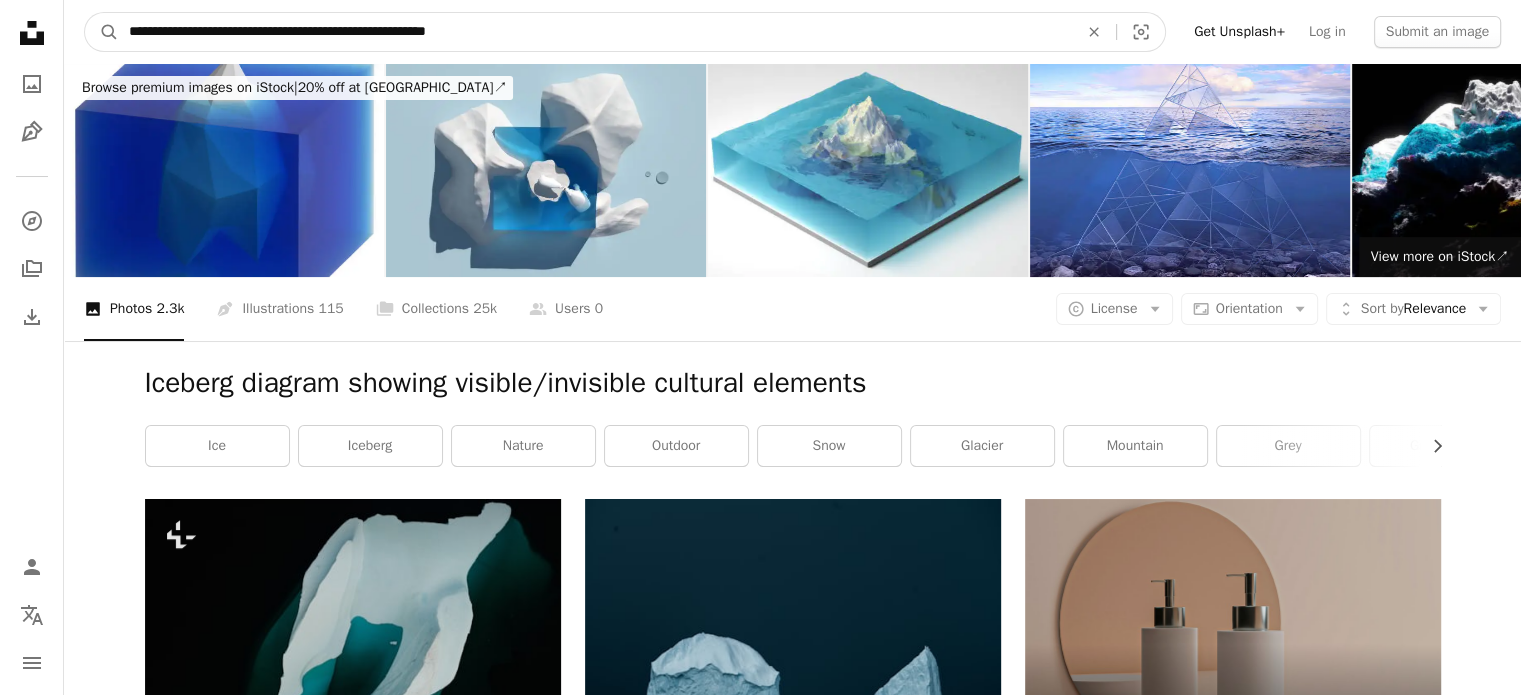 drag, startPoint x: 178, startPoint y: 31, endPoint x: 636, endPoint y: 38, distance: 458.0535 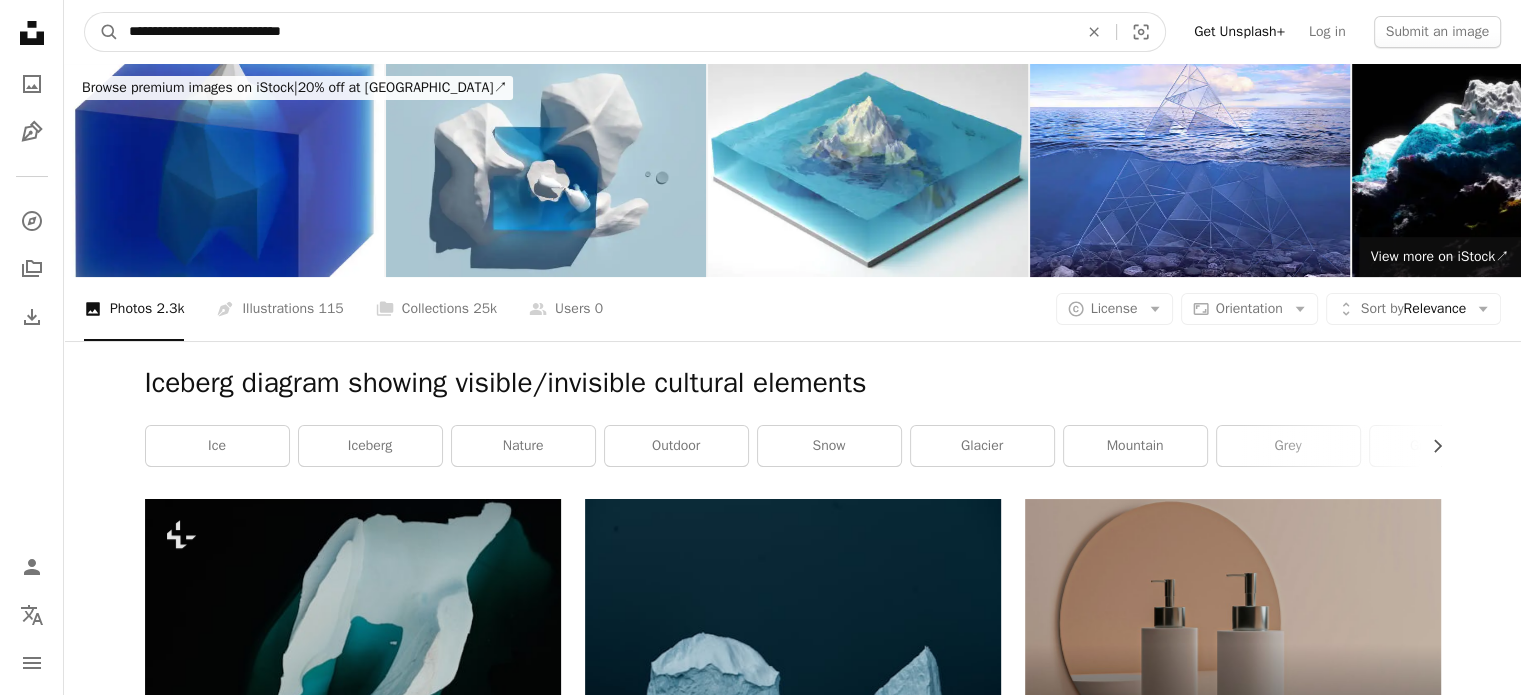 type on "**********" 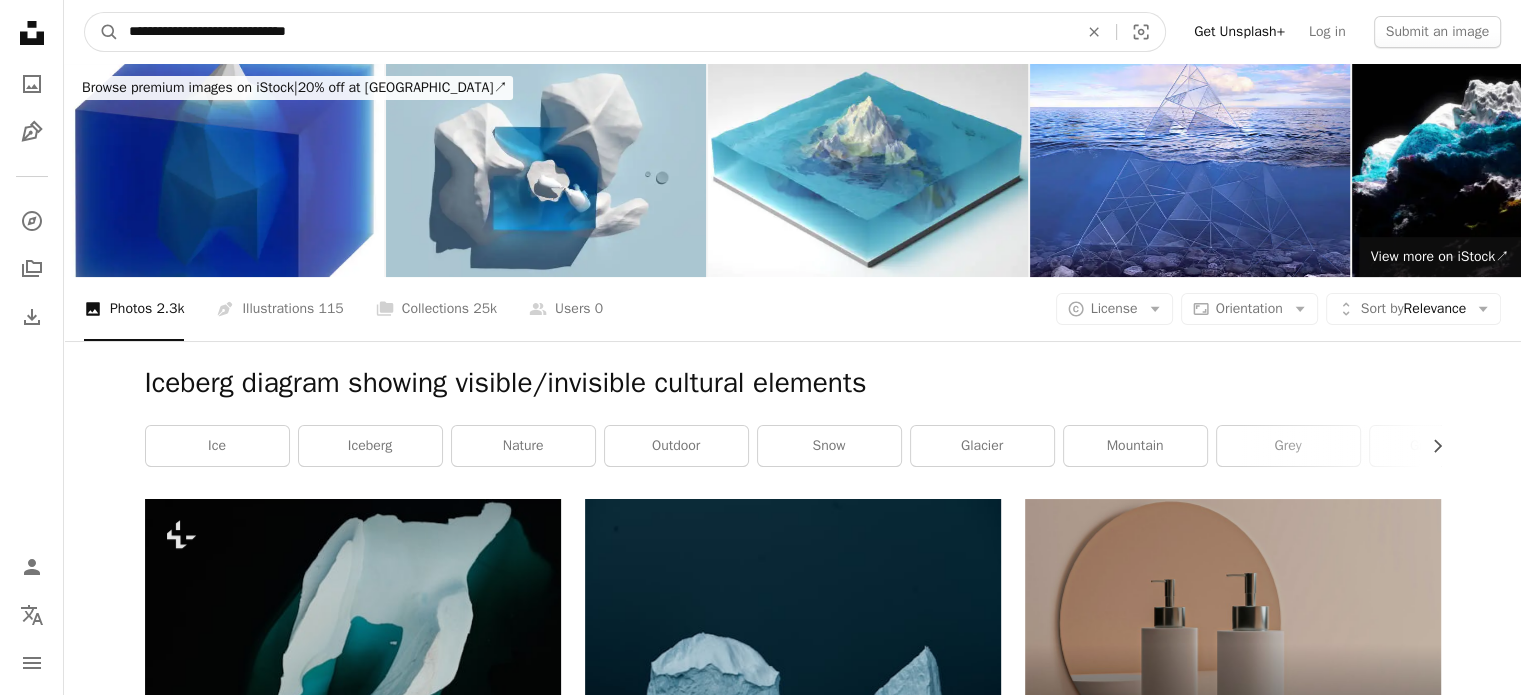 click on "A magnifying glass" at bounding box center (102, 32) 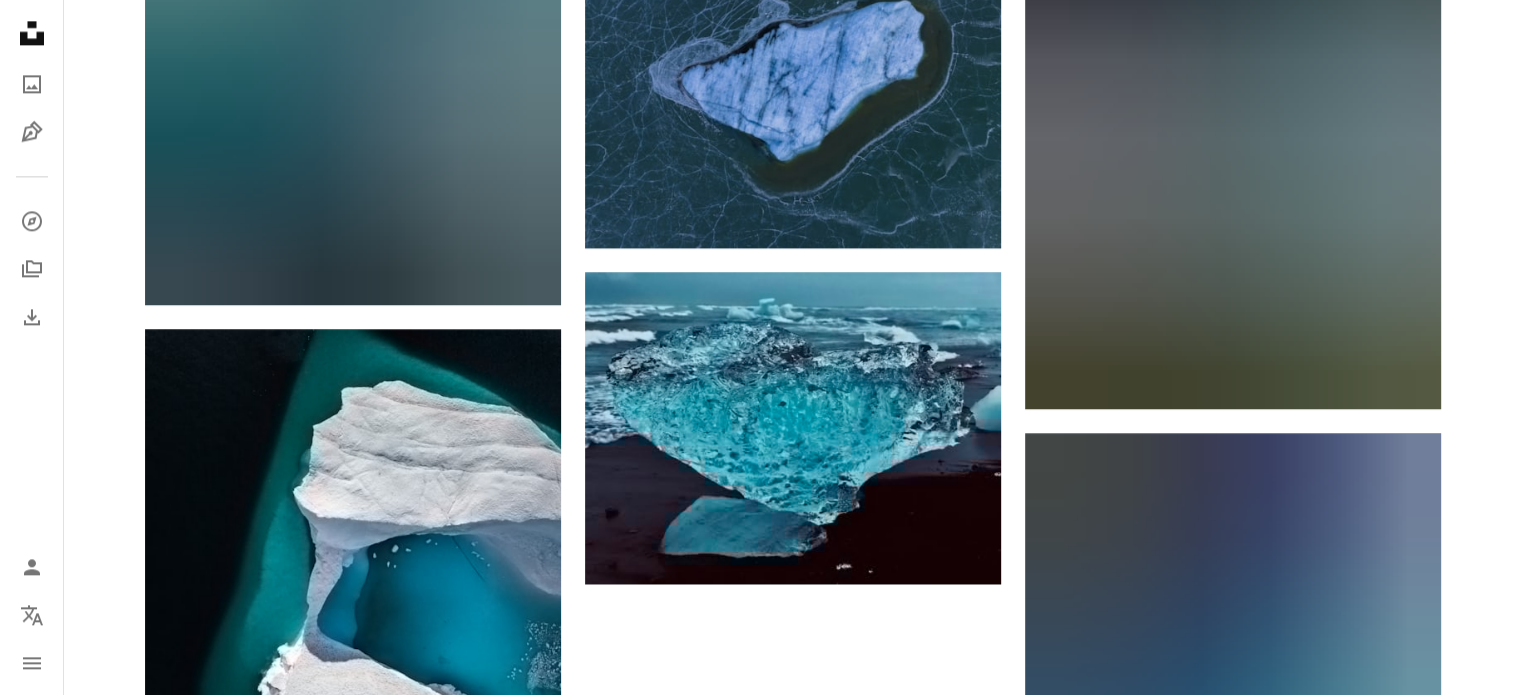scroll, scrollTop: 2735, scrollLeft: 0, axis: vertical 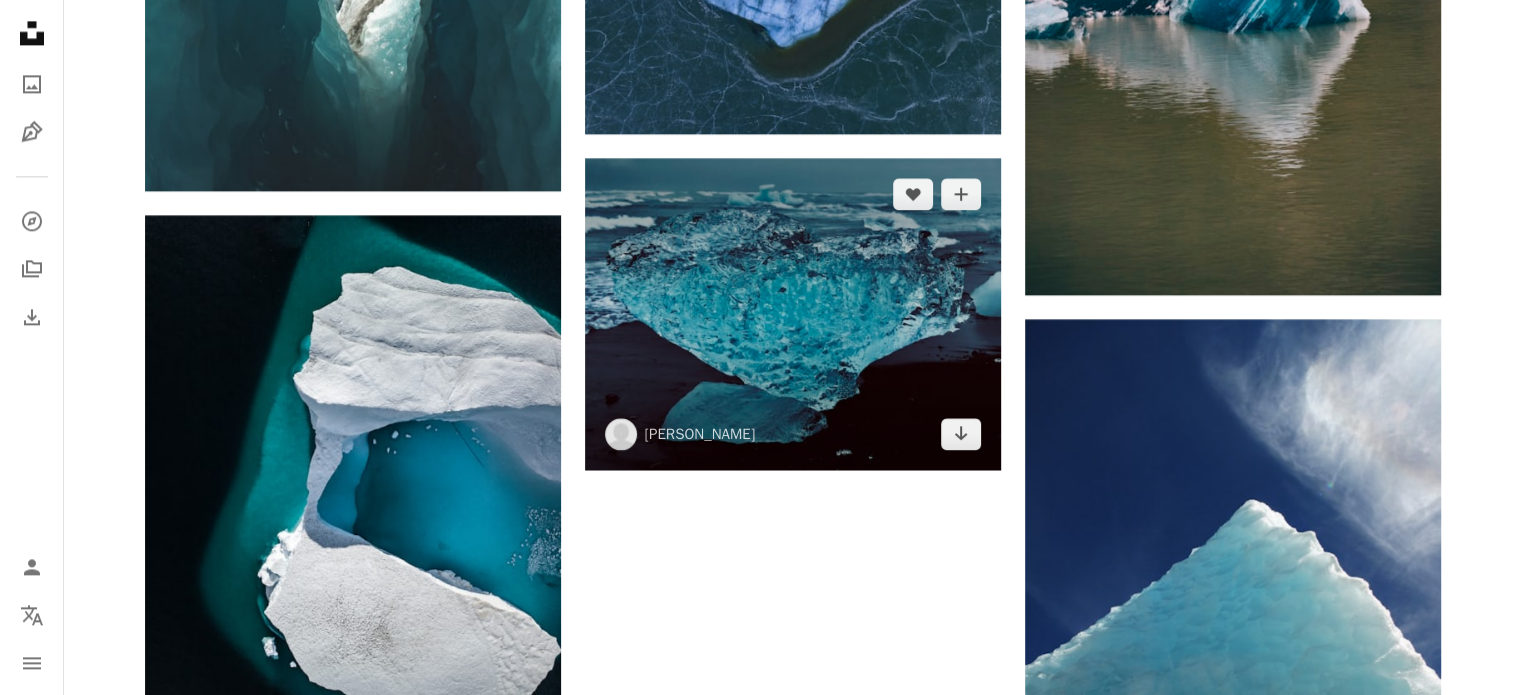 click at bounding box center [793, 314] 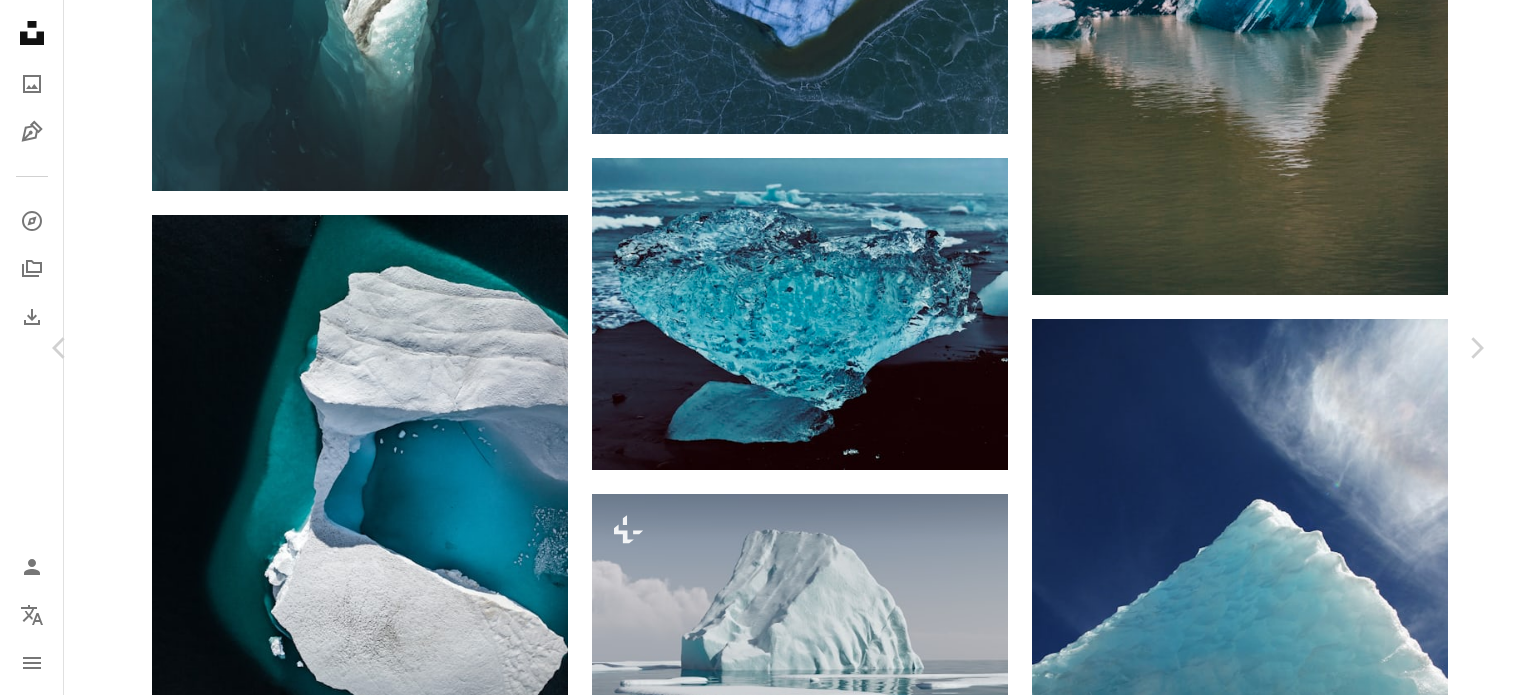 drag, startPoint x: 1255, startPoint y: 39, endPoint x: 1435, endPoint y: 126, distance: 199.92249 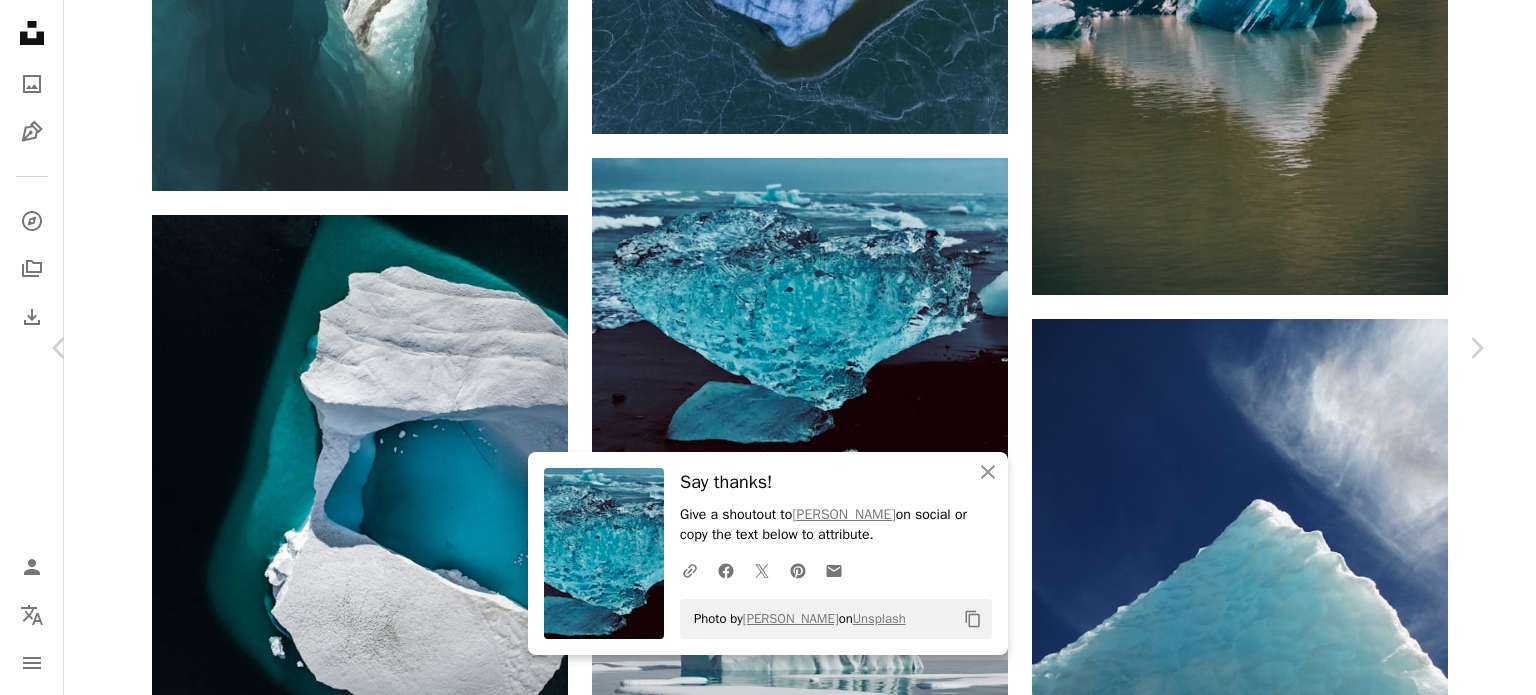 click on "An X shape" at bounding box center [20, 20] 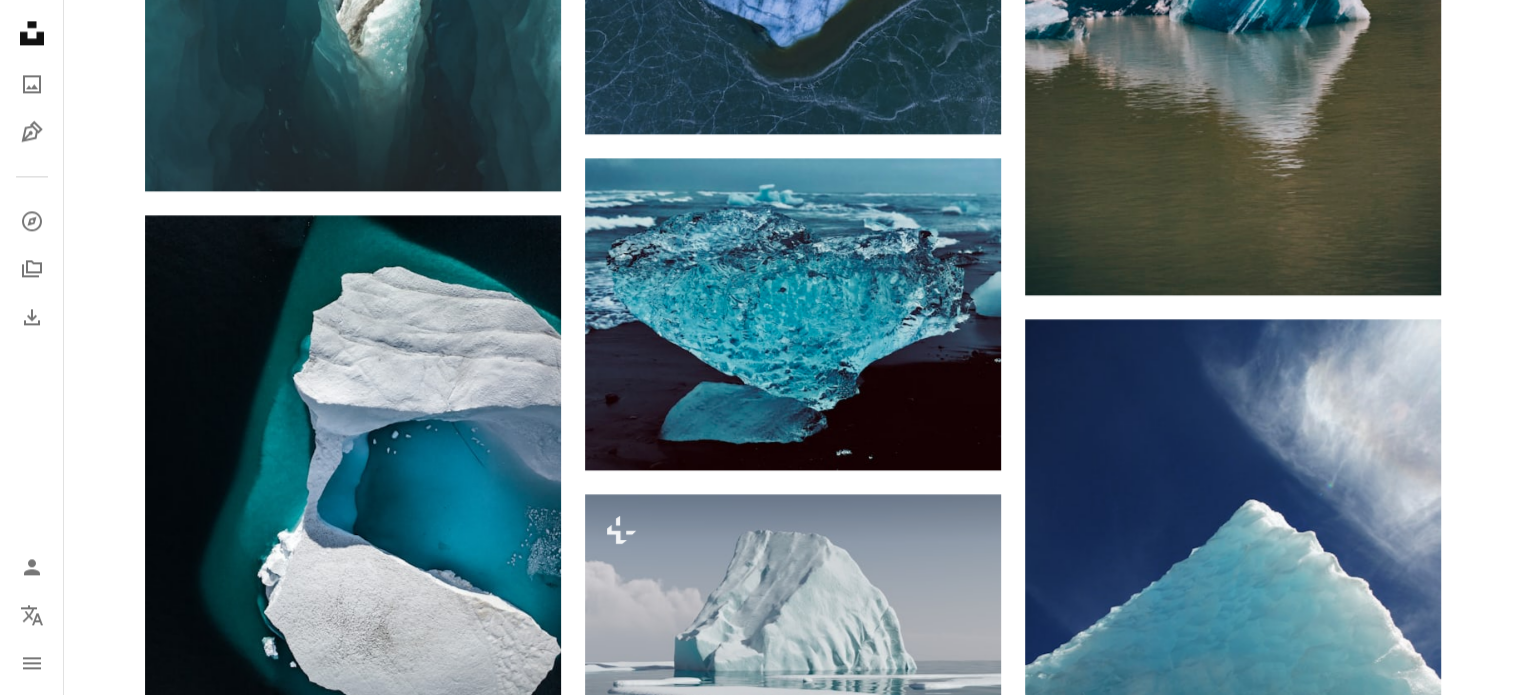 scroll, scrollTop: 0, scrollLeft: 0, axis: both 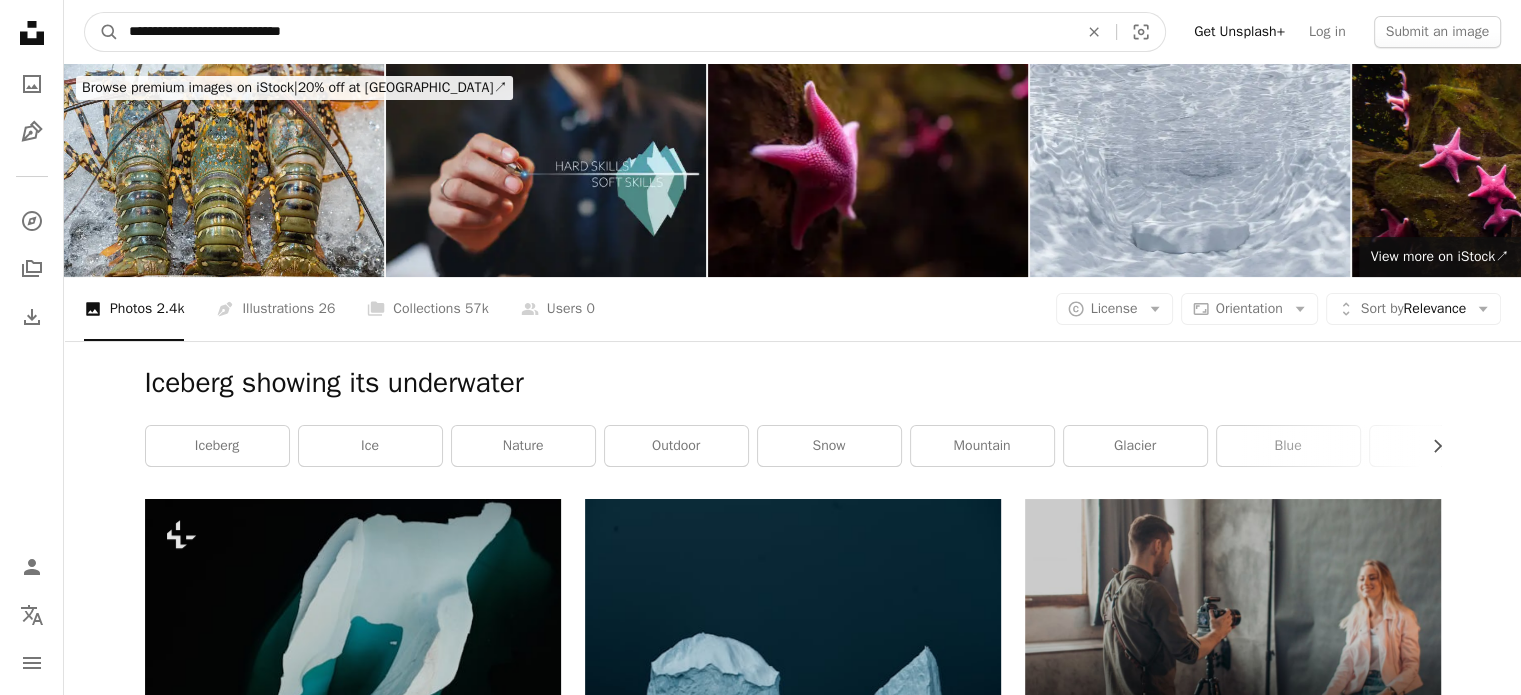 drag, startPoint x: 369, startPoint y: 39, endPoint x: 0, endPoint y: 36, distance: 369.0122 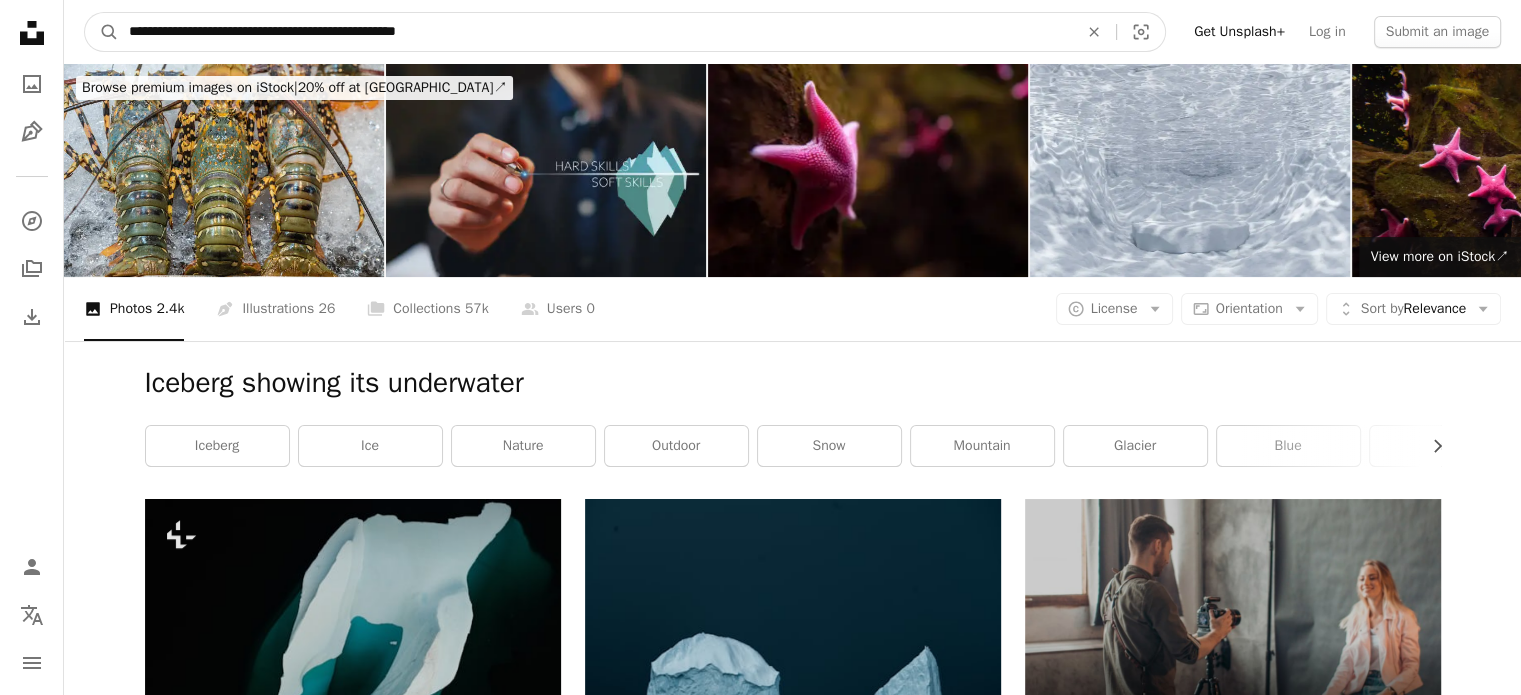 drag, startPoint x: 207, startPoint y: 34, endPoint x: 618, endPoint y: 34, distance: 411 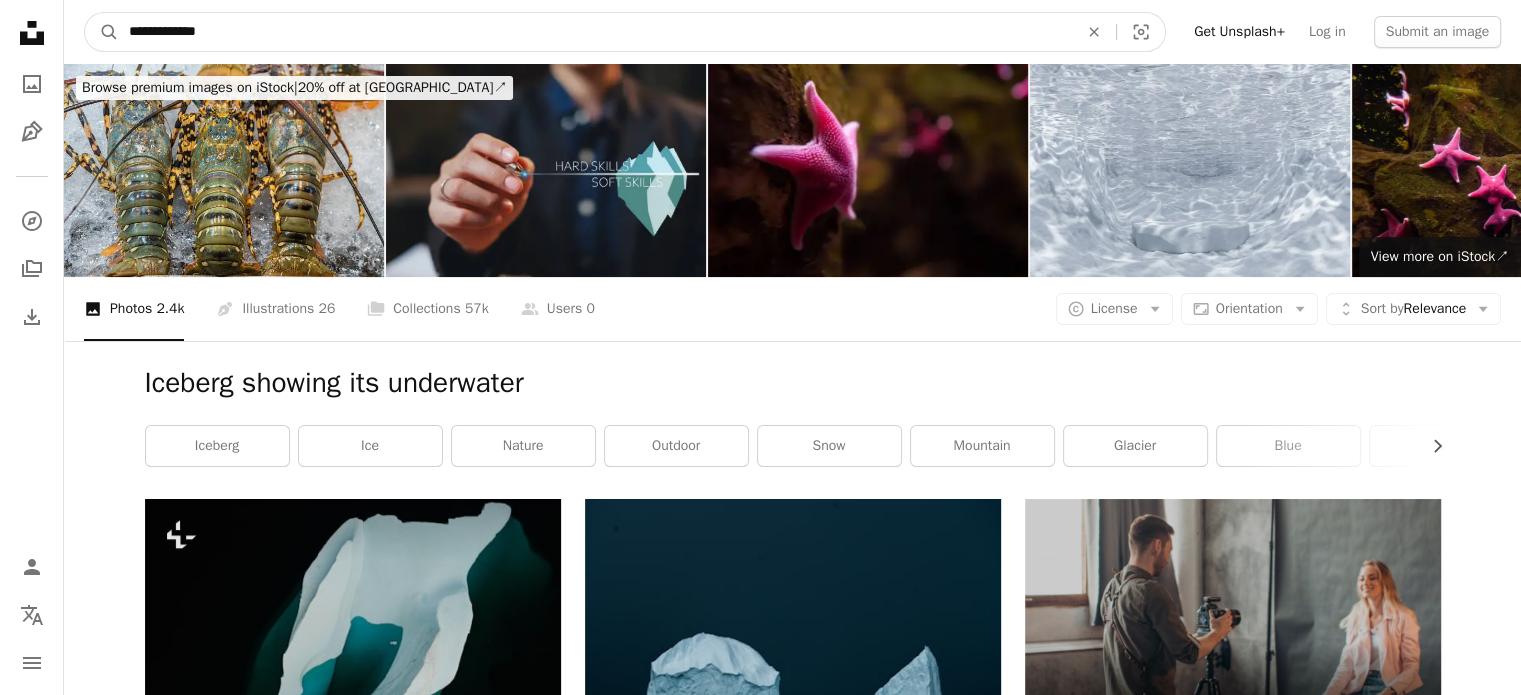 type on "**********" 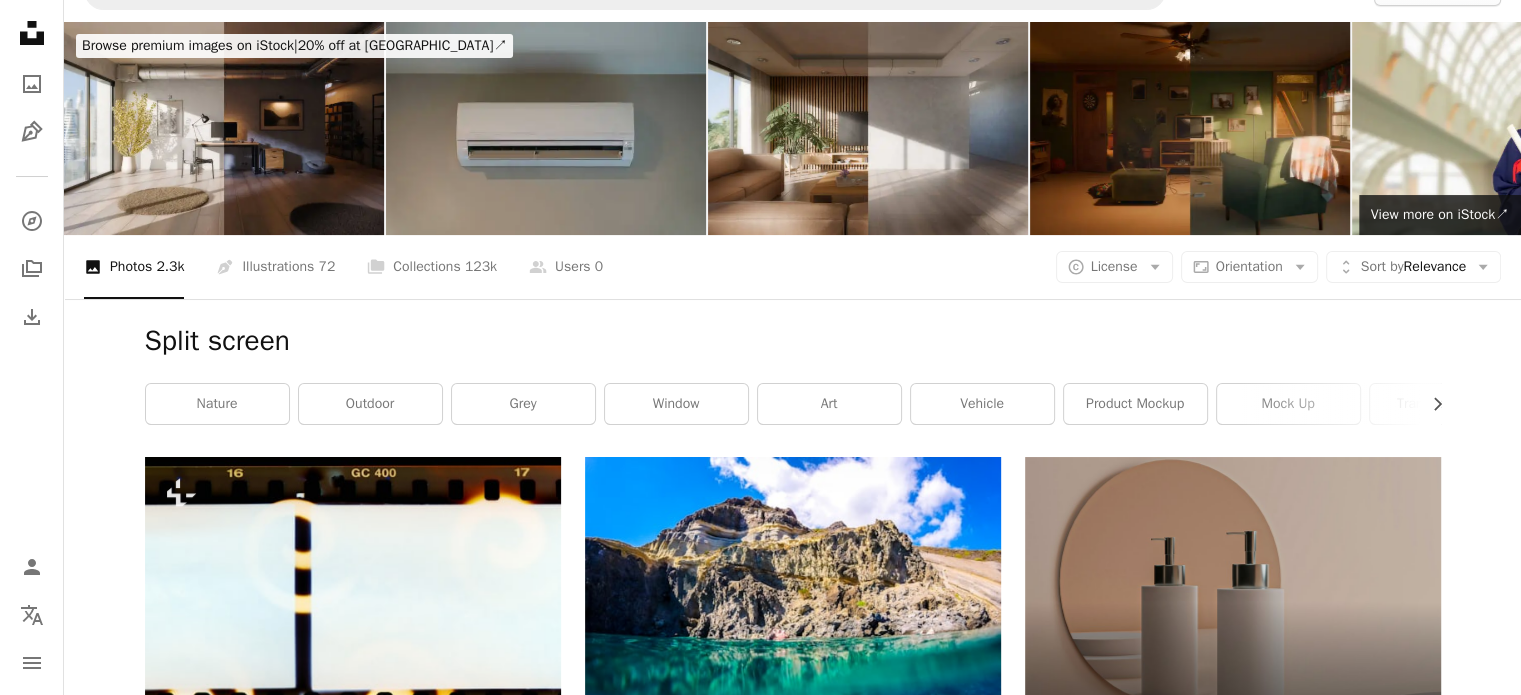 scroll, scrollTop: 0, scrollLeft: 0, axis: both 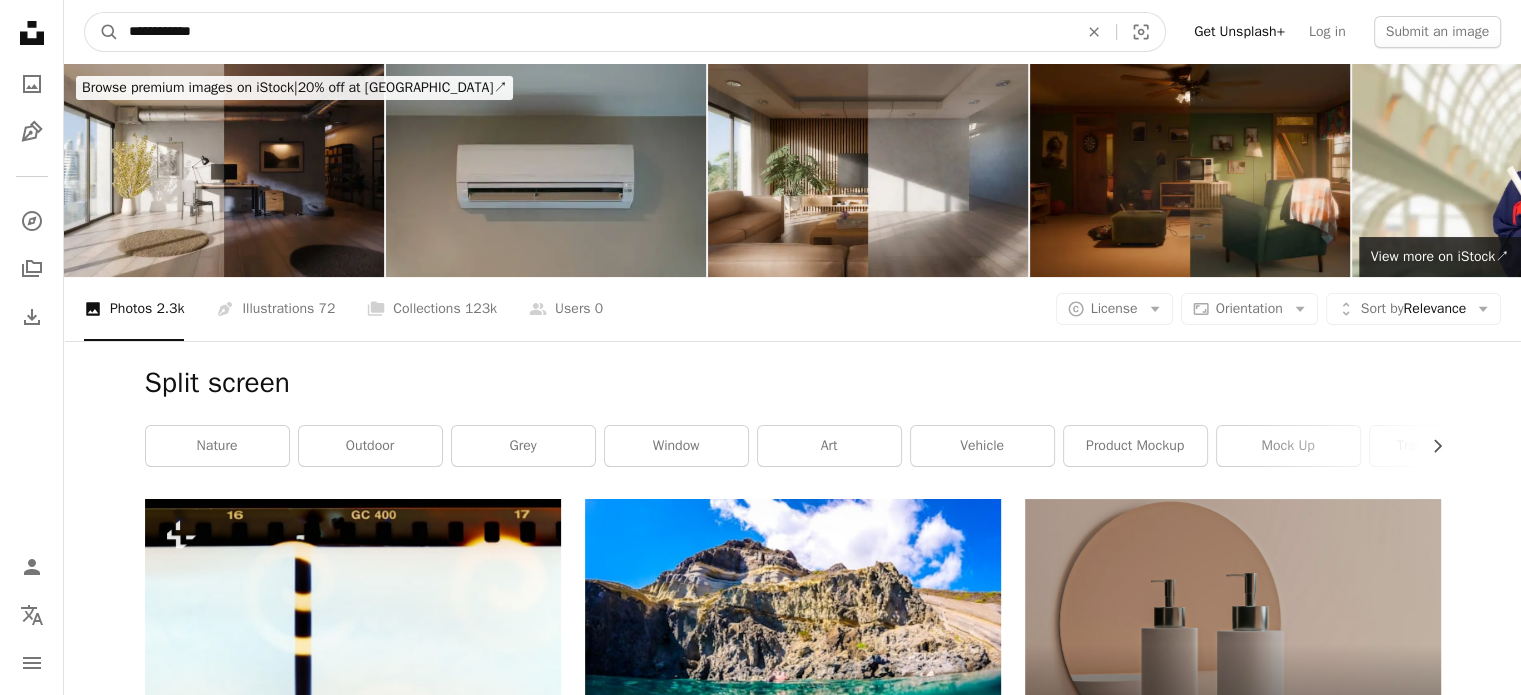 click on "**********" at bounding box center (595, 32) 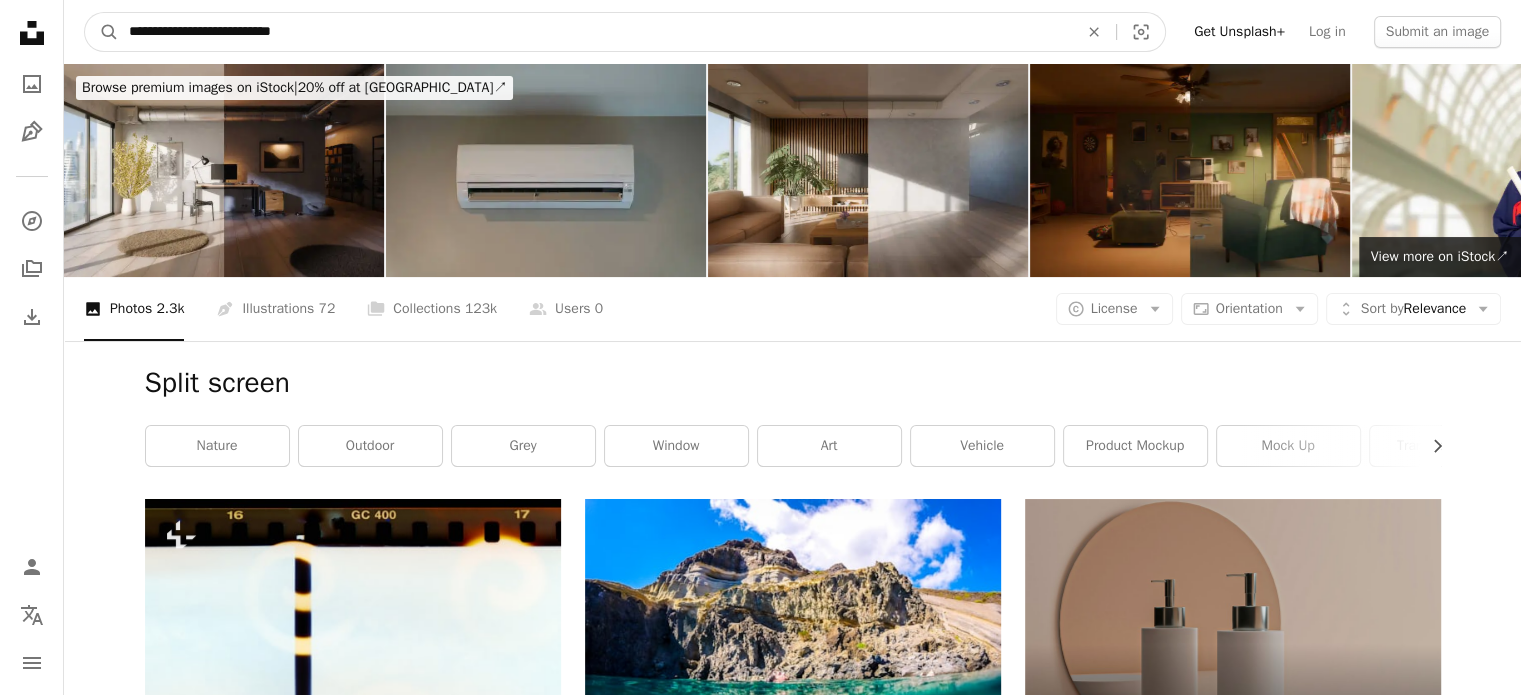 type on "**********" 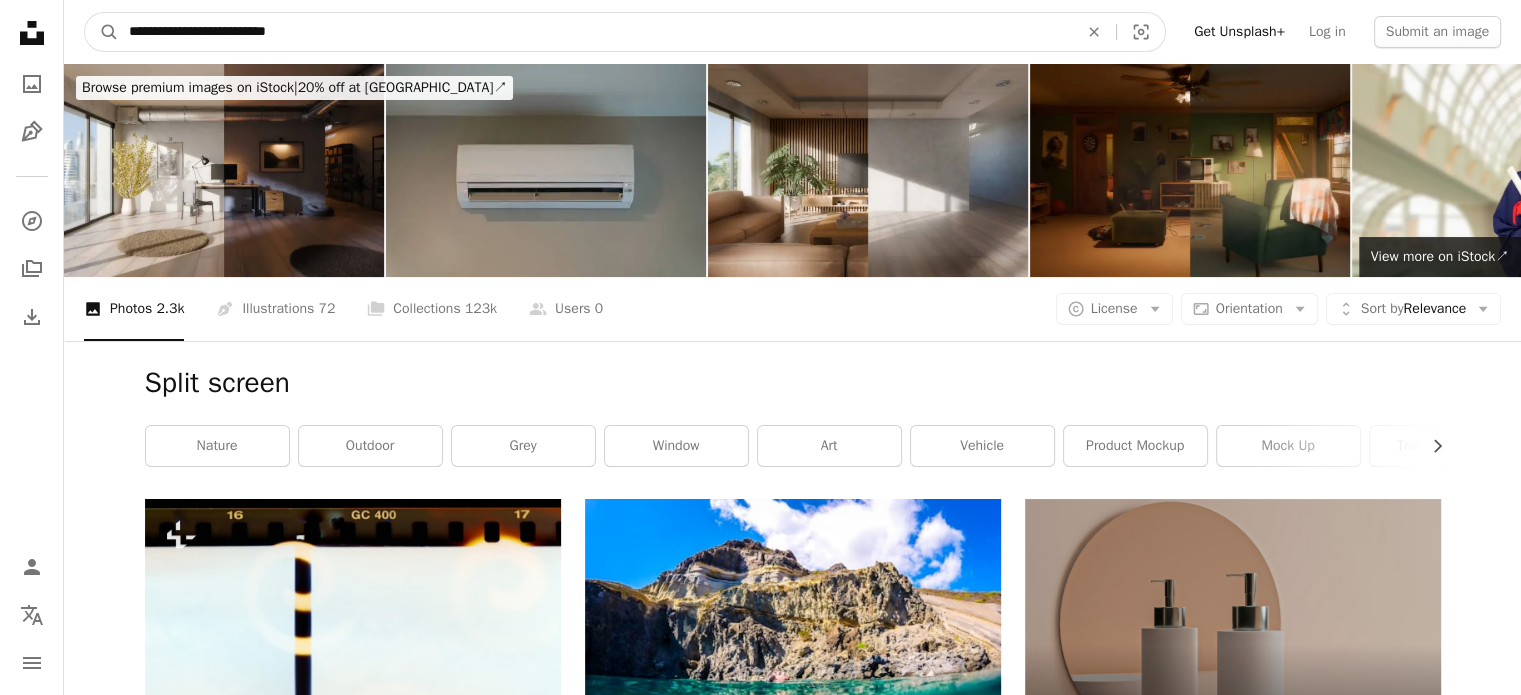 click on "A magnifying glass" at bounding box center (102, 32) 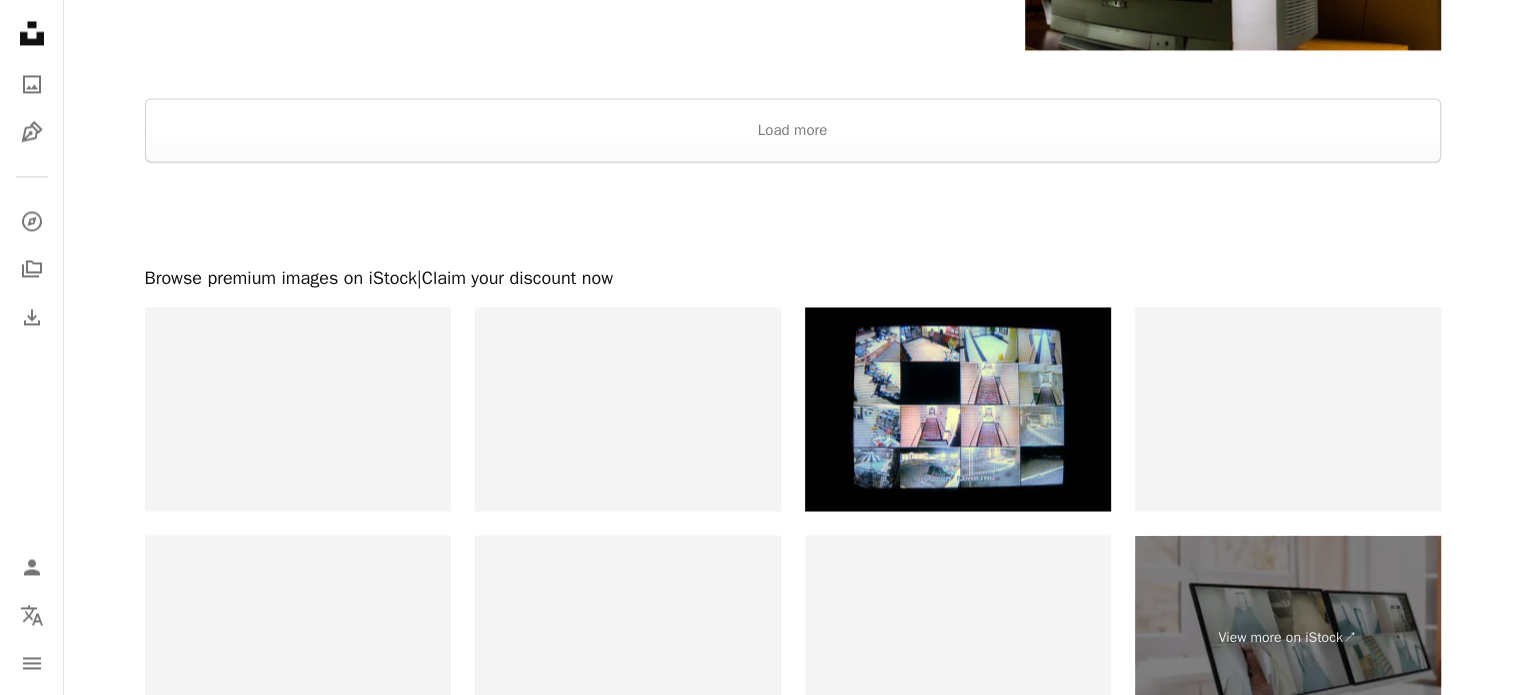 scroll, scrollTop: 1460, scrollLeft: 0, axis: vertical 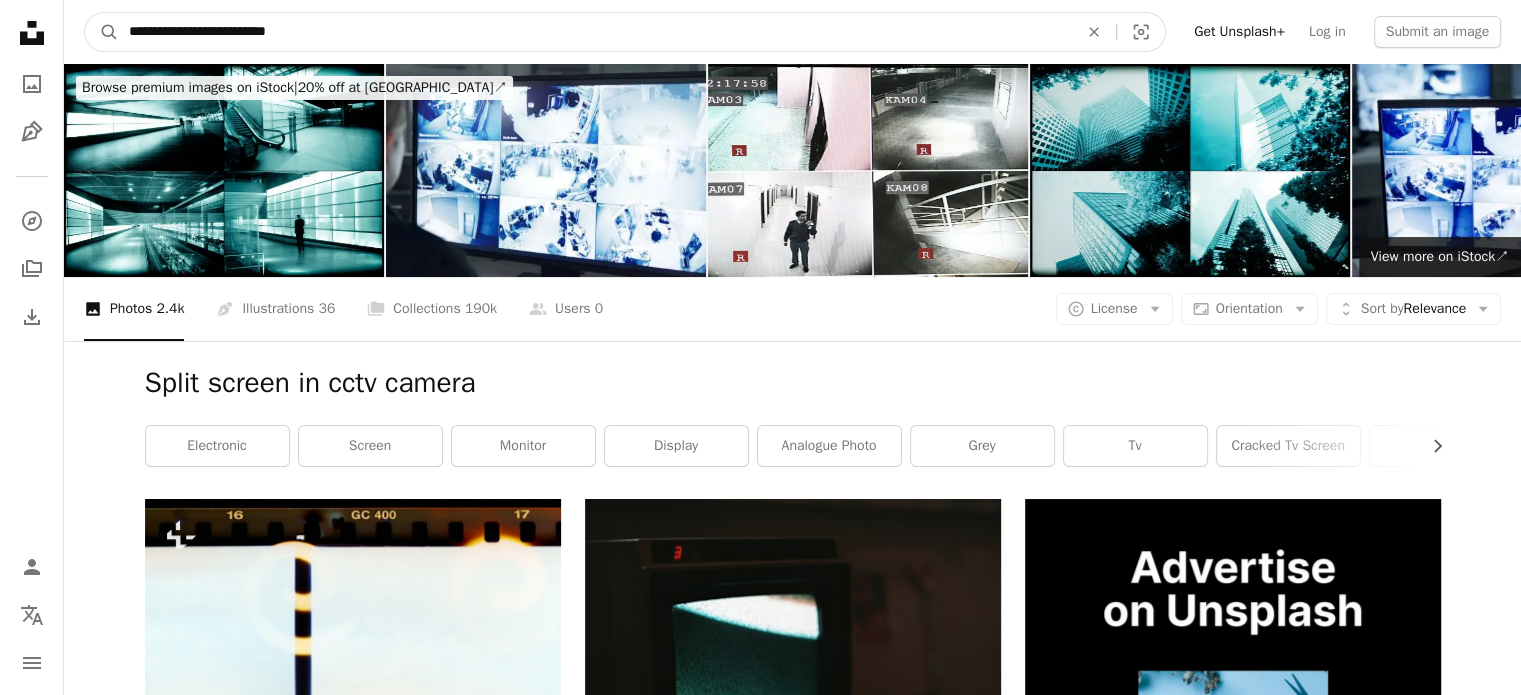 drag, startPoint x: 218, startPoint y: 34, endPoint x: 0, endPoint y: -19, distance: 224.35017 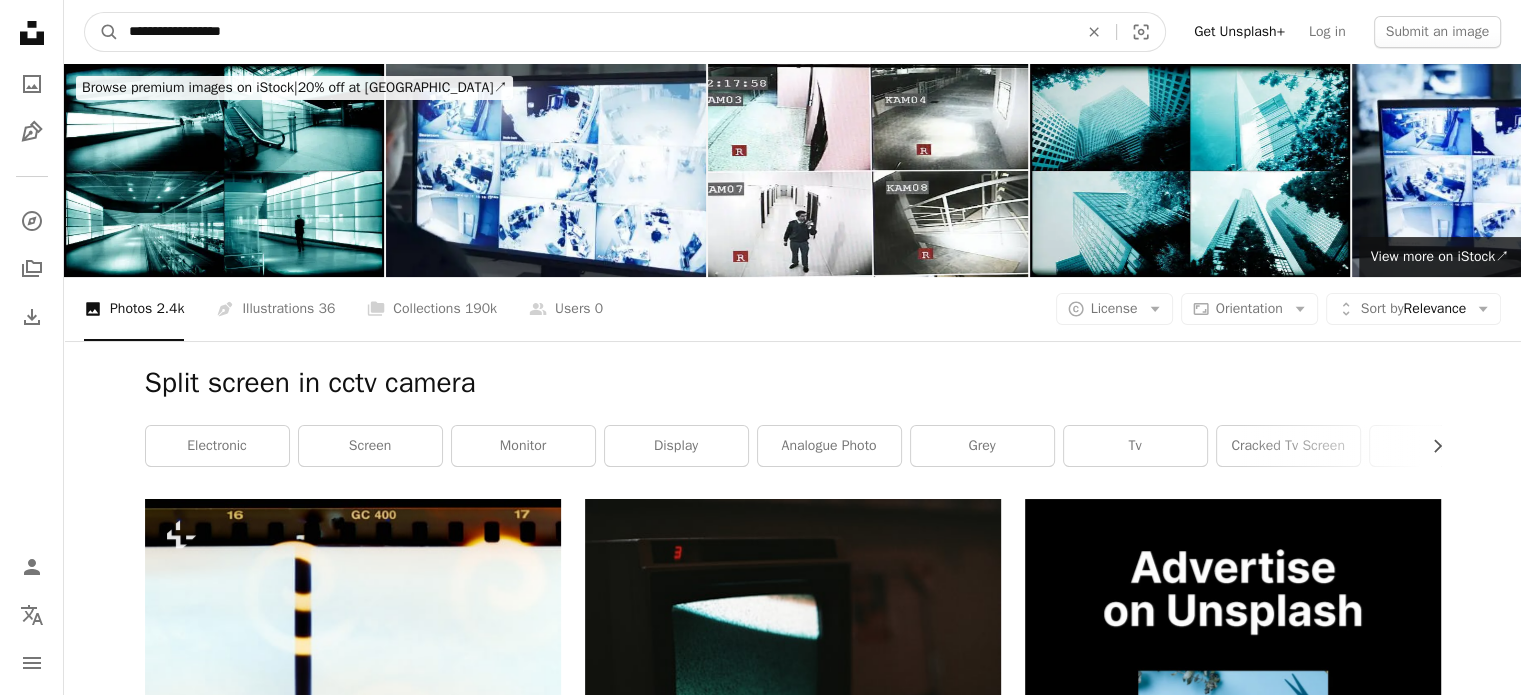 type on "**********" 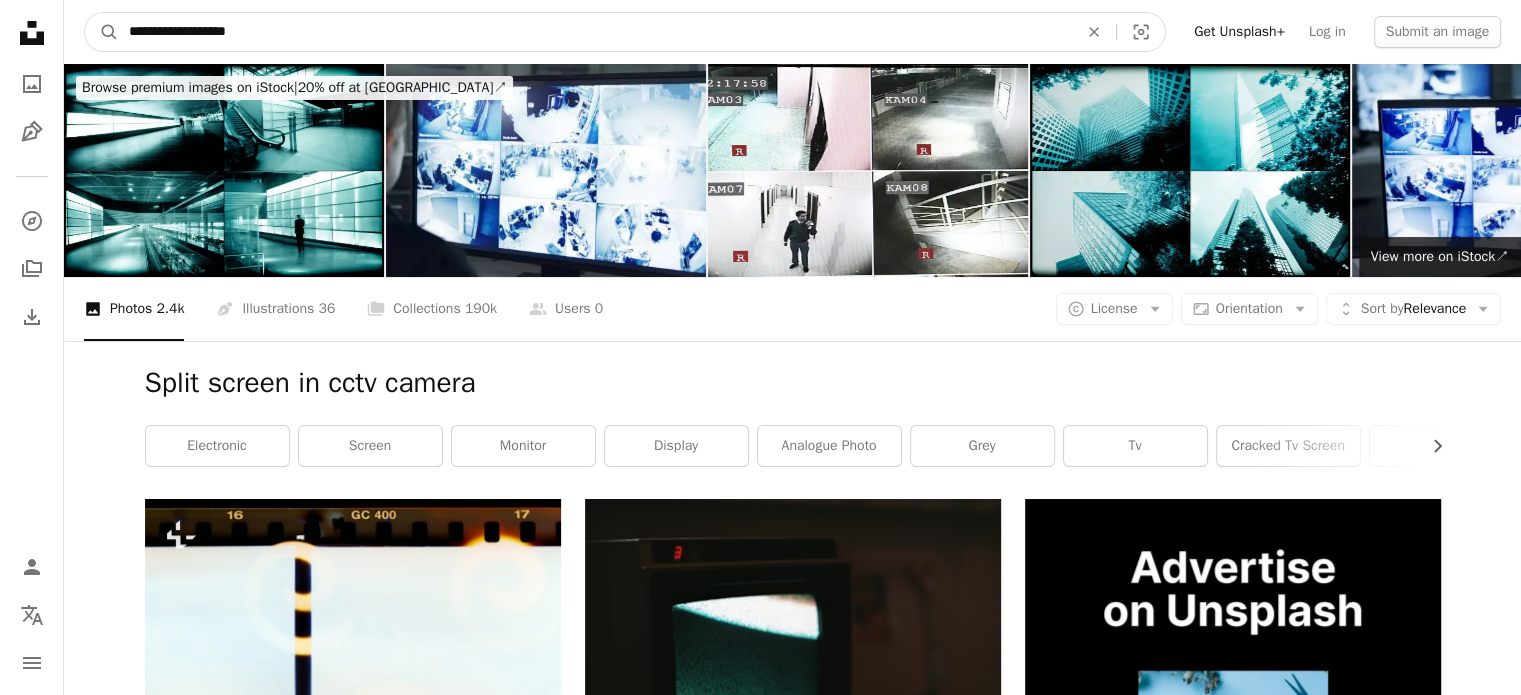 click on "A magnifying glass" at bounding box center (102, 32) 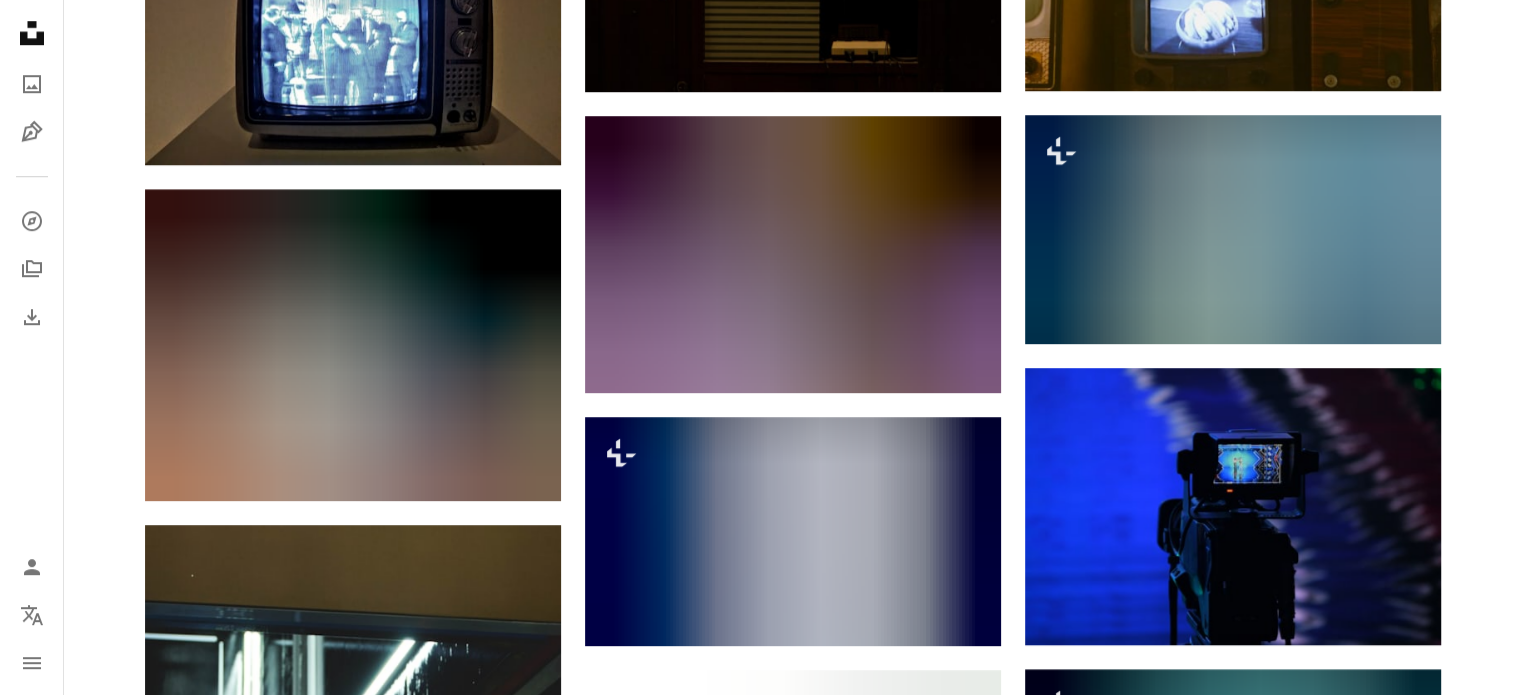 scroll, scrollTop: 1552, scrollLeft: 0, axis: vertical 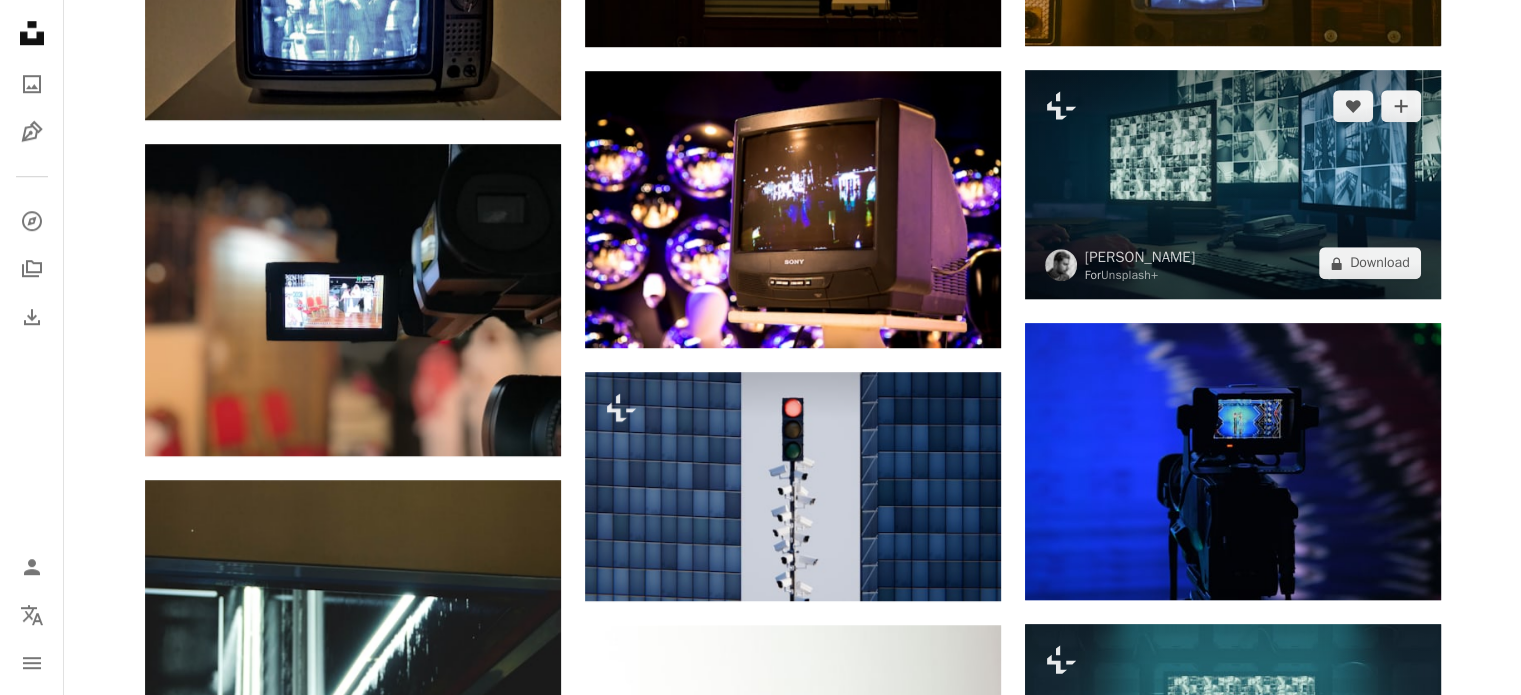 click at bounding box center (1233, 184) 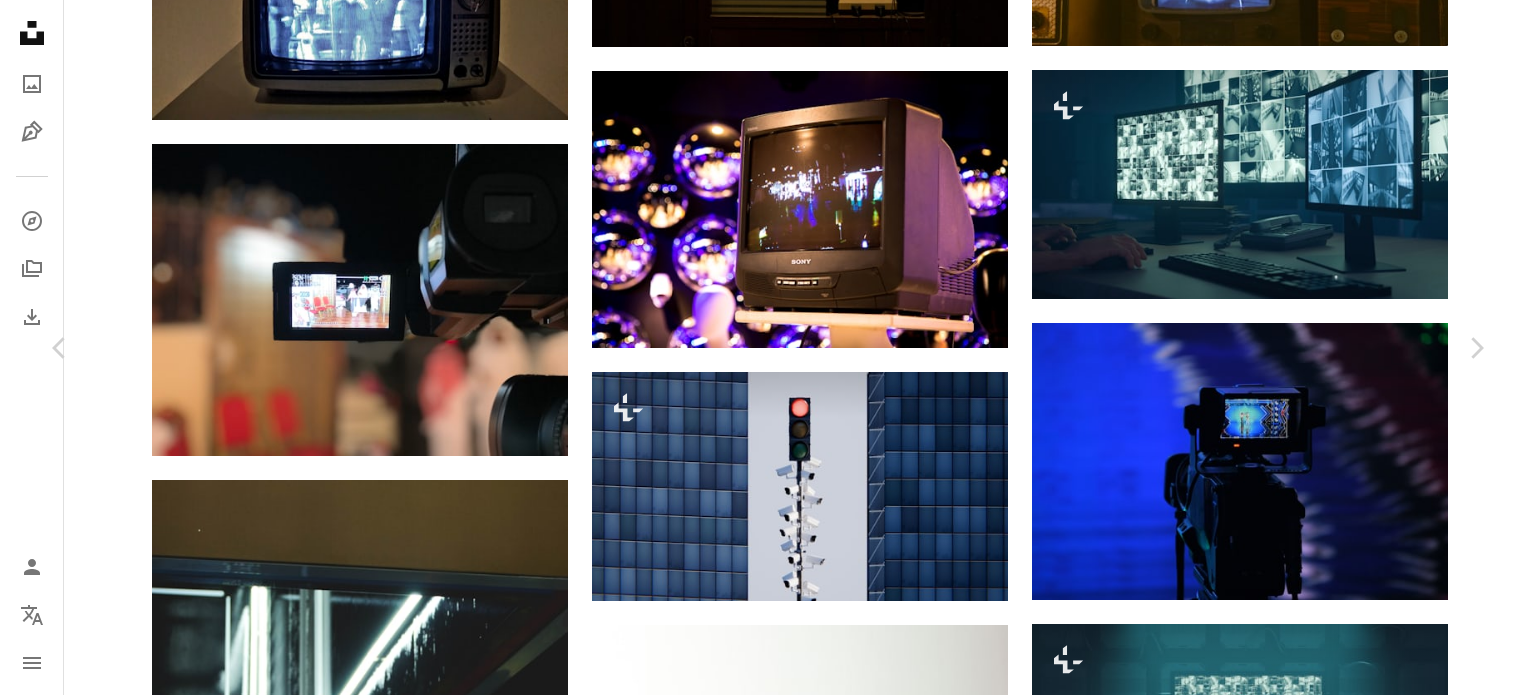 click on "An X shape" at bounding box center [20, 20] 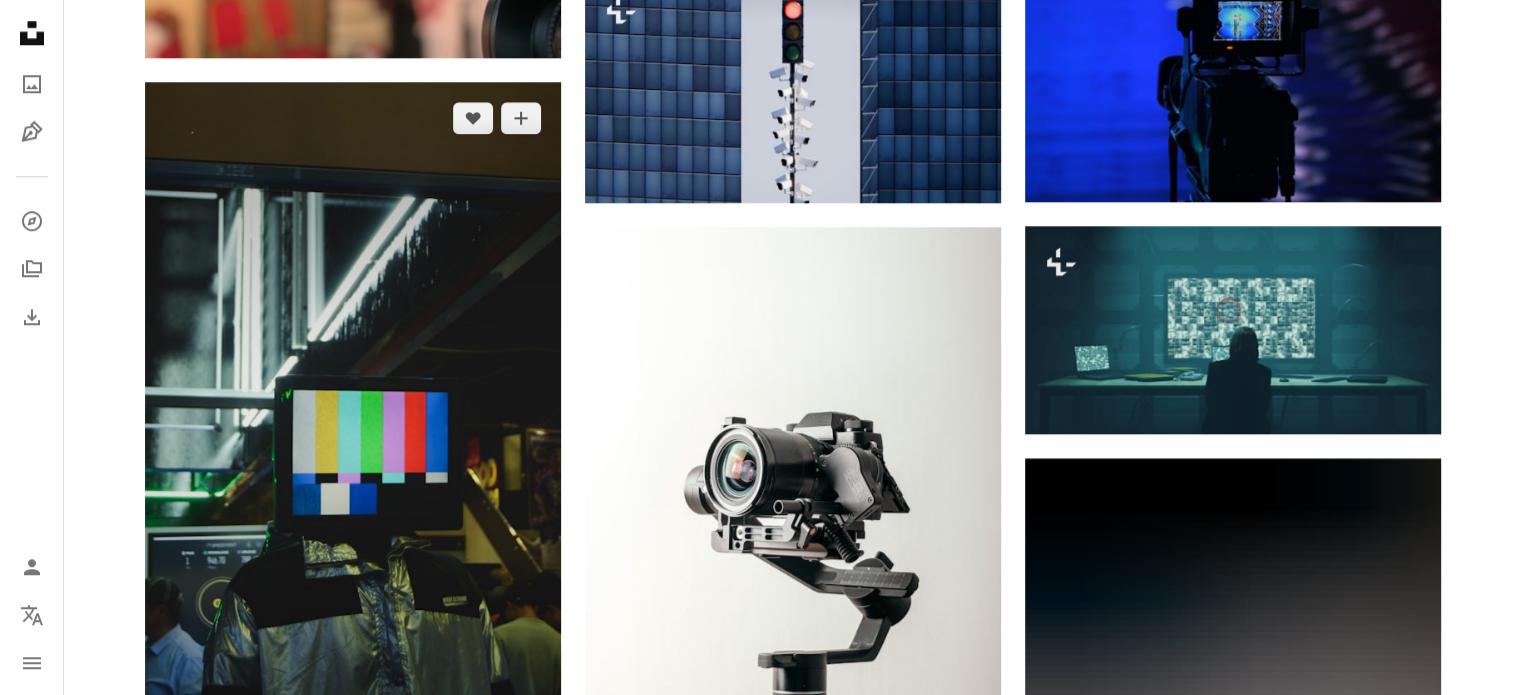 scroll, scrollTop: 1952, scrollLeft: 0, axis: vertical 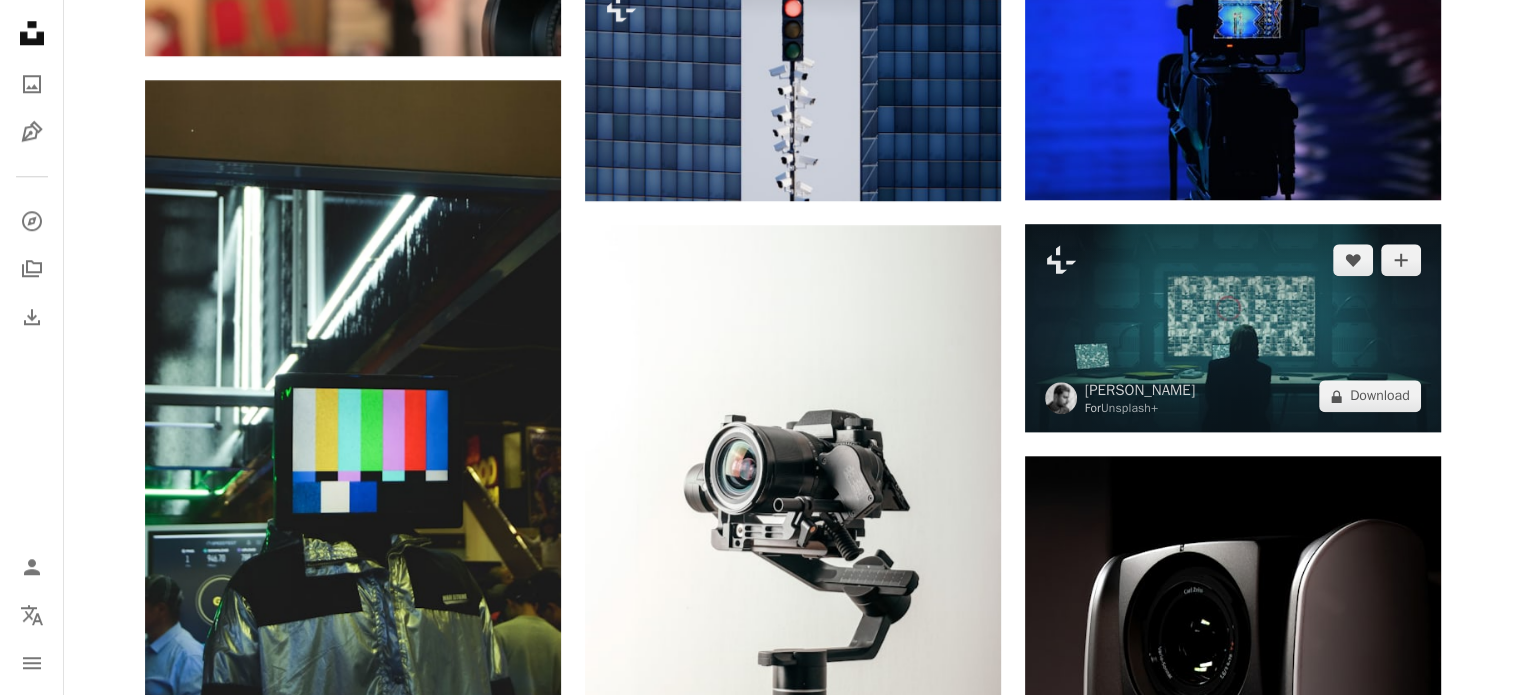 click at bounding box center [1233, 328] 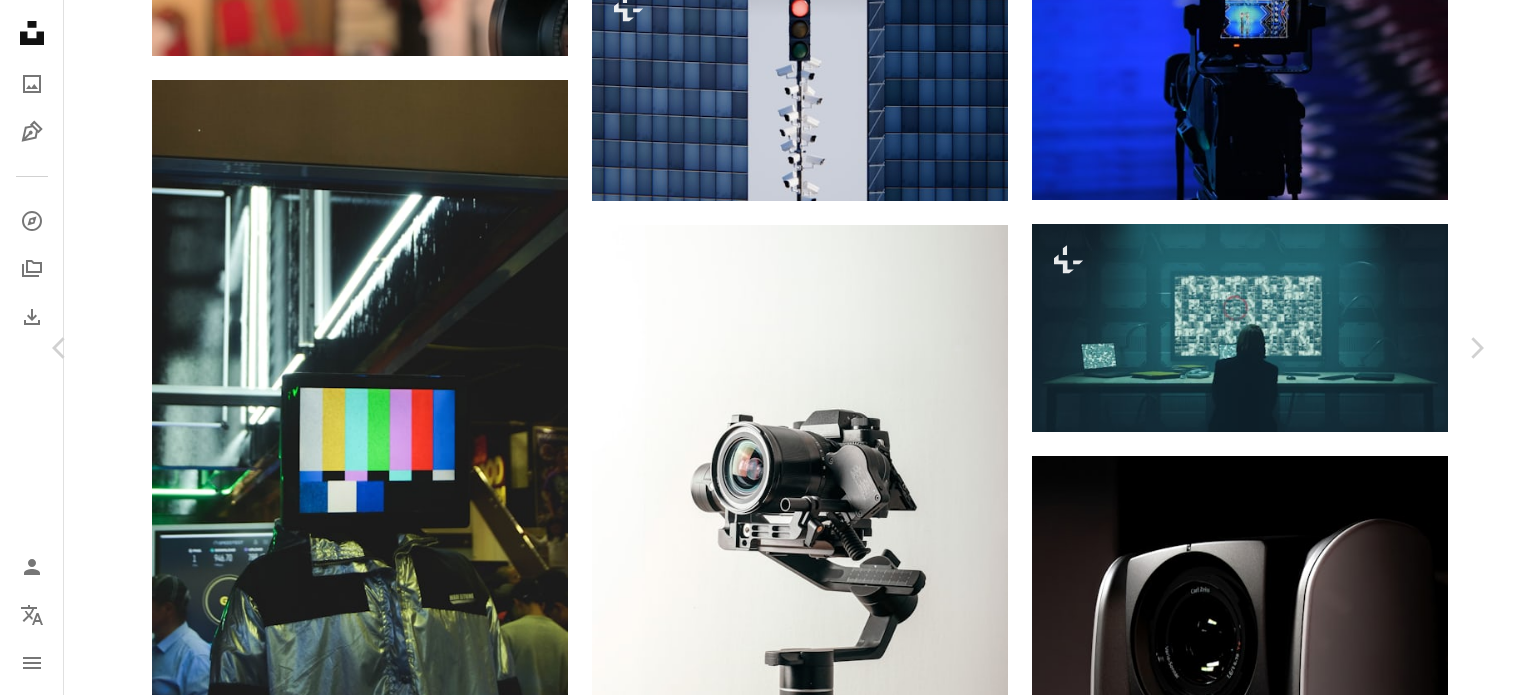 click on "A lock Download" at bounding box center (1329, 2811) 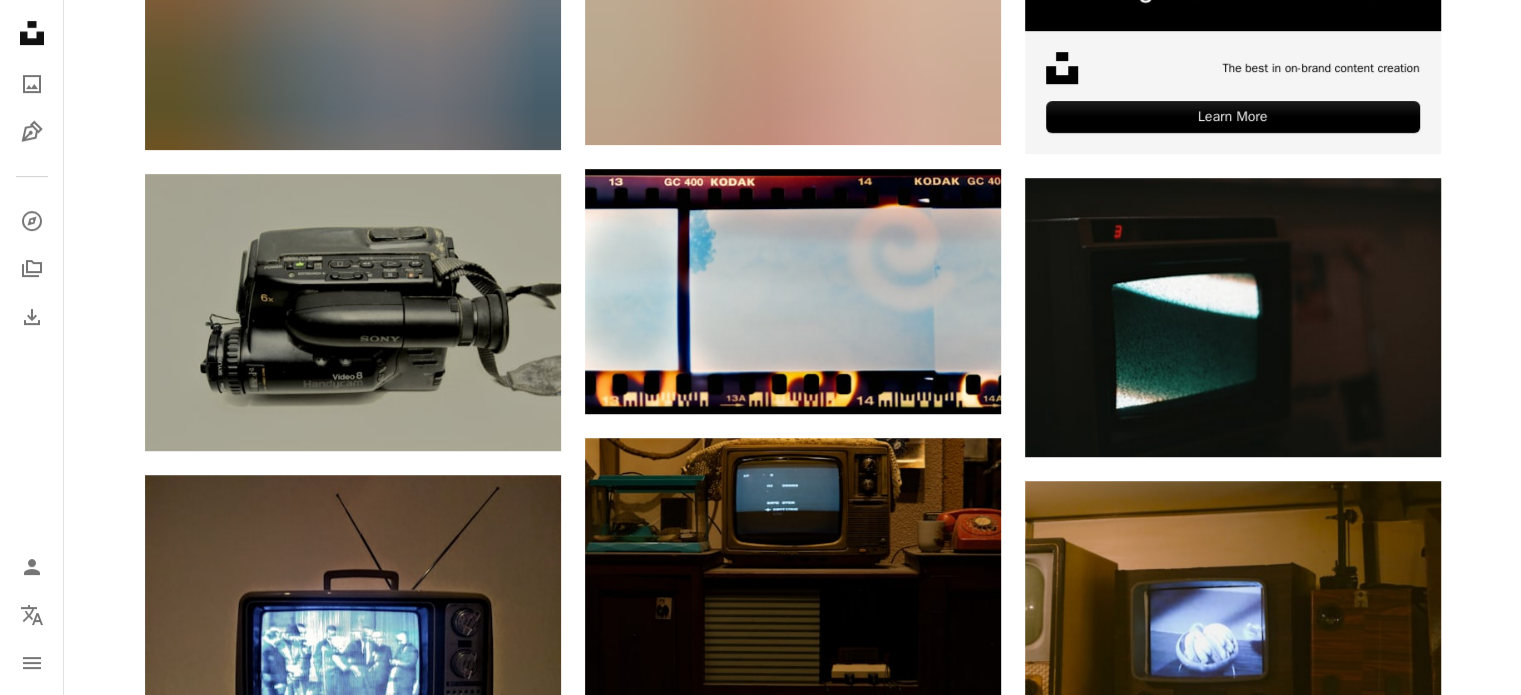 scroll, scrollTop: 878, scrollLeft: 0, axis: vertical 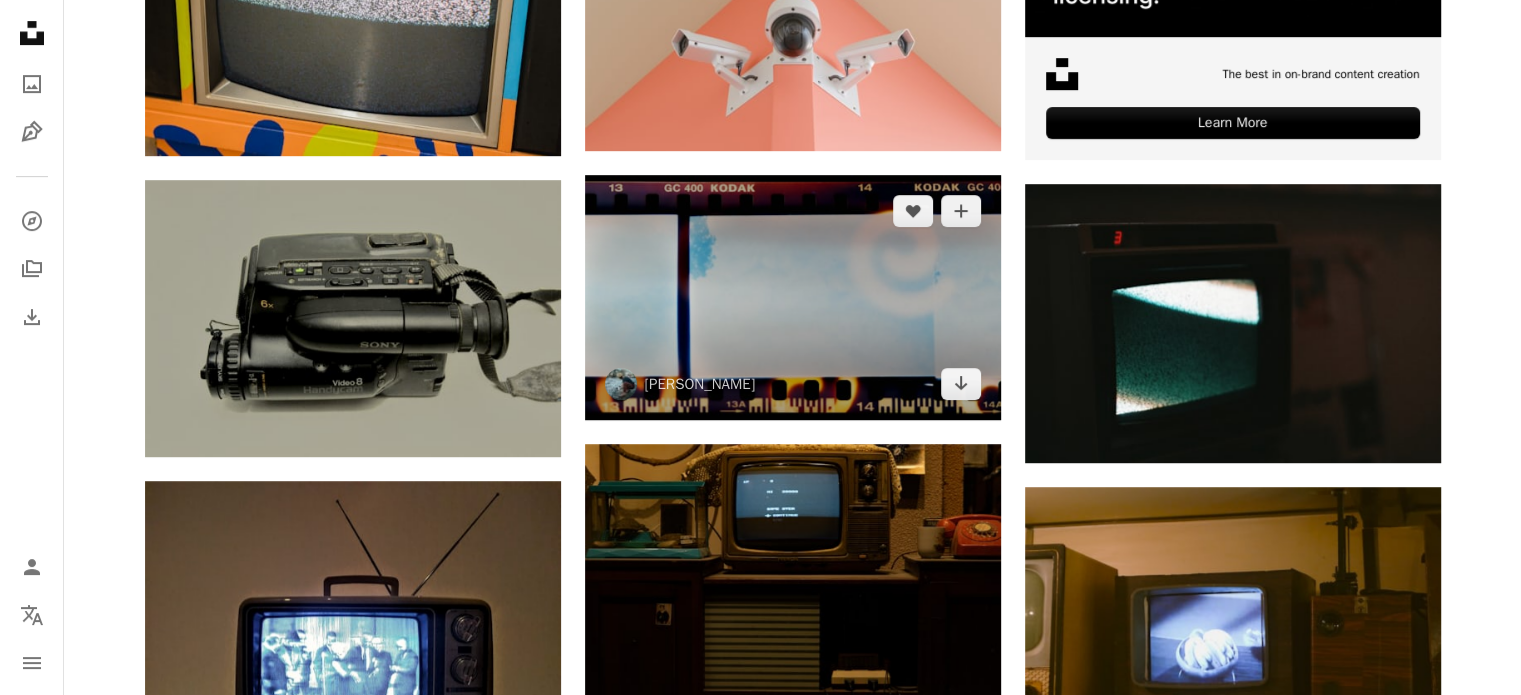 click at bounding box center [793, 297] 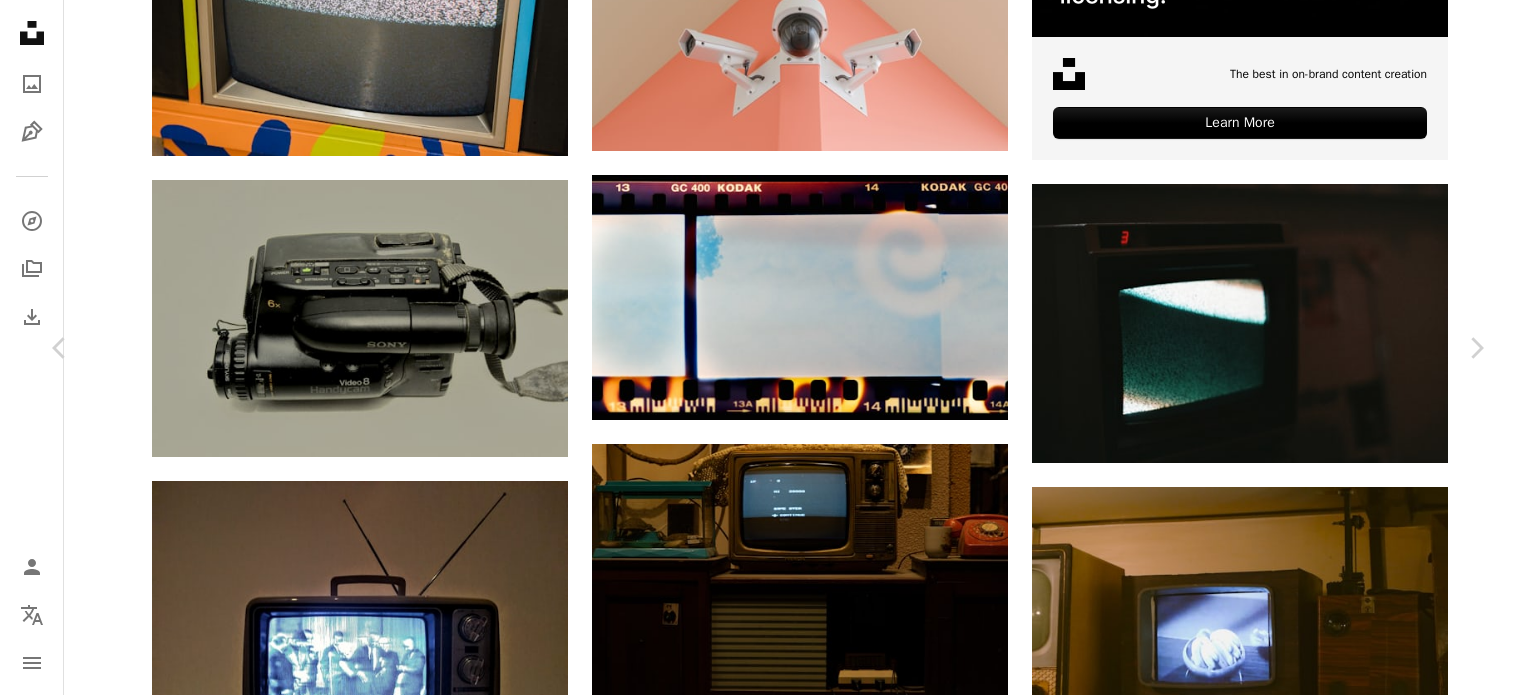 click on "Download free" at bounding box center (1291, 3885) 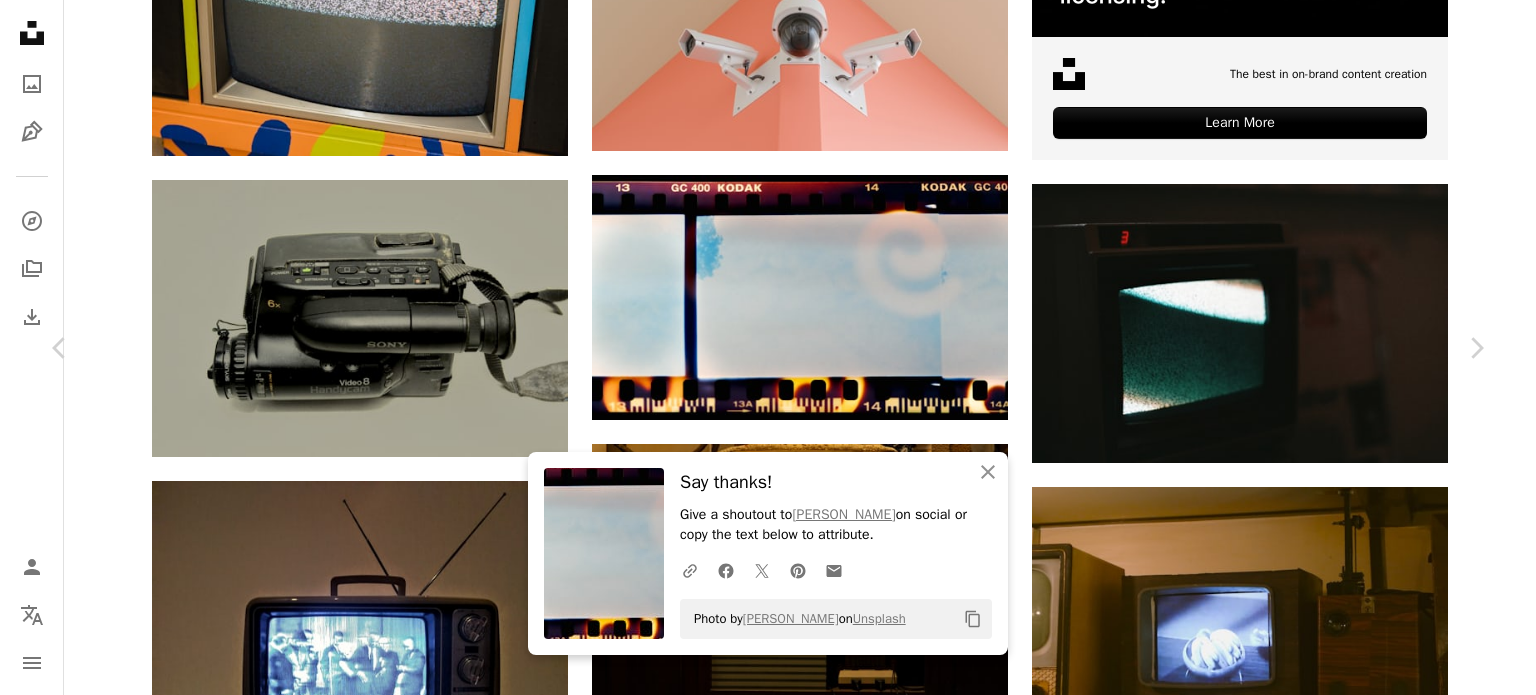 click on "An X shape" at bounding box center [20, 20] 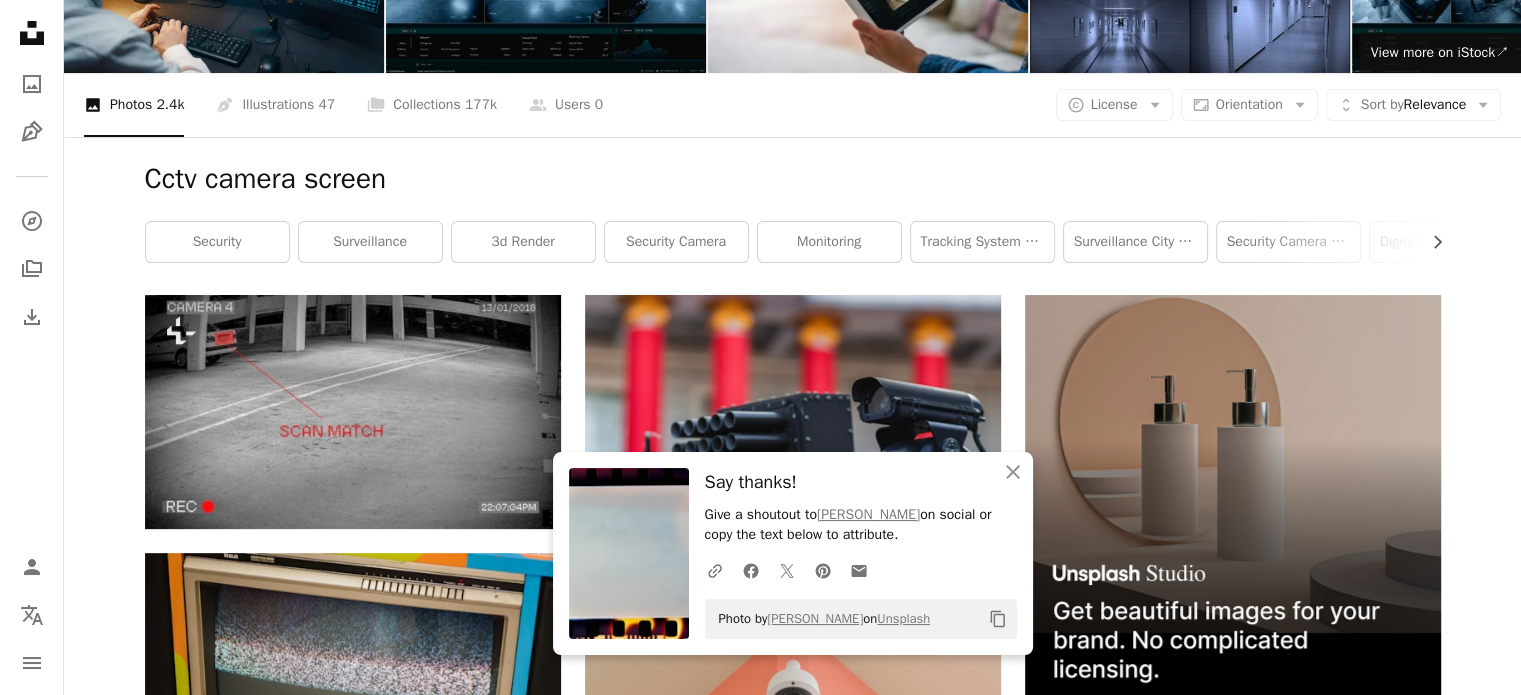 scroll, scrollTop: 0, scrollLeft: 0, axis: both 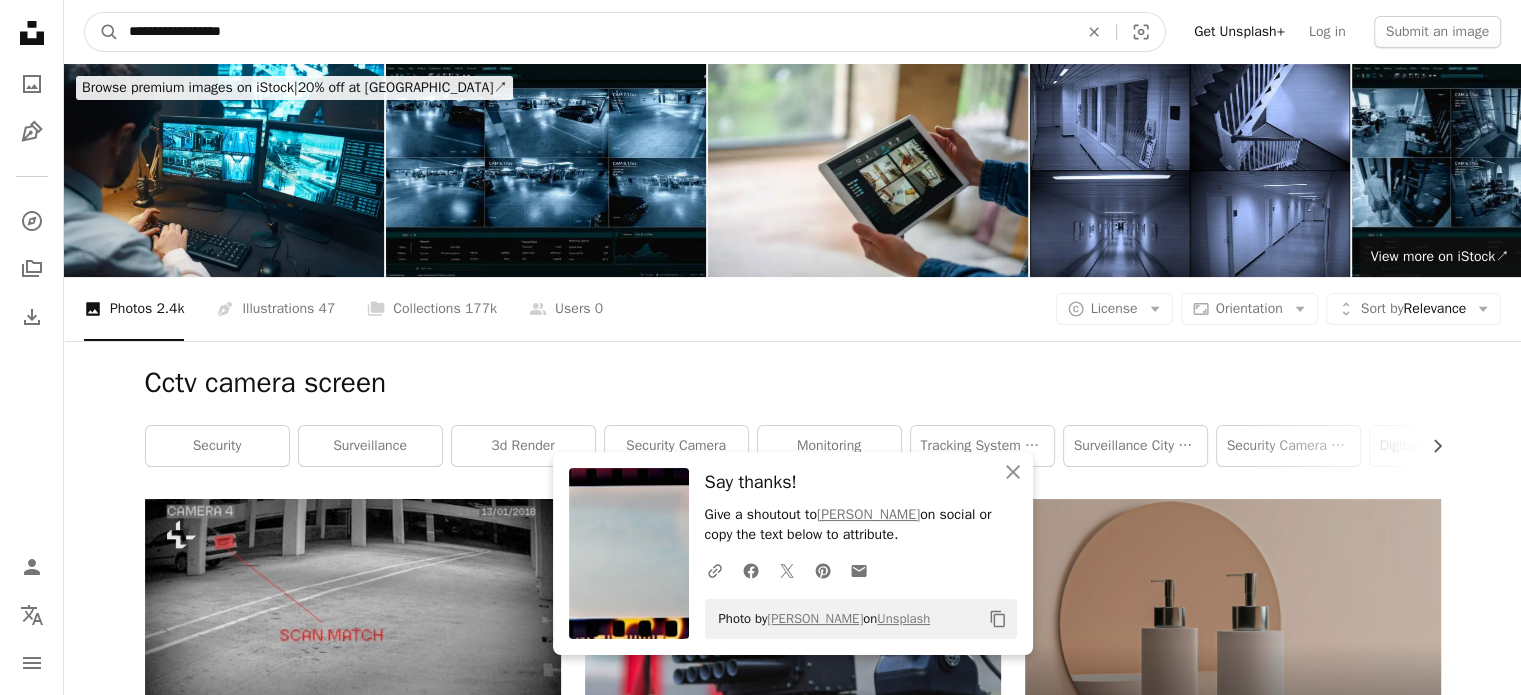drag, startPoint x: 316, startPoint y: 31, endPoint x: 0, endPoint y: 31, distance: 316 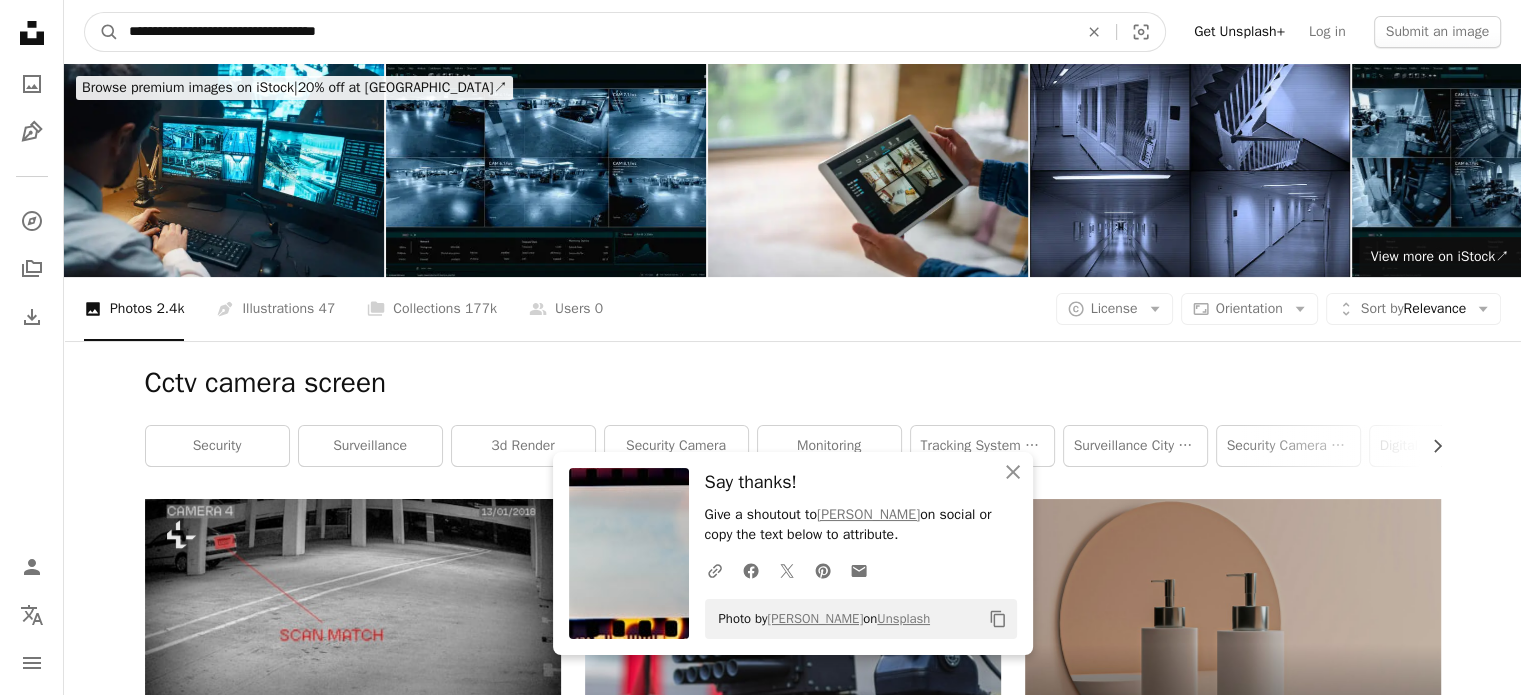 type on "**********" 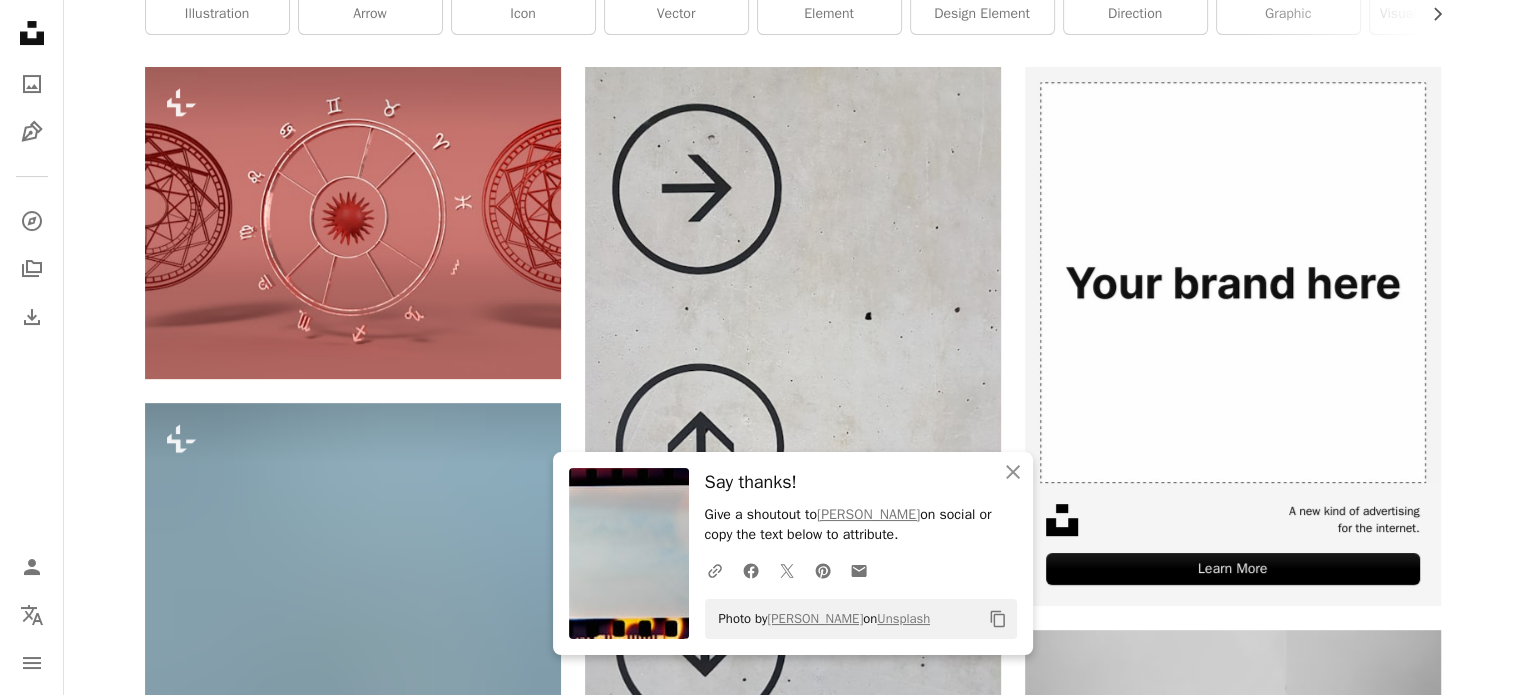 scroll, scrollTop: 0, scrollLeft: 0, axis: both 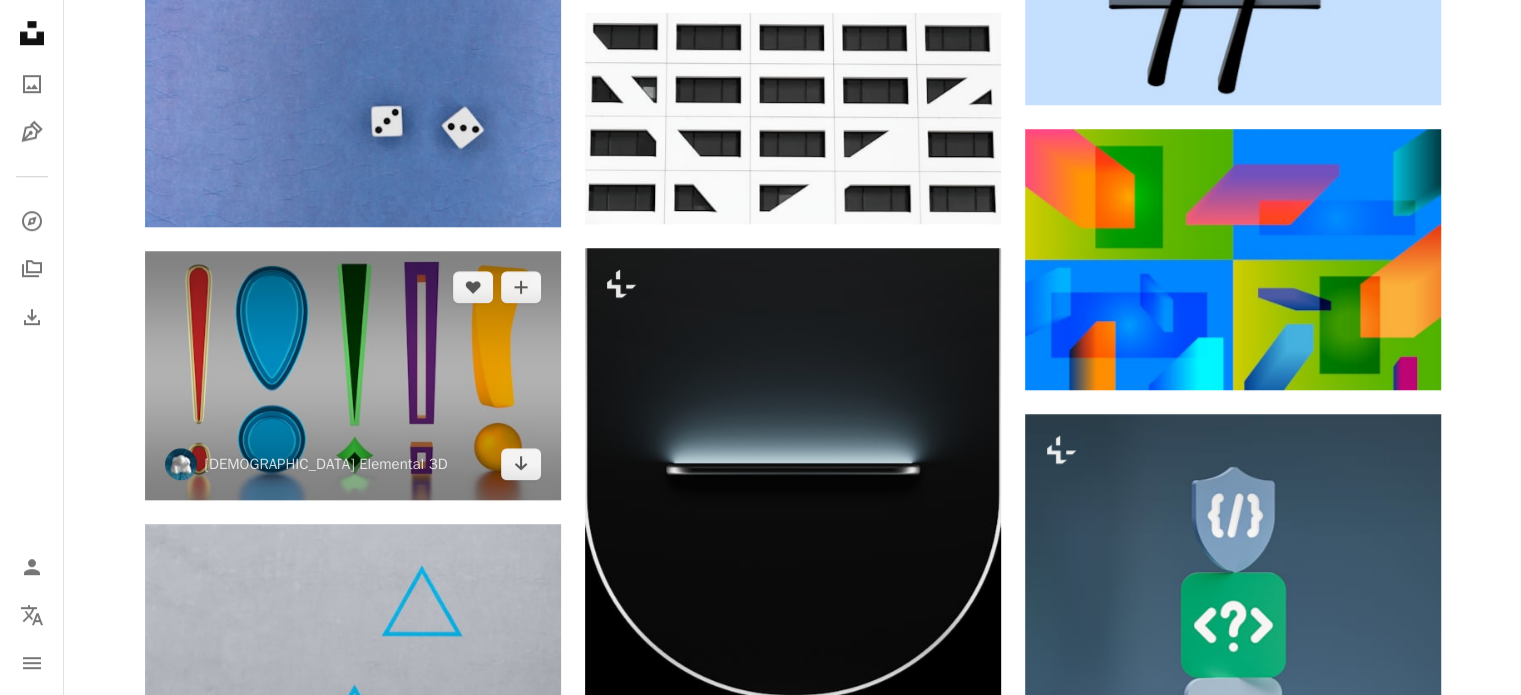 click at bounding box center (353, 376) 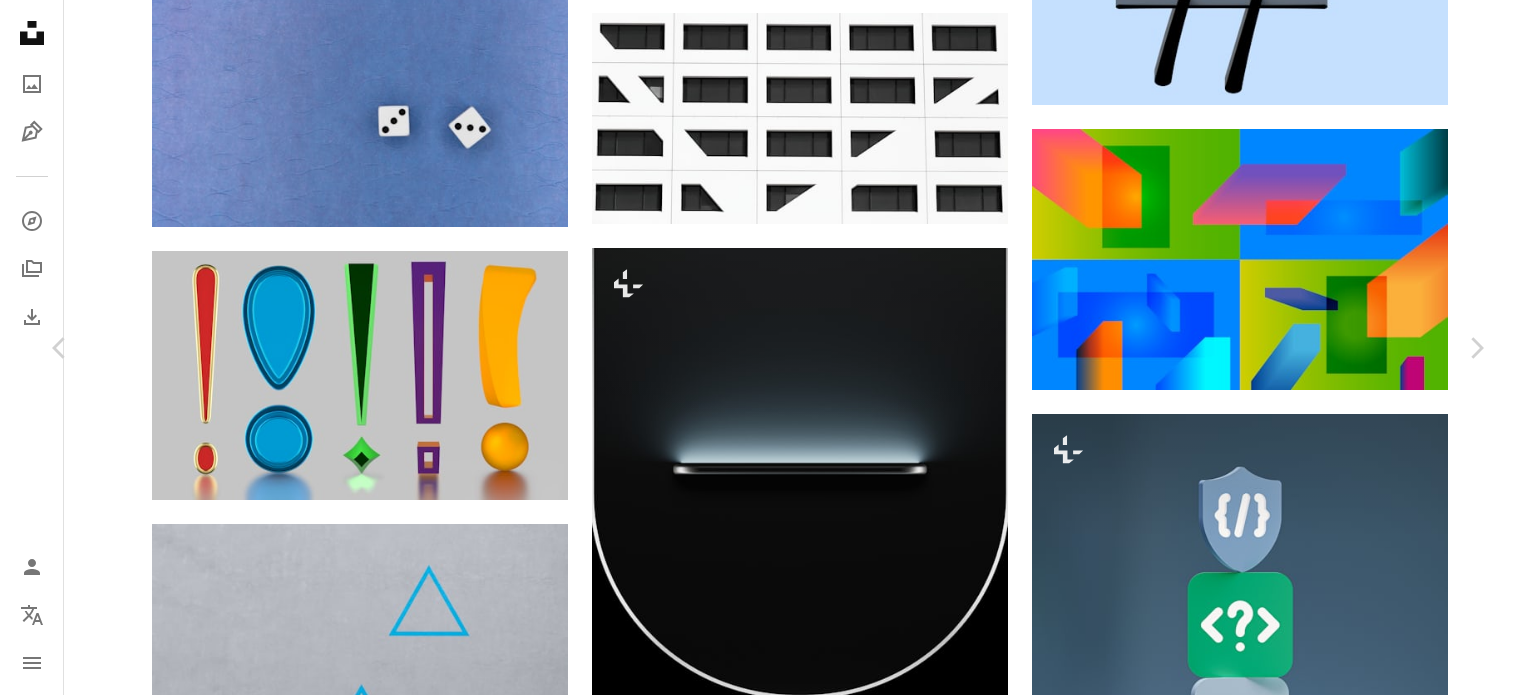 click on "Download free" at bounding box center [1291, 2920] 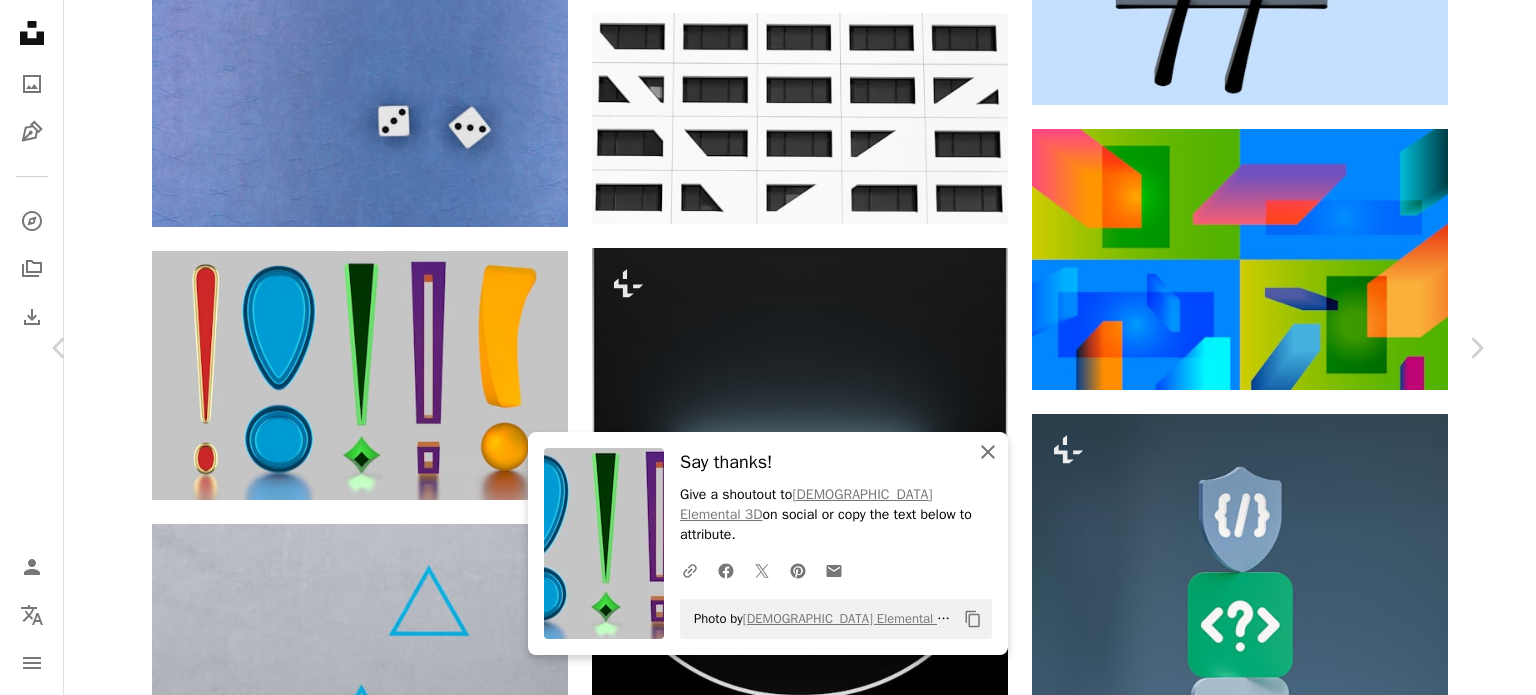 click 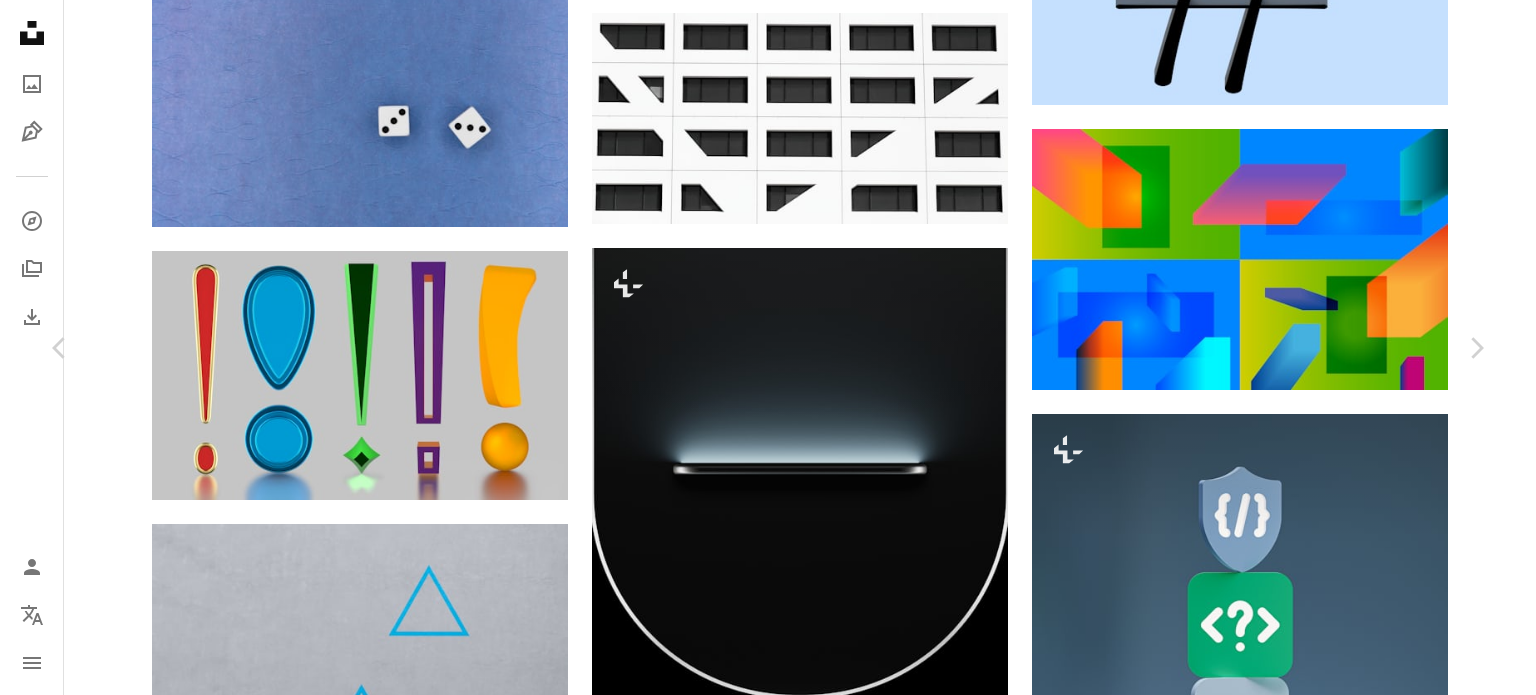 click on "An X shape" at bounding box center [20, 20] 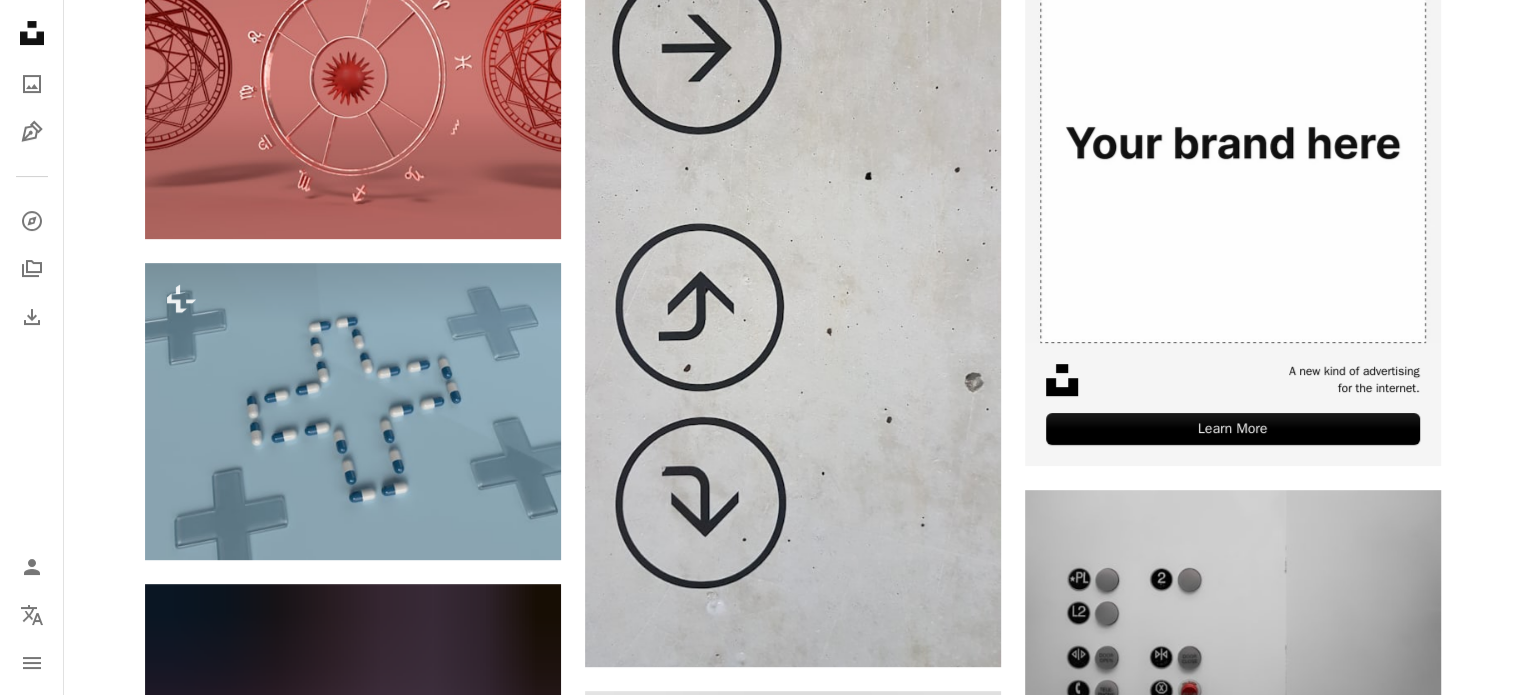 scroll, scrollTop: 0, scrollLeft: 0, axis: both 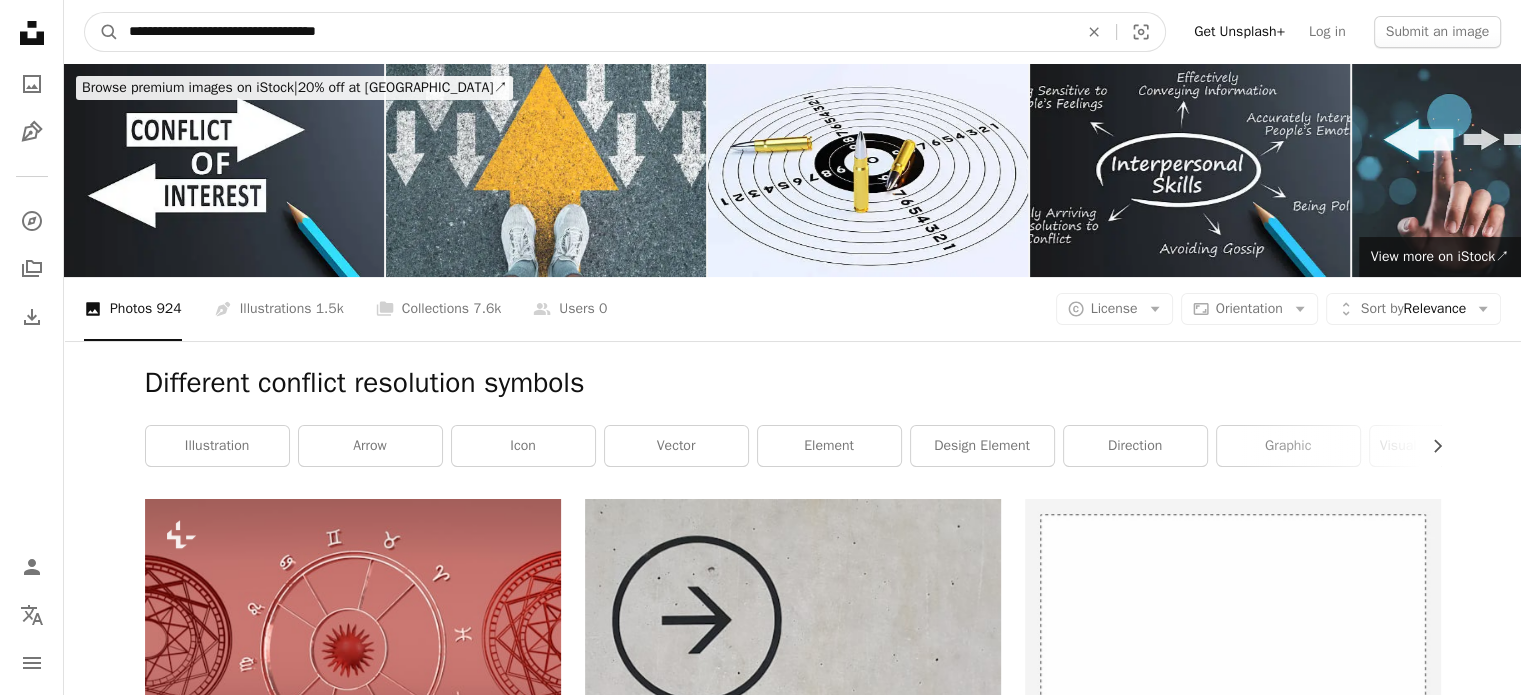 drag, startPoint x: 385, startPoint y: 41, endPoint x: 0, endPoint y: 36, distance: 385.03247 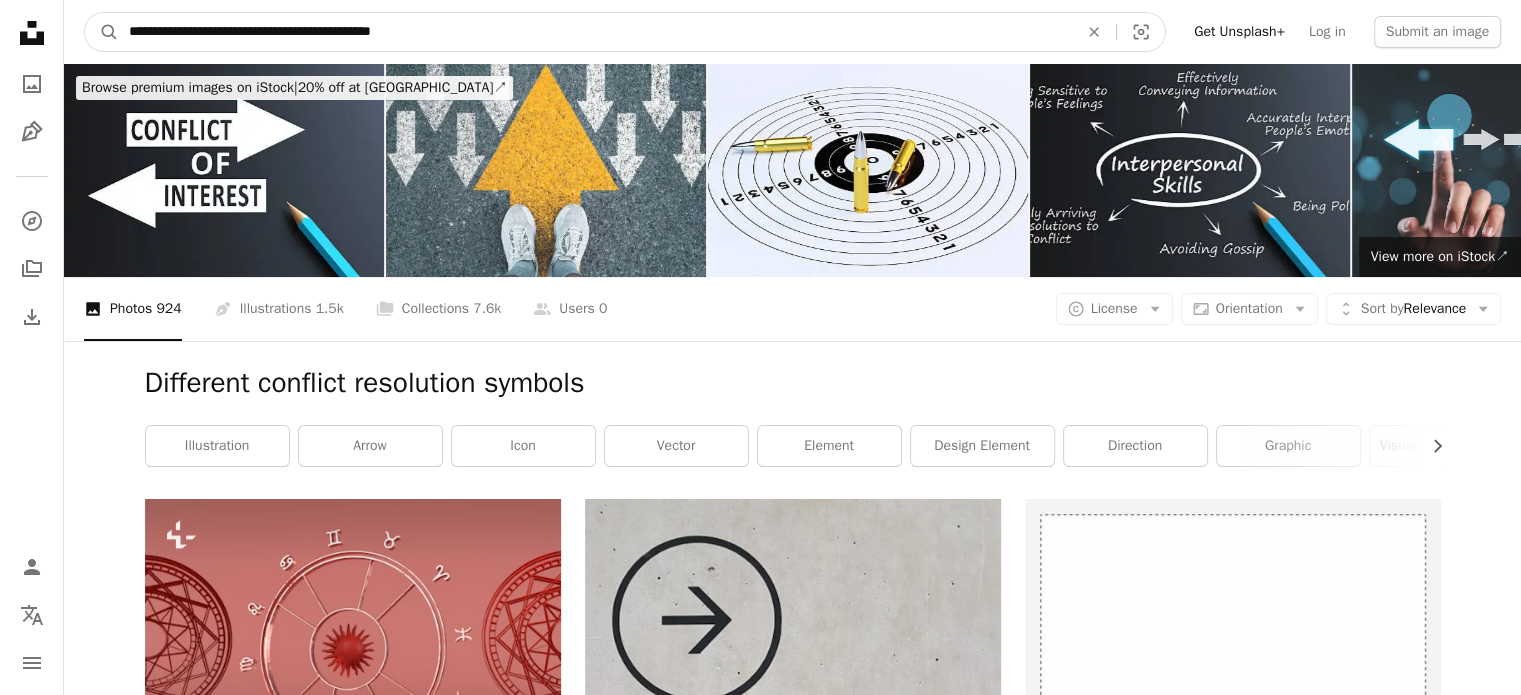 click on "A magnifying glass" at bounding box center [102, 32] 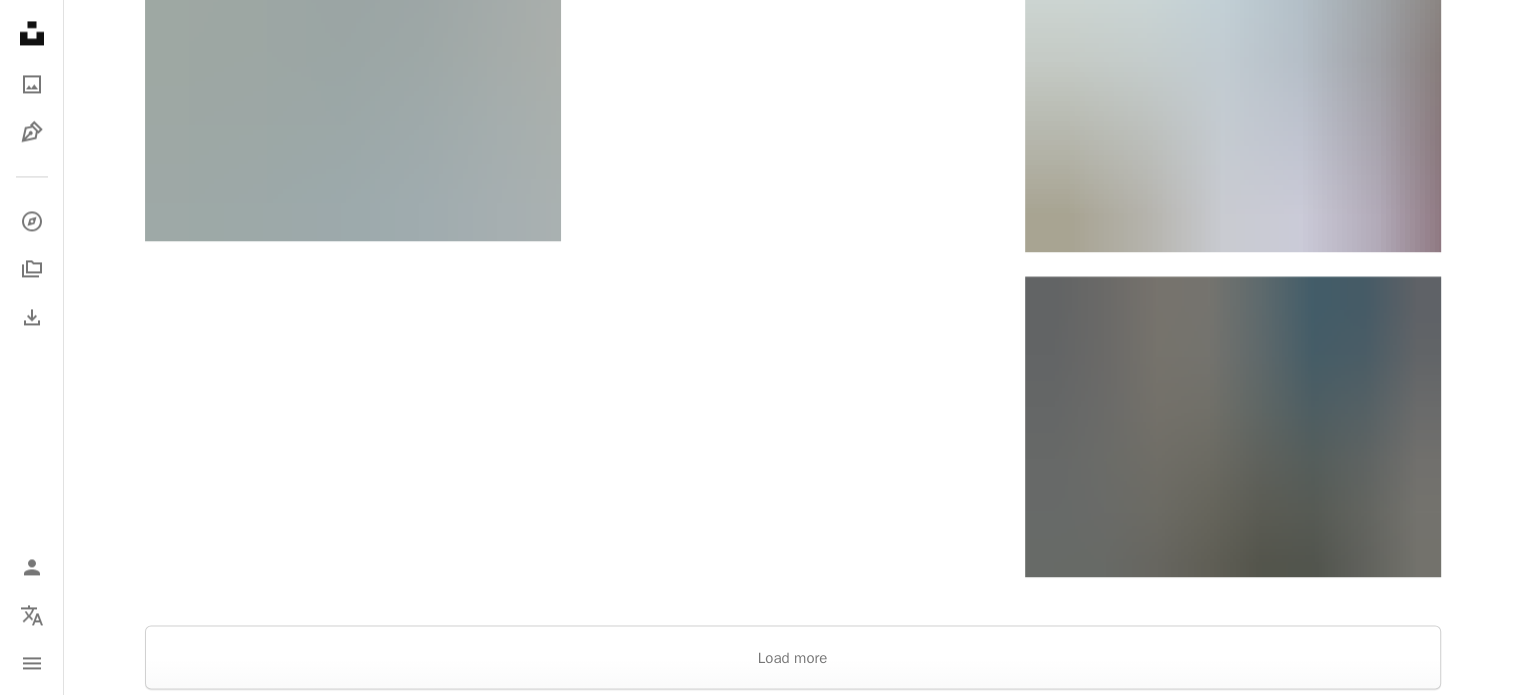 scroll, scrollTop: 3362, scrollLeft: 0, axis: vertical 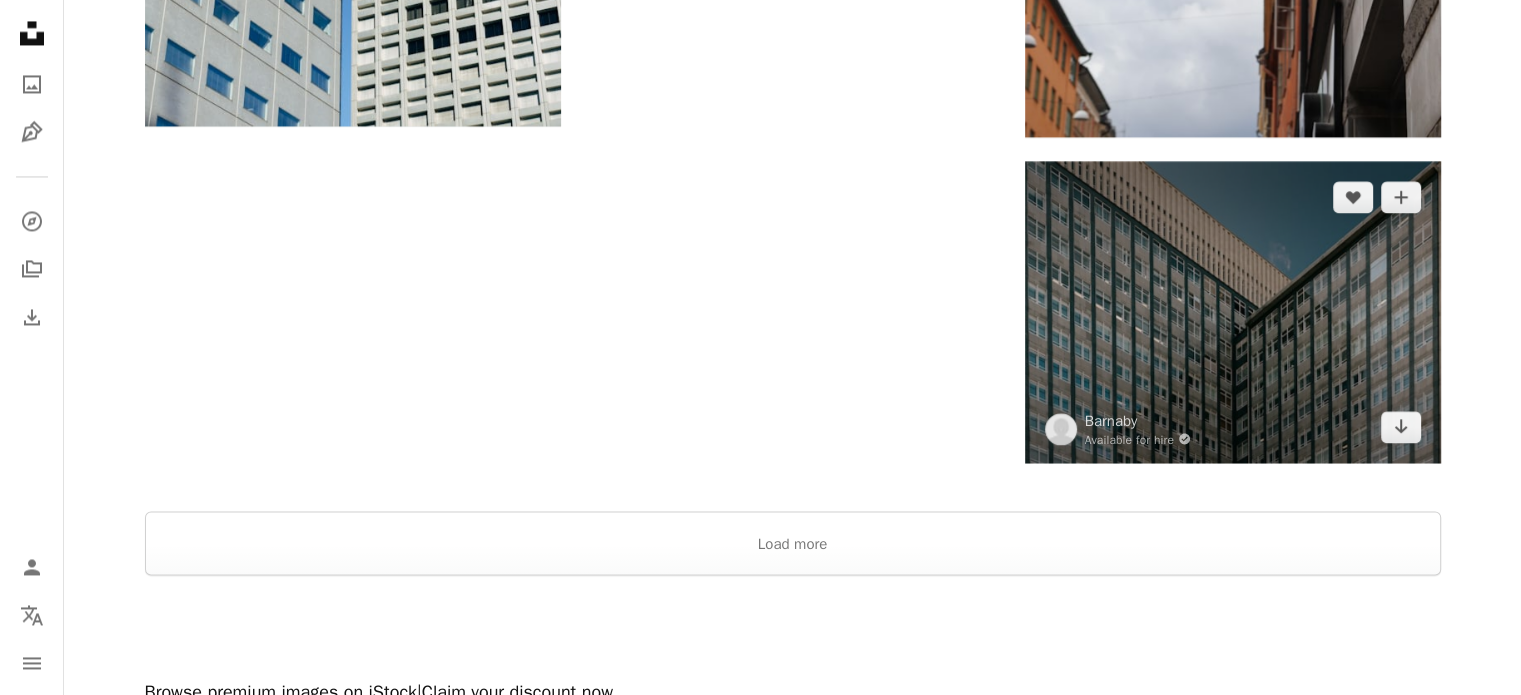 click at bounding box center (1233, 312) 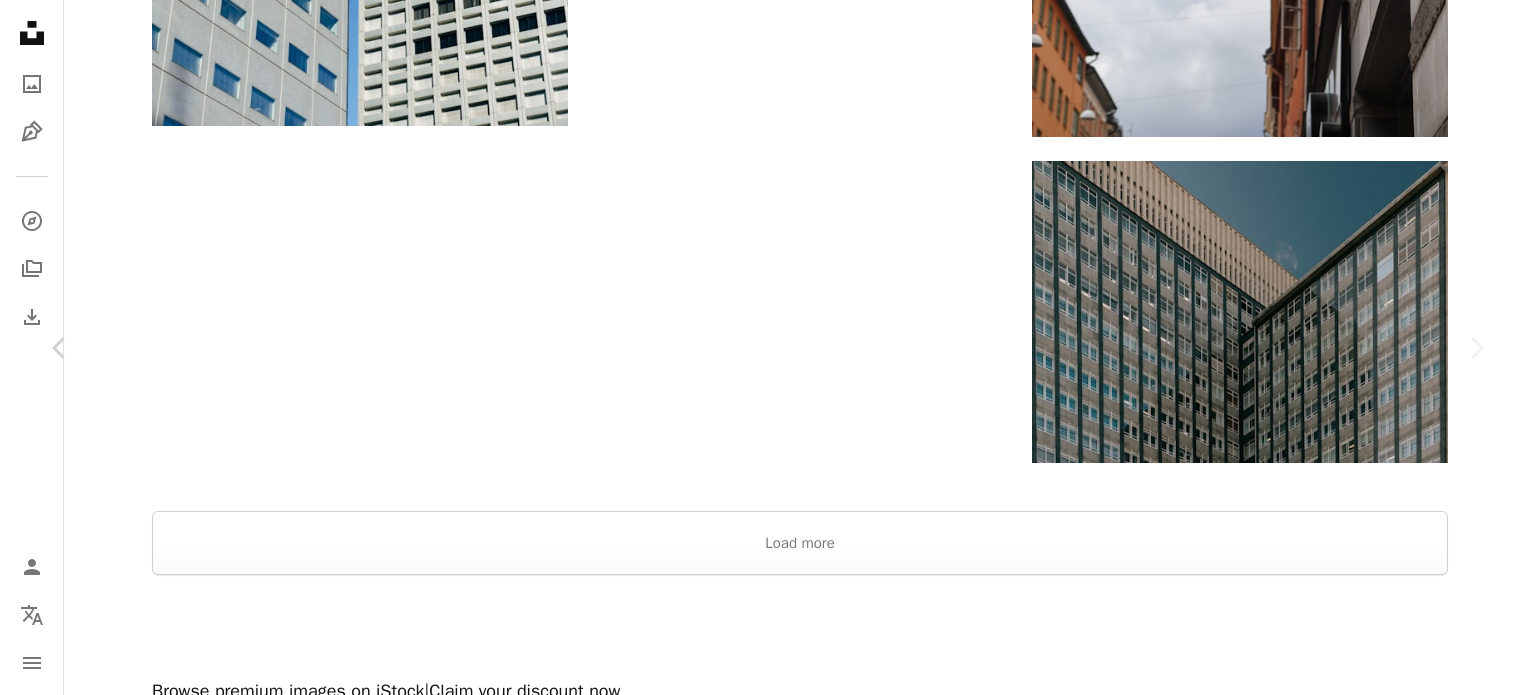 click on "Download free" at bounding box center [1291, 1430] 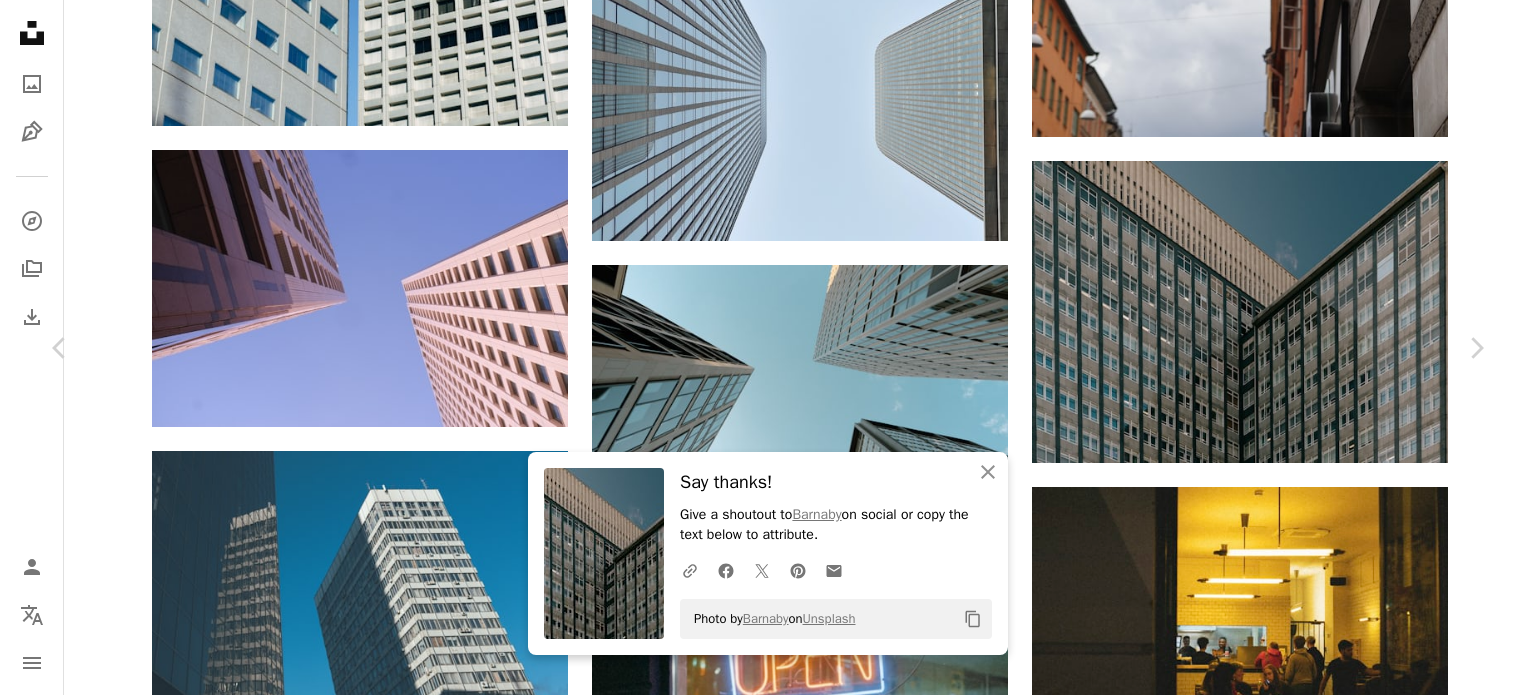 click on "An X shape" at bounding box center (20, 20) 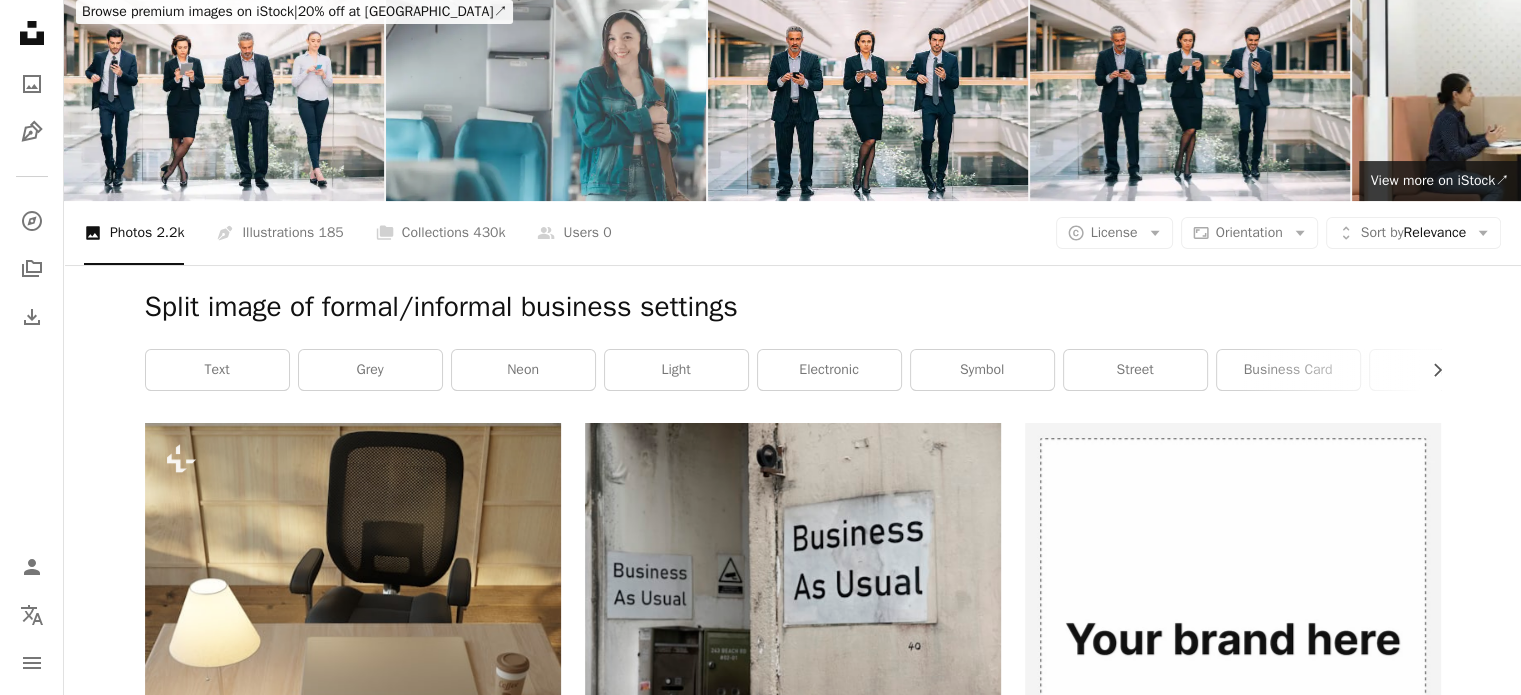 scroll, scrollTop: 0, scrollLeft: 0, axis: both 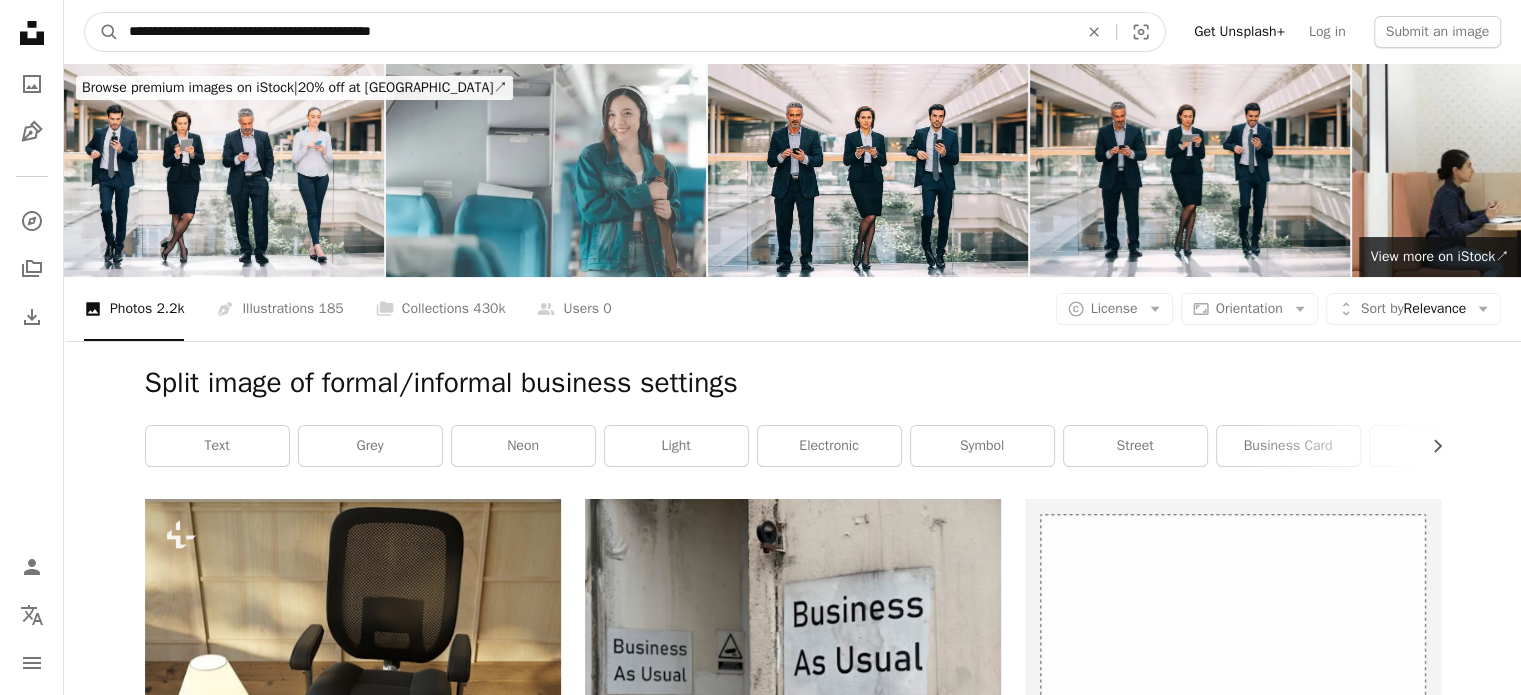 drag, startPoint x: 436, startPoint y: 39, endPoint x: 0, endPoint y: 47, distance: 436.0734 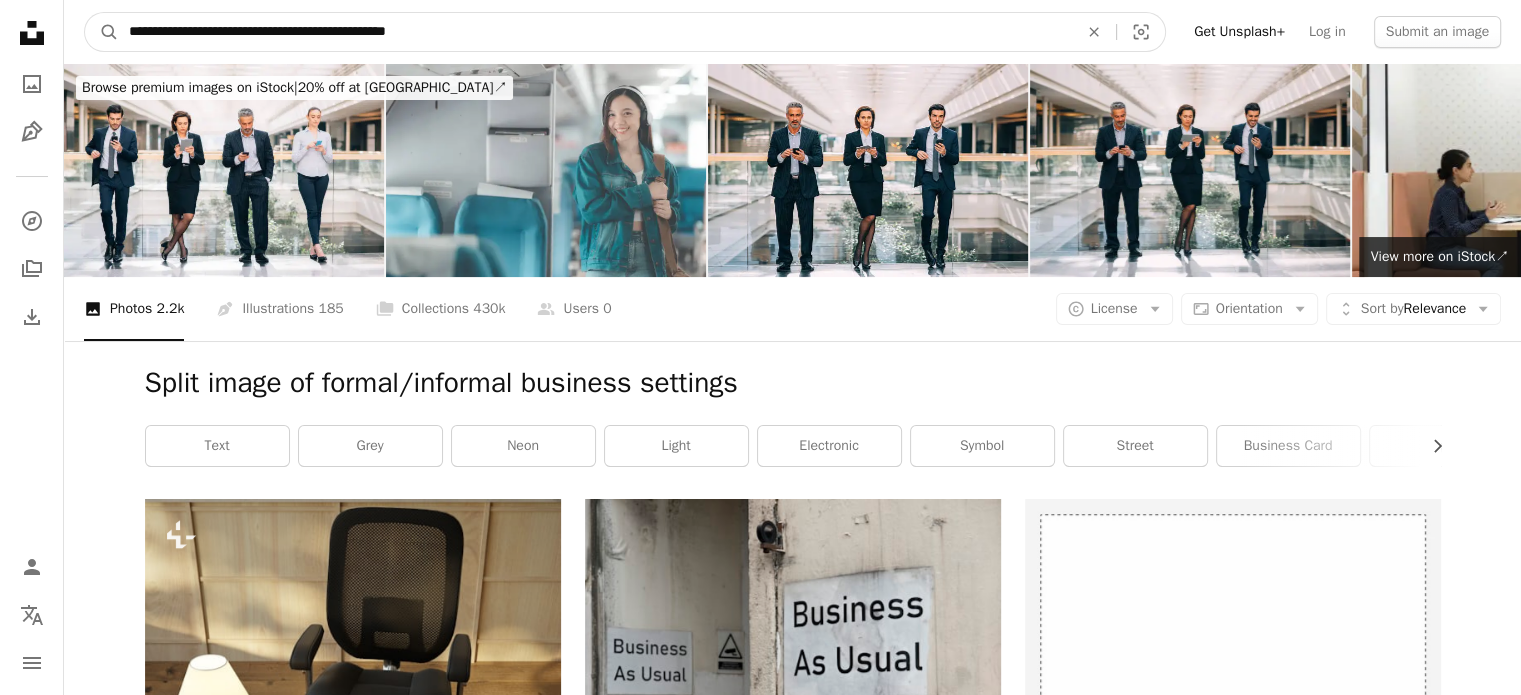 click on "A magnifying glass" at bounding box center (102, 32) 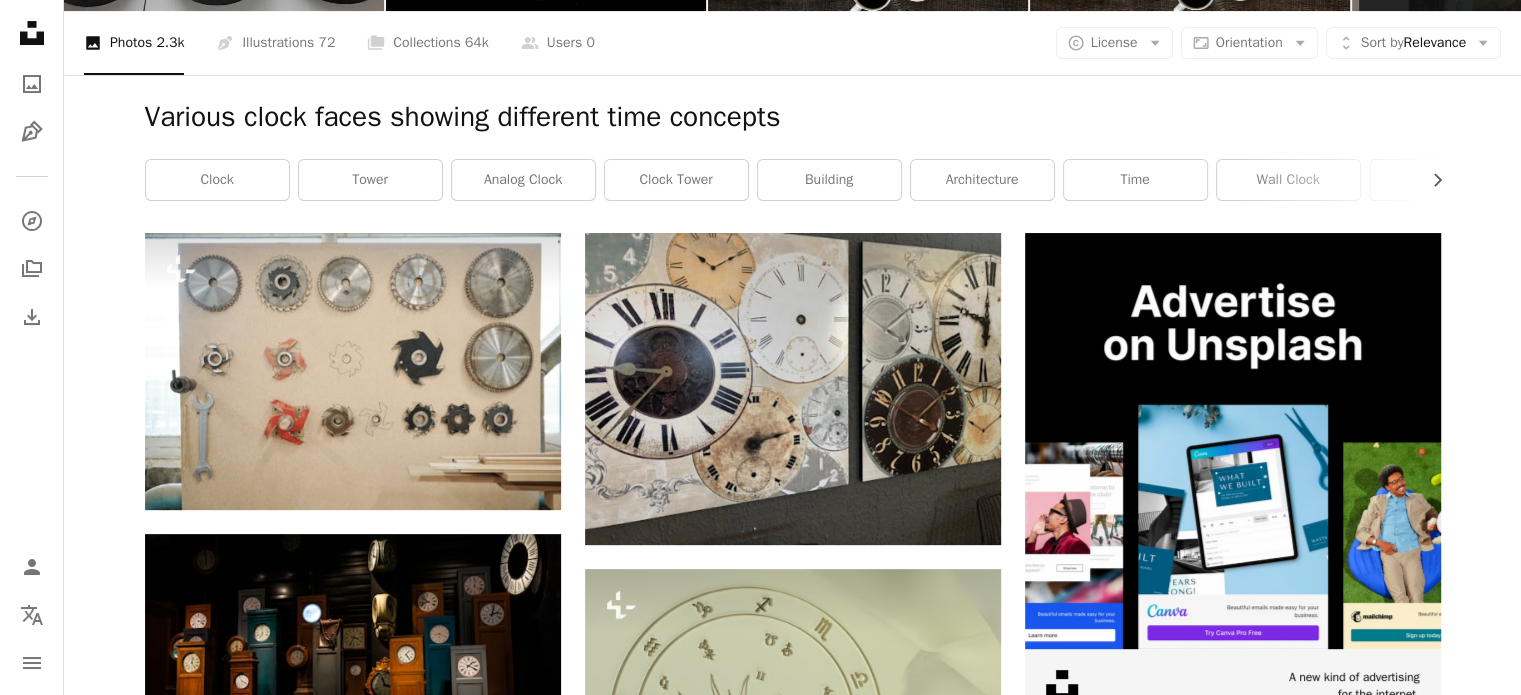 scroll, scrollTop: 444, scrollLeft: 0, axis: vertical 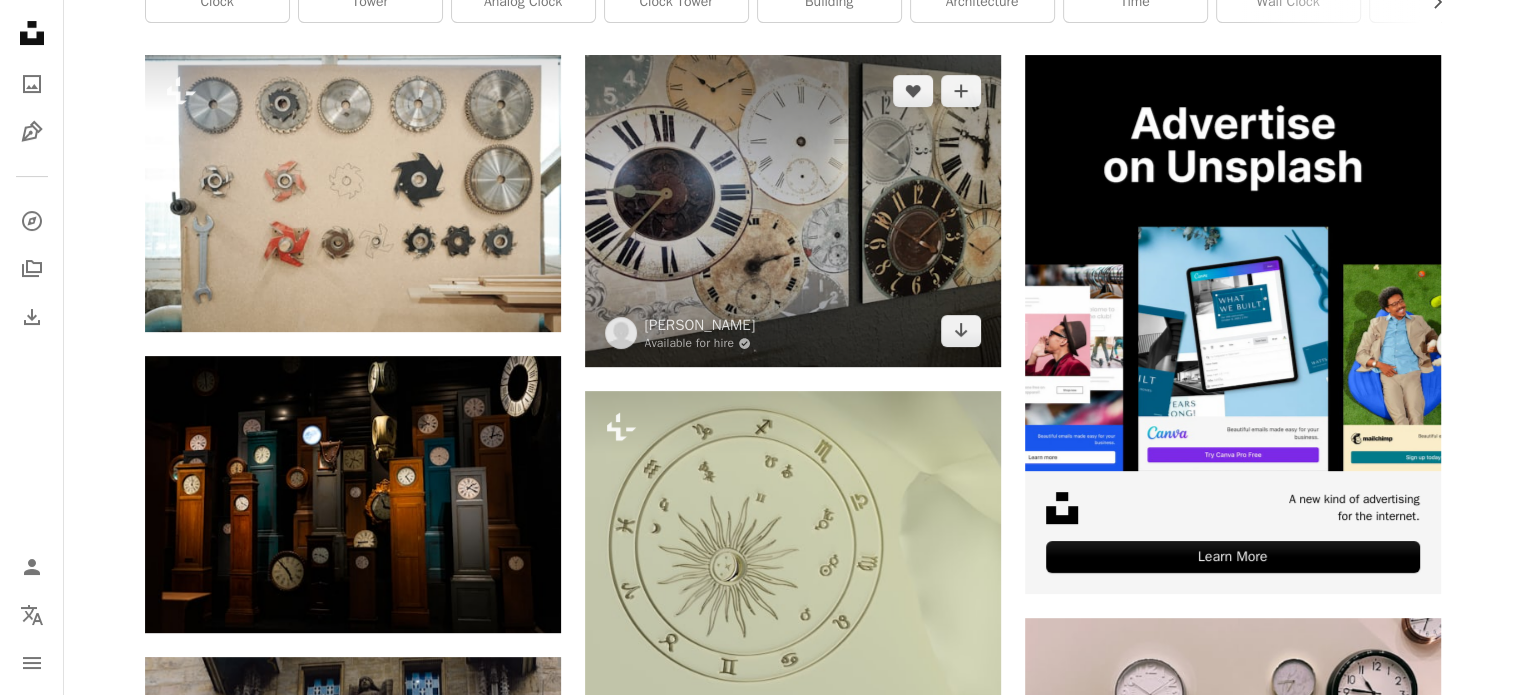 click at bounding box center [793, 211] 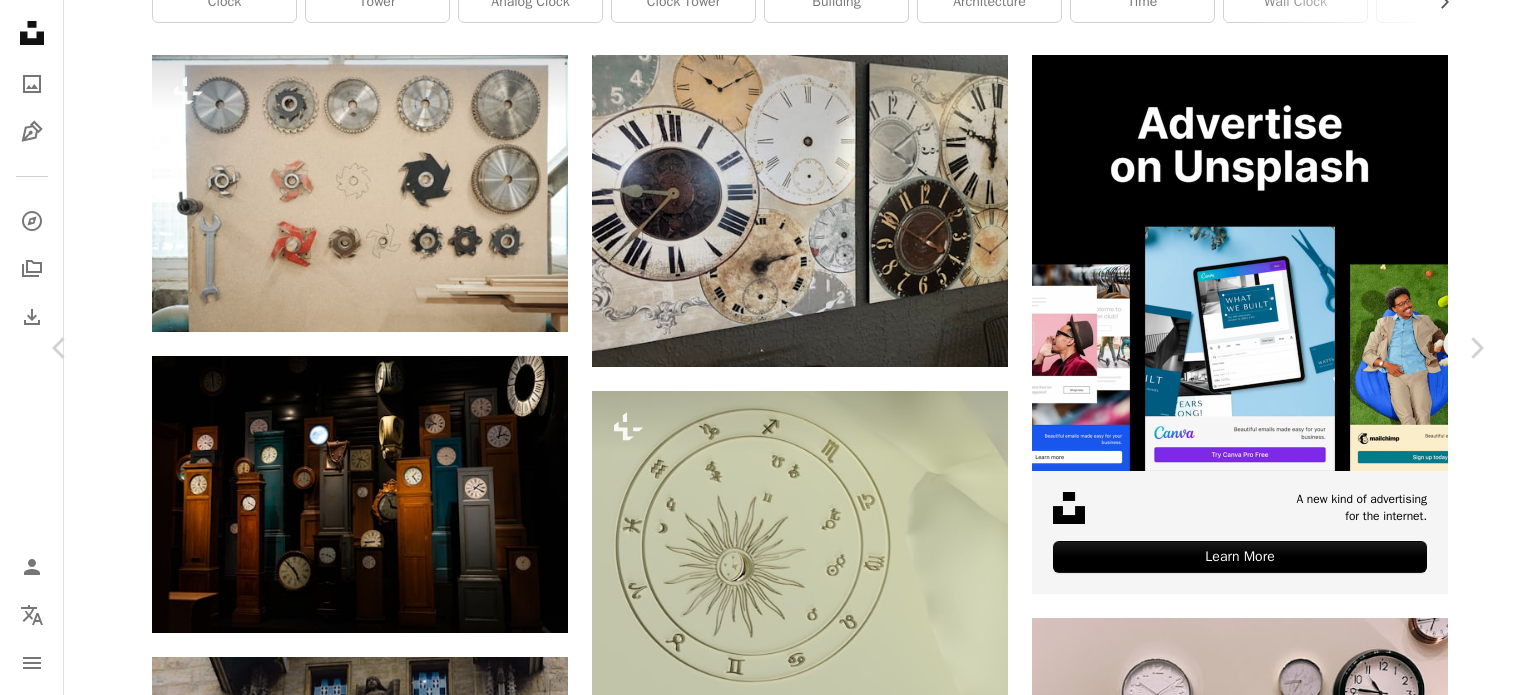 click on "Download free" at bounding box center [1291, 4054] 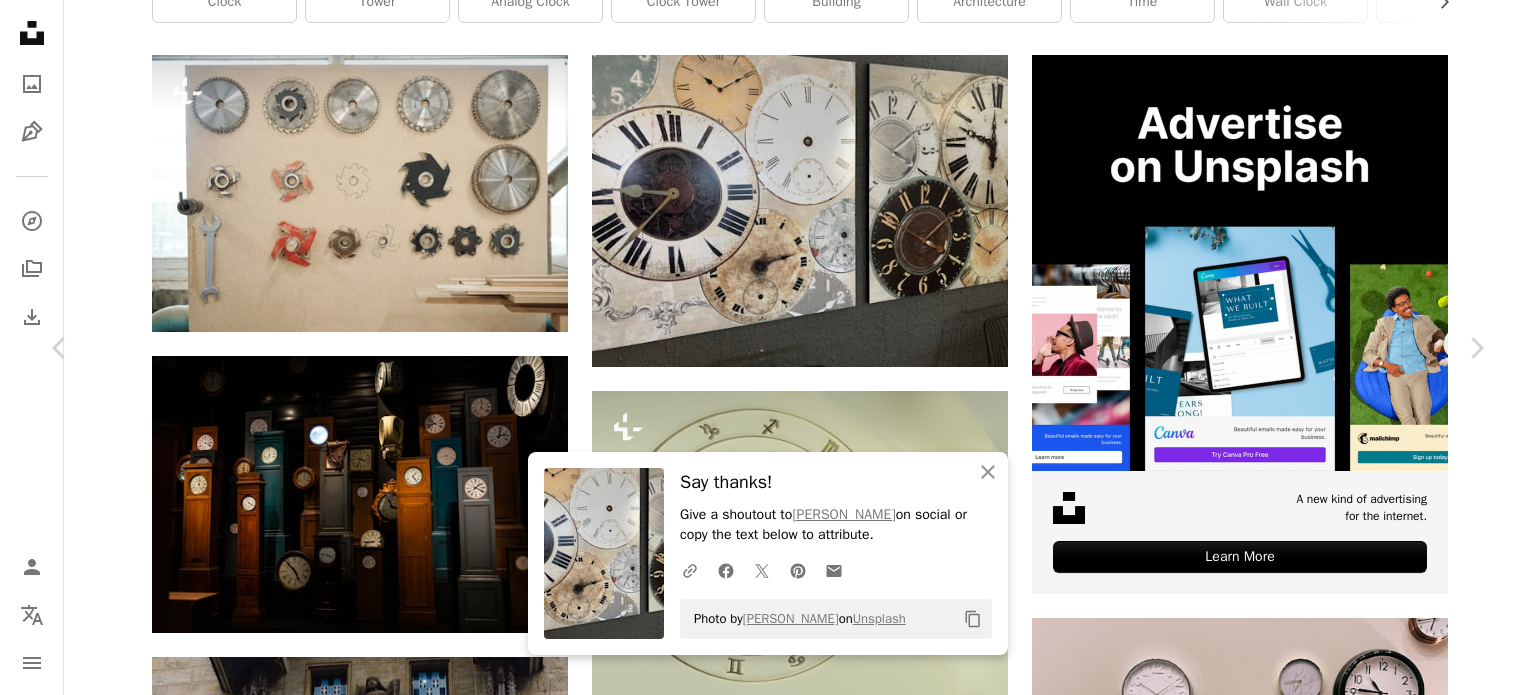 click on "An X shape" at bounding box center (20, 20) 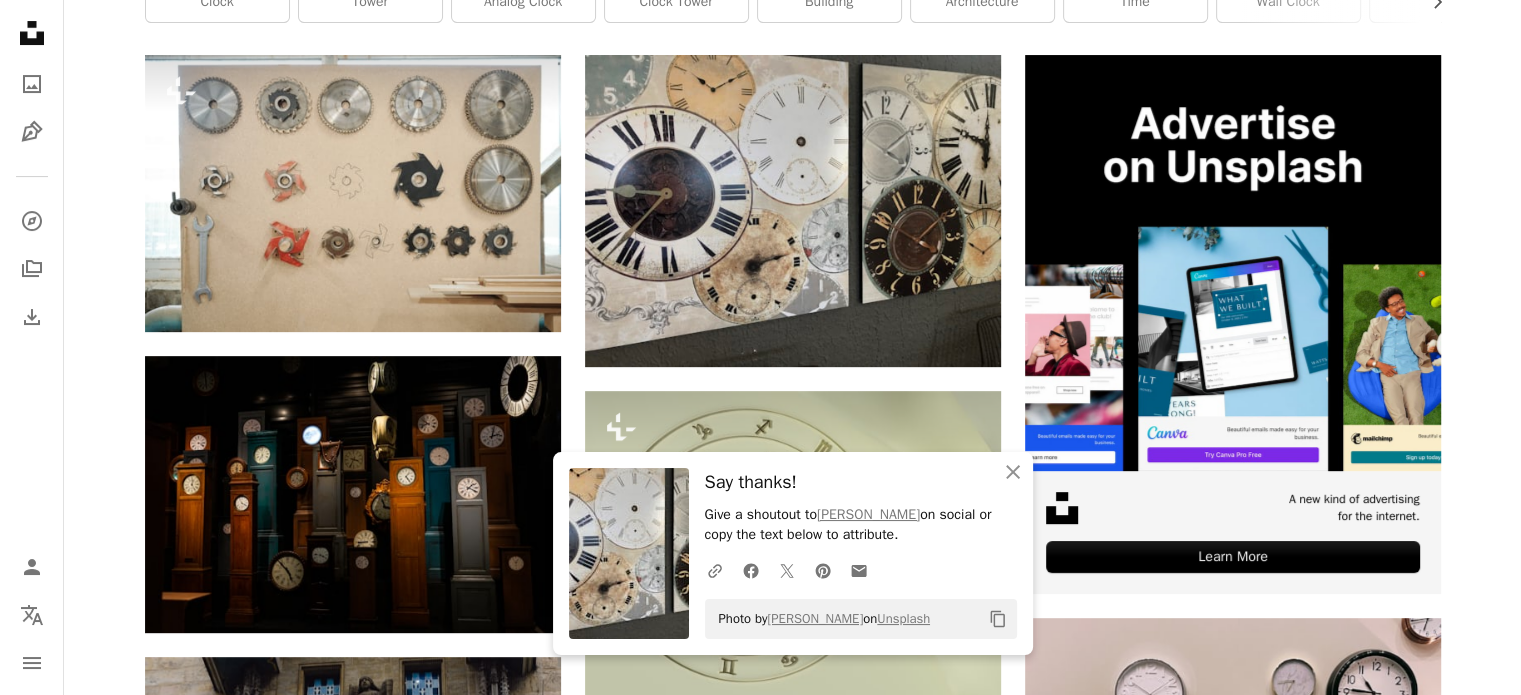 scroll, scrollTop: 0, scrollLeft: 0, axis: both 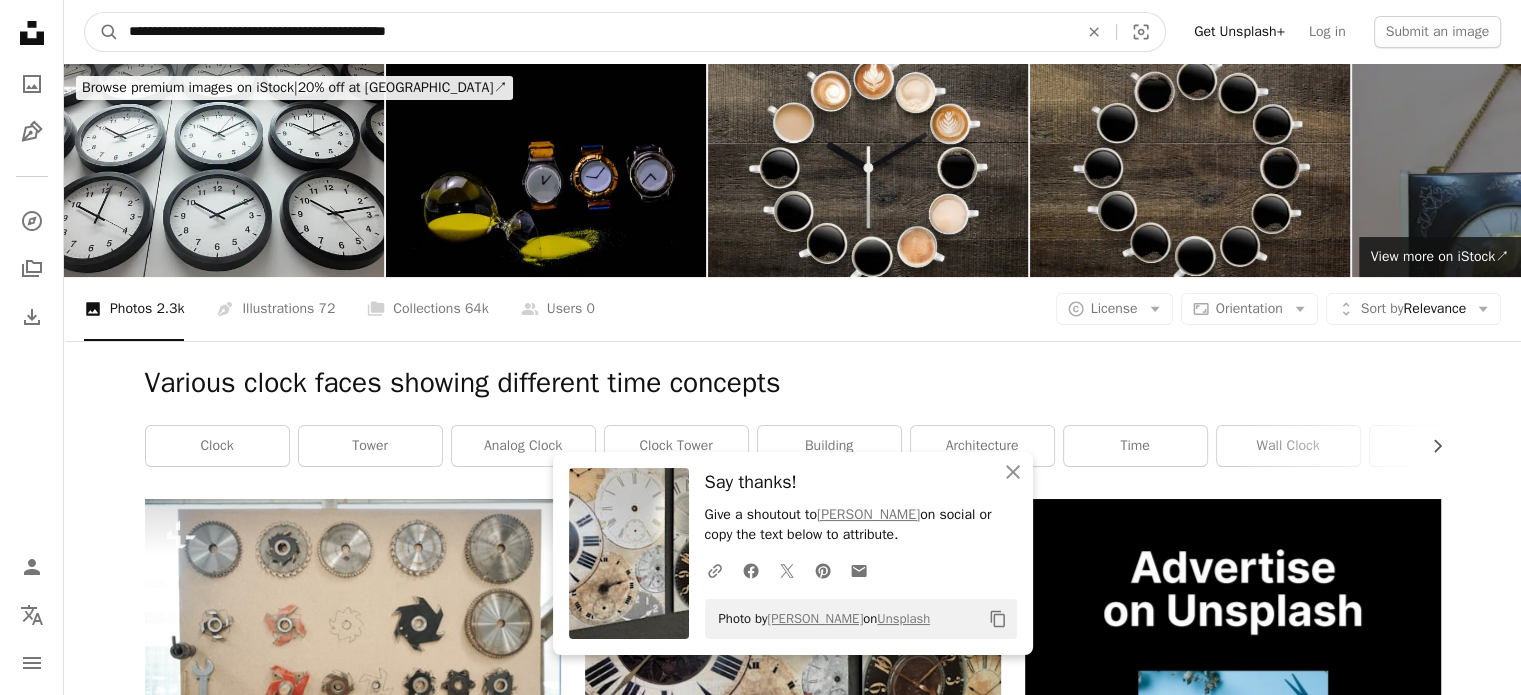 drag, startPoint x: 468, startPoint y: 31, endPoint x: 0, endPoint y: 13, distance: 468.34604 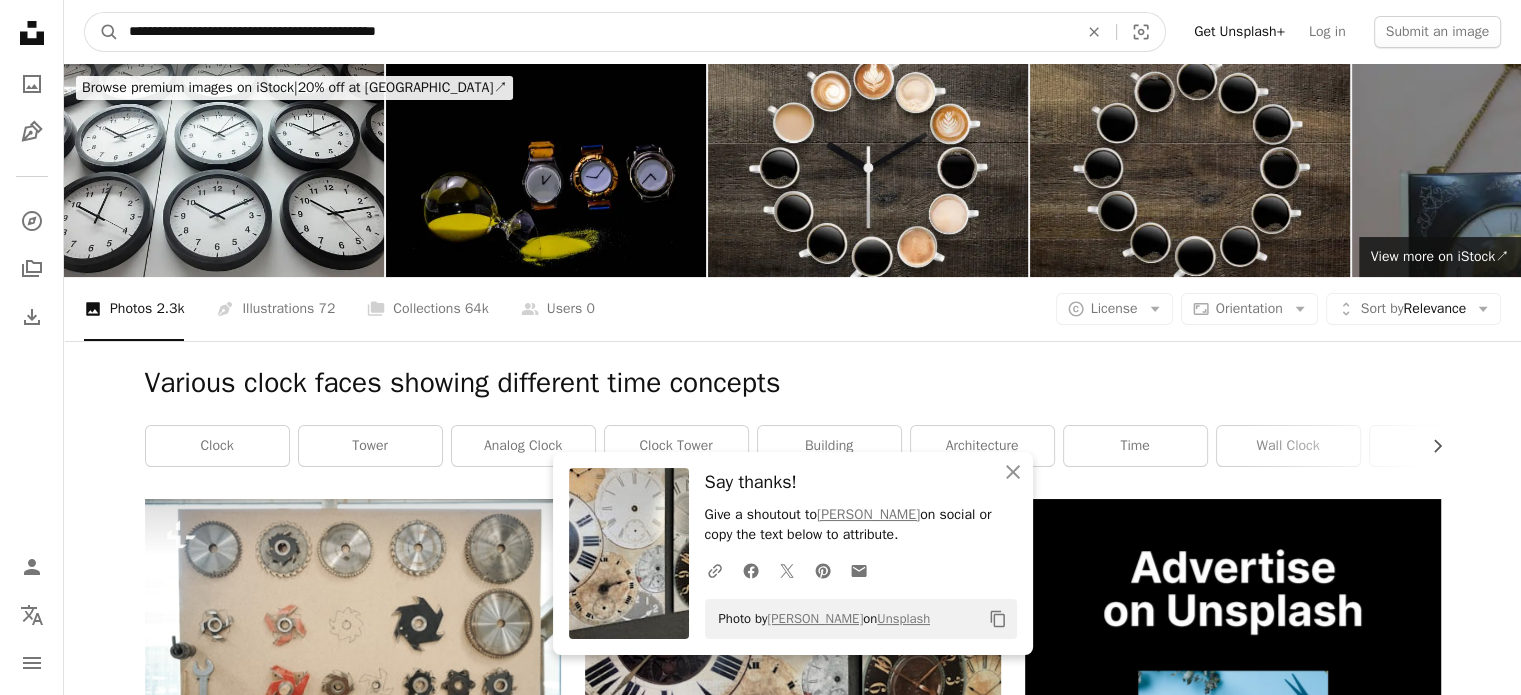 type on "**********" 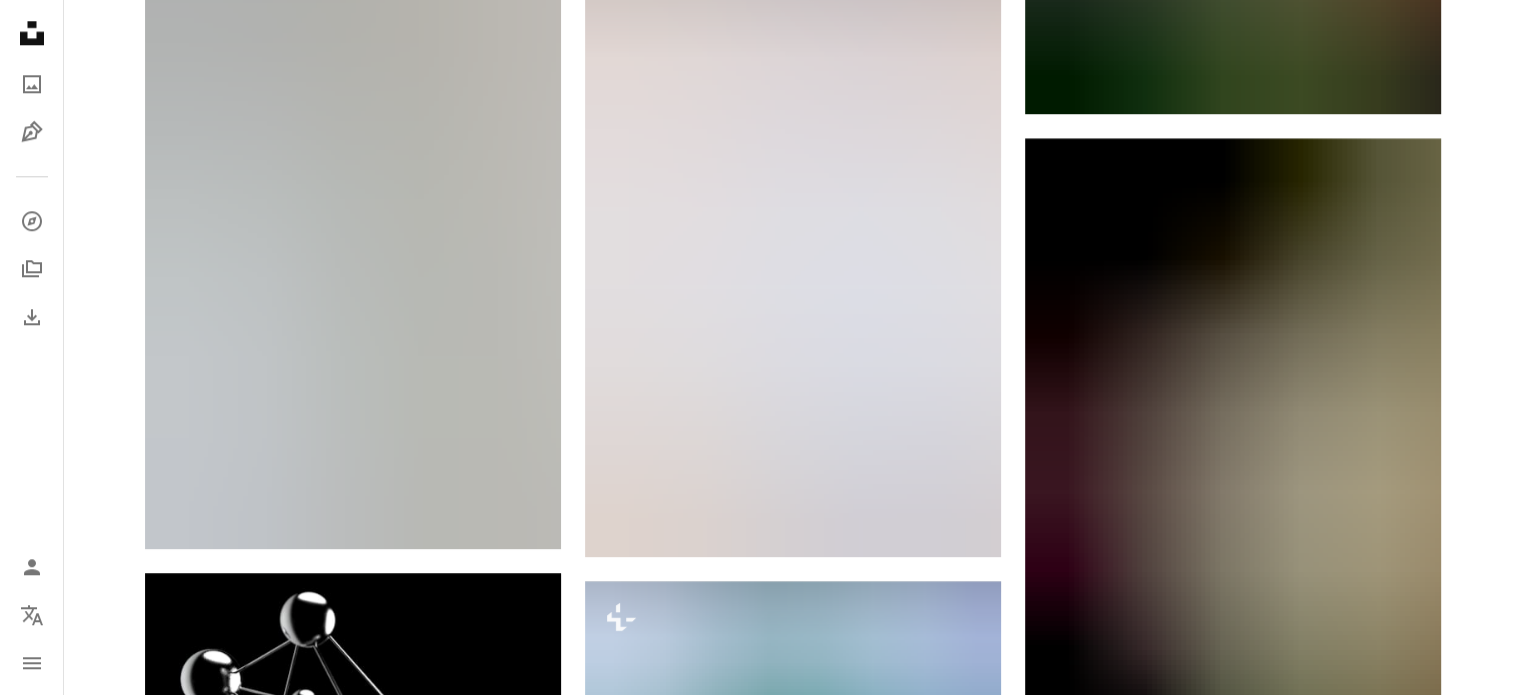 scroll, scrollTop: 2590, scrollLeft: 0, axis: vertical 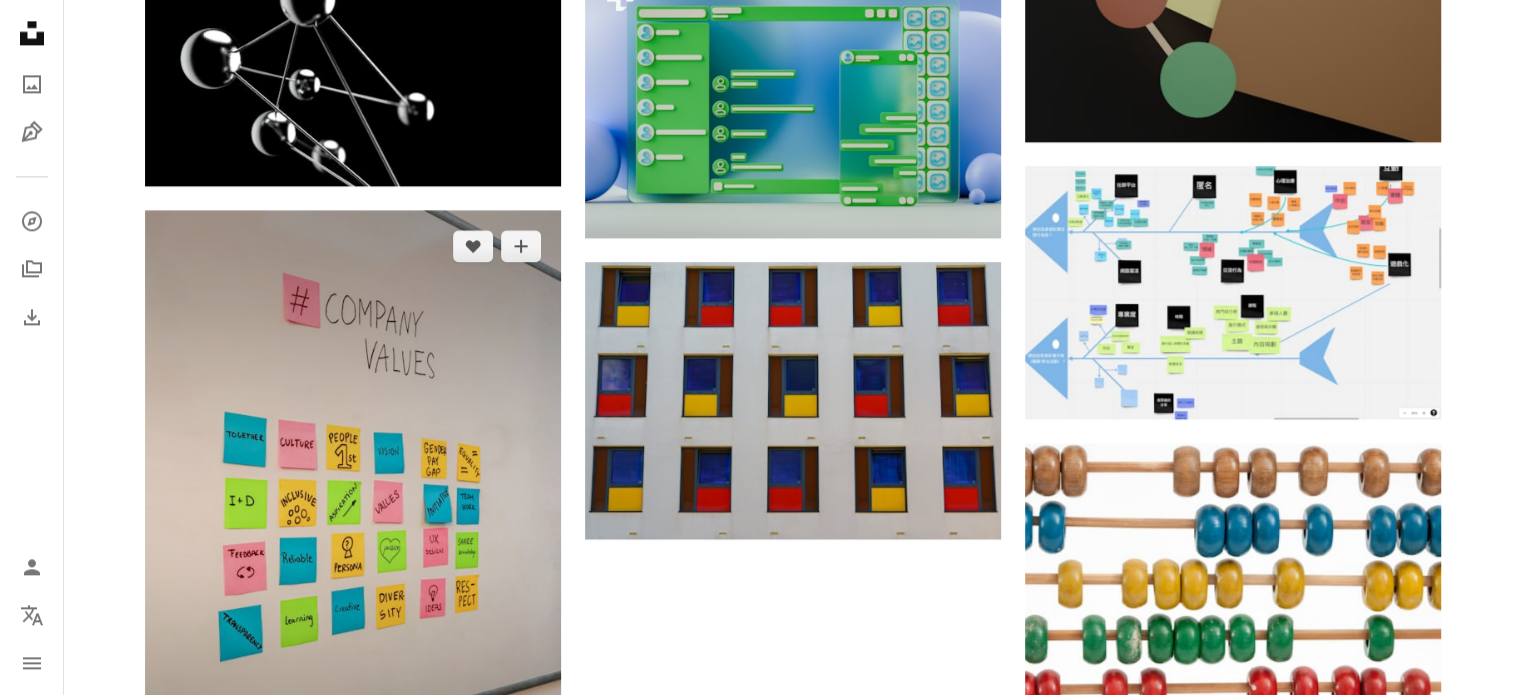 click at bounding box center [353, 522] 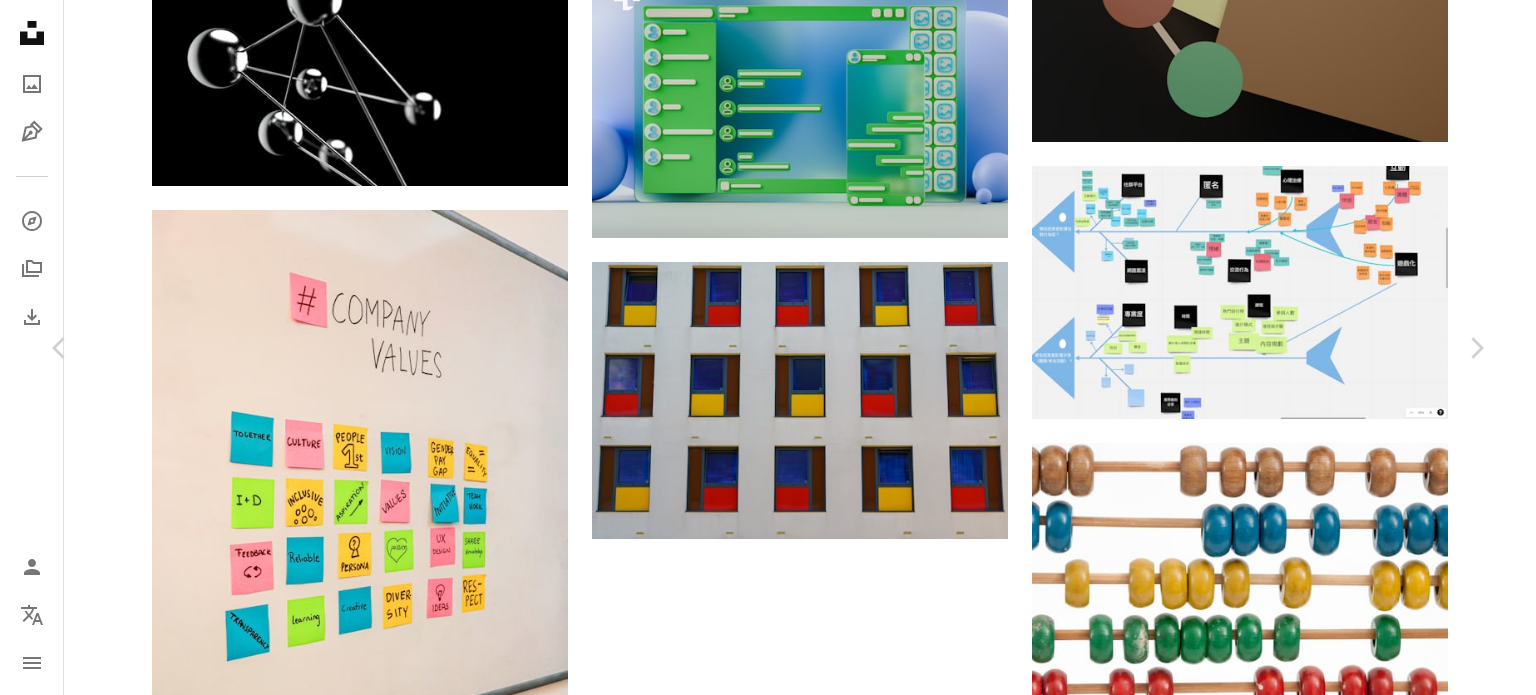 click on "Download free" at bounding box center (1291, 1945) 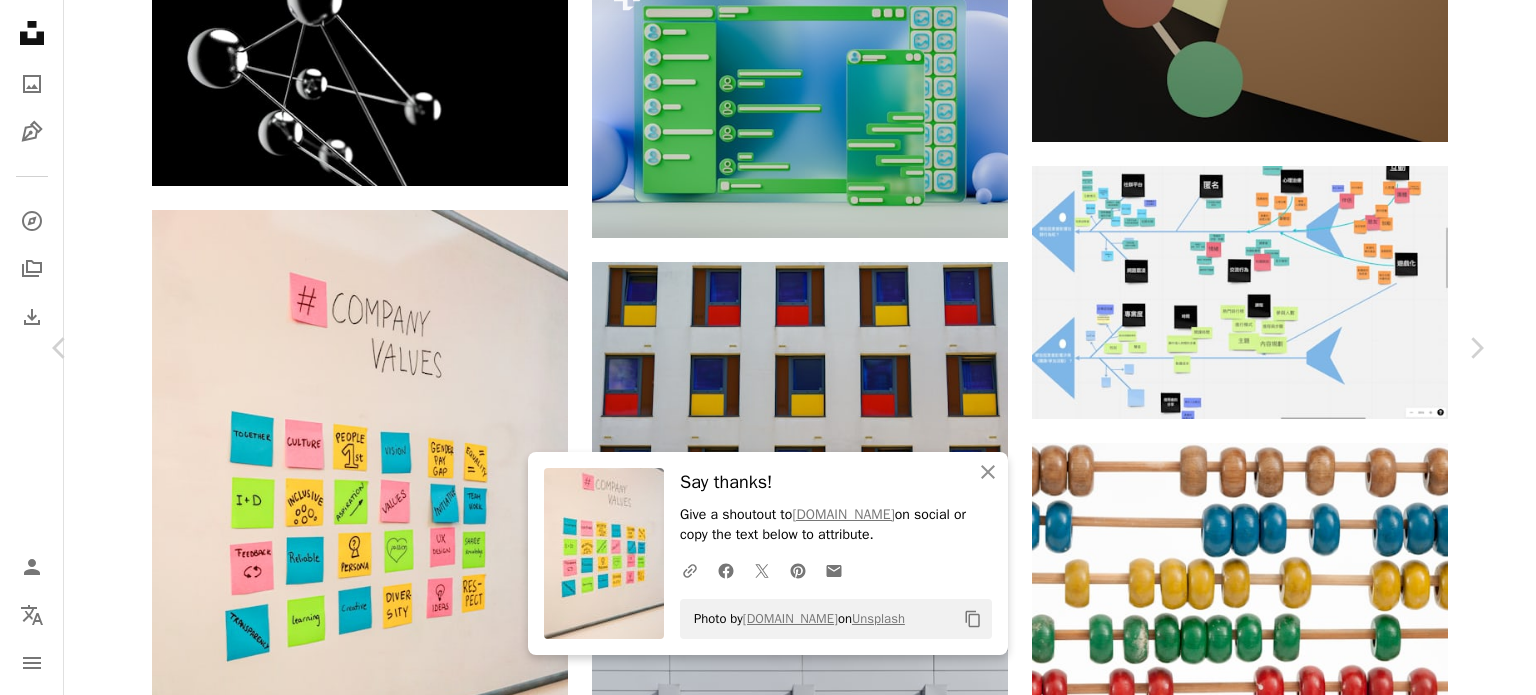 click on "An X shape" at bounding box center (20, 20) 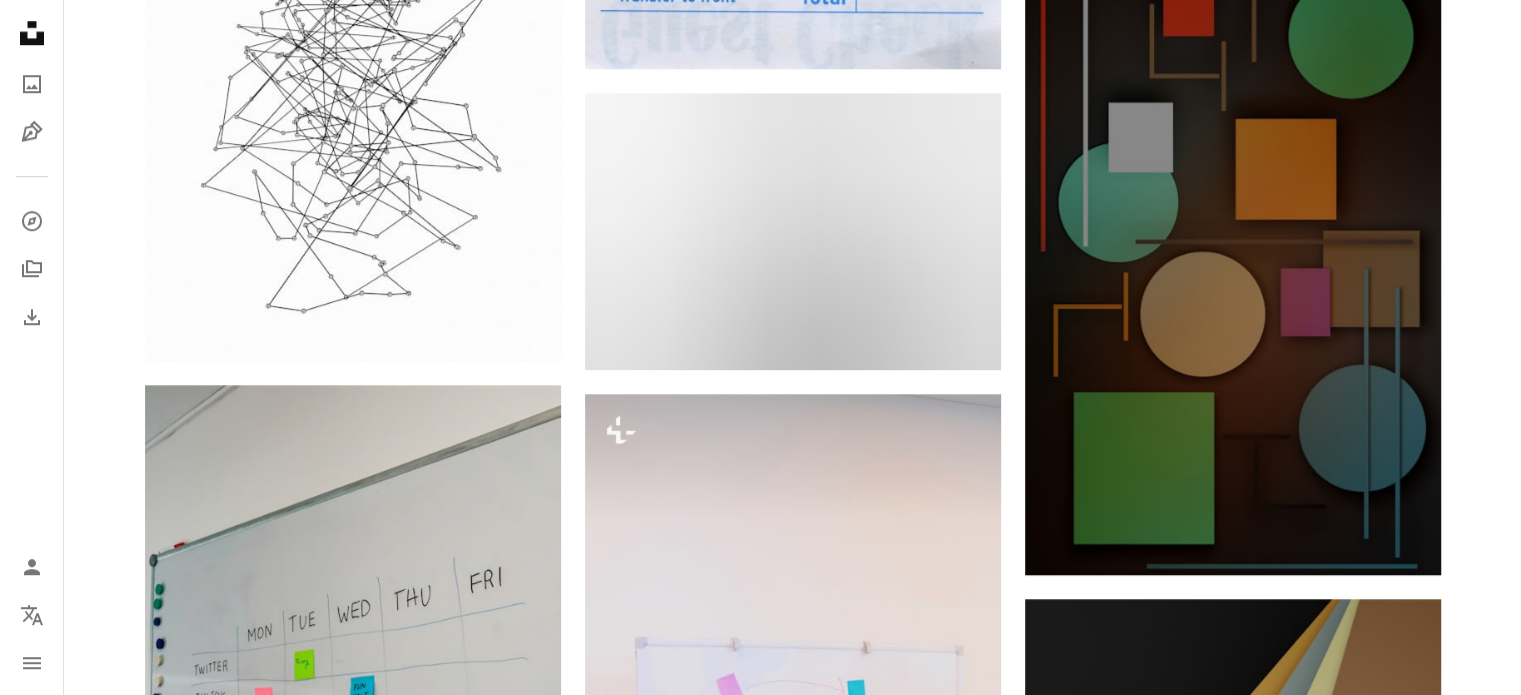 scroll, scrollTop: 0, scrollLeft: 0, axis: both 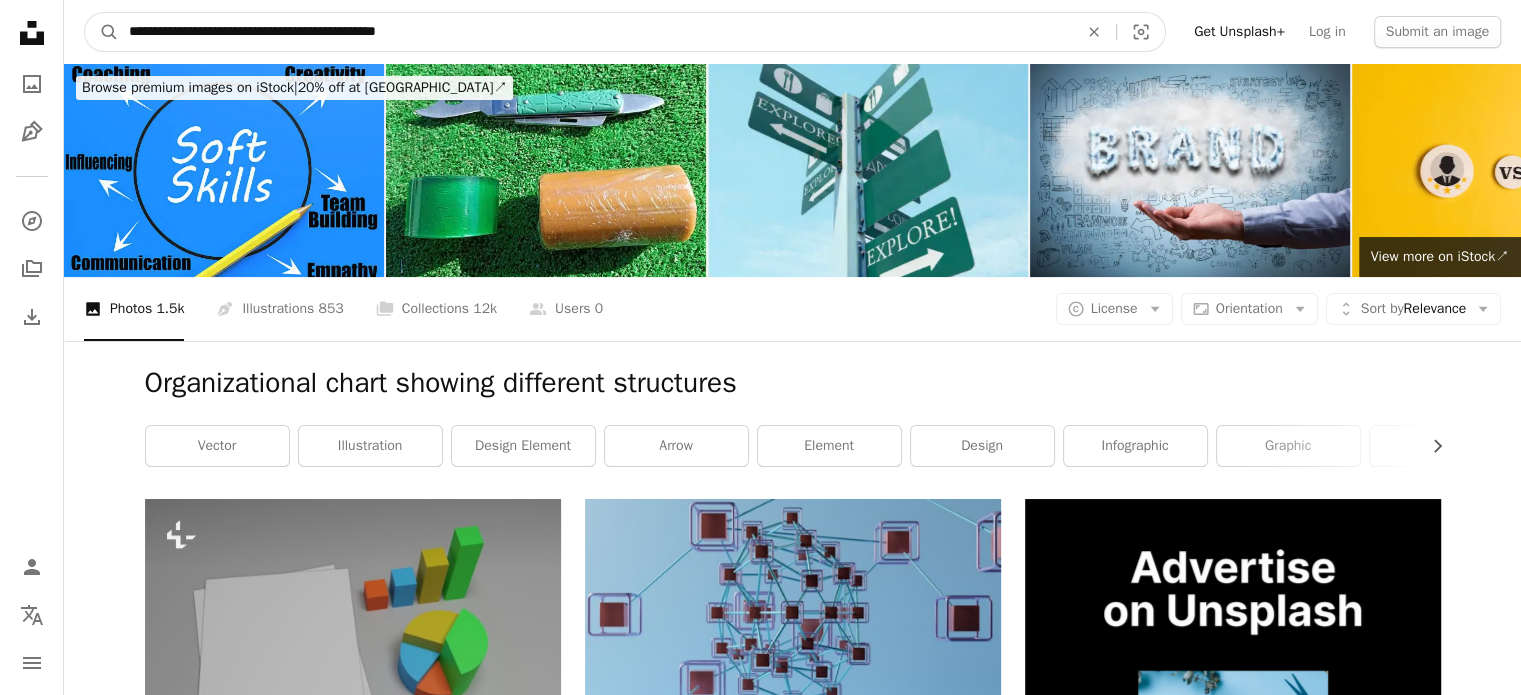 drag, startPoint x: 310, startPoint y: 27, endPoint x: 0, endPoint y: 19, distance: 310.1032 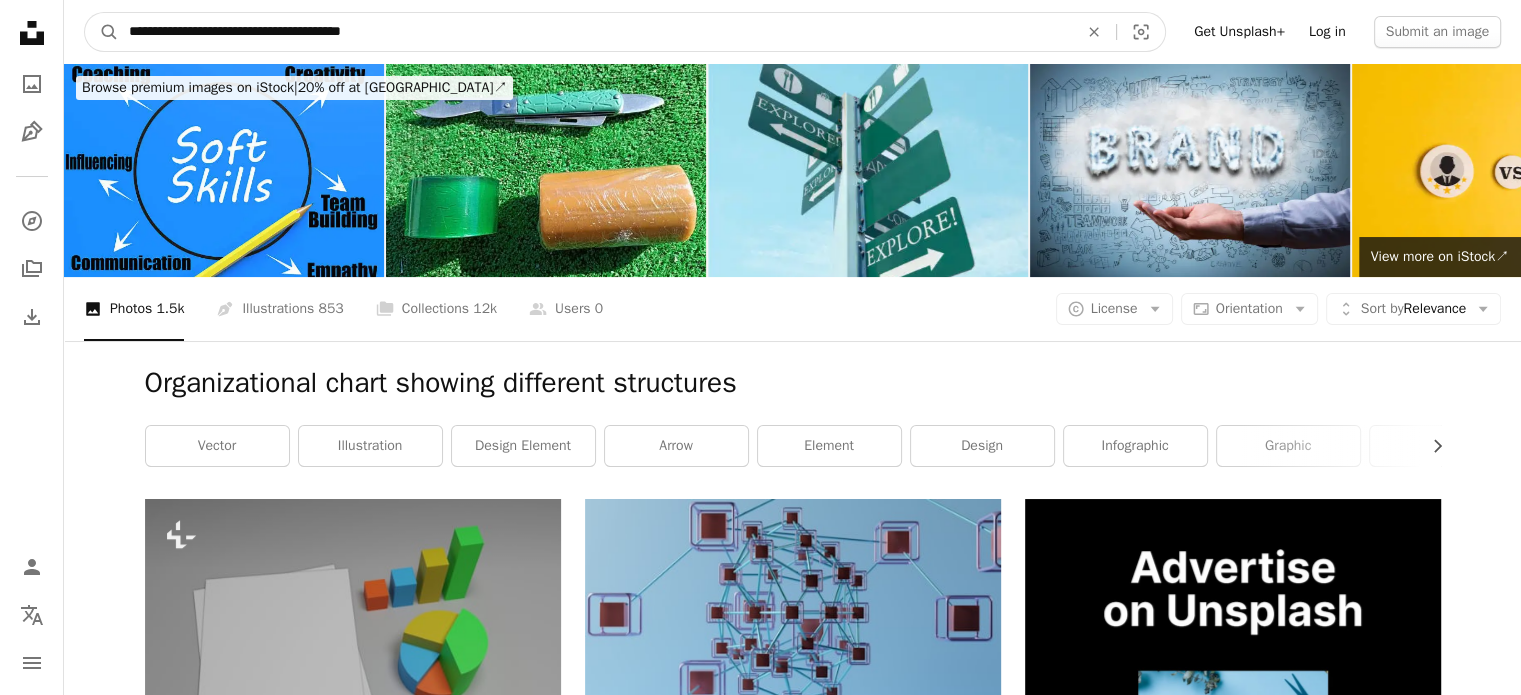 type on "**********" 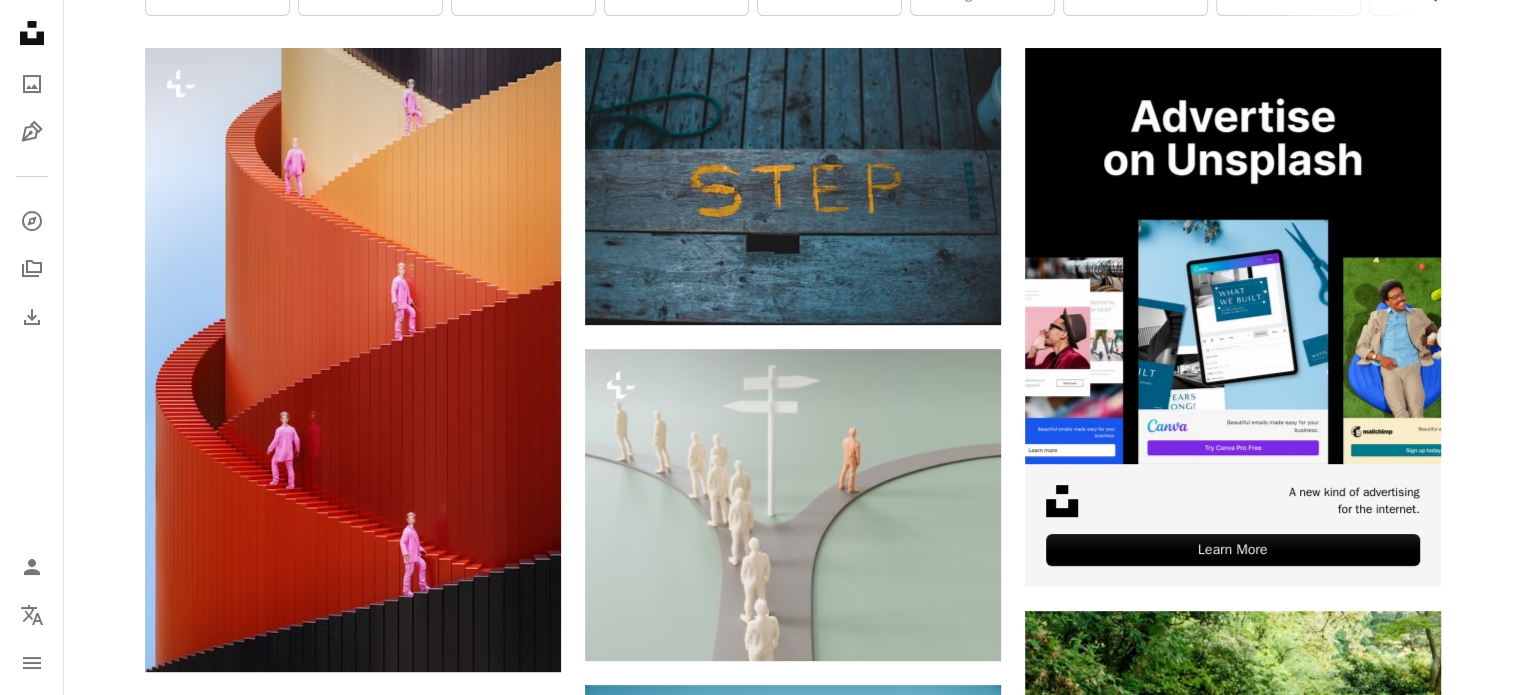 scroll, scrollTop: 445, scrollLeft: 0, axis: vertical 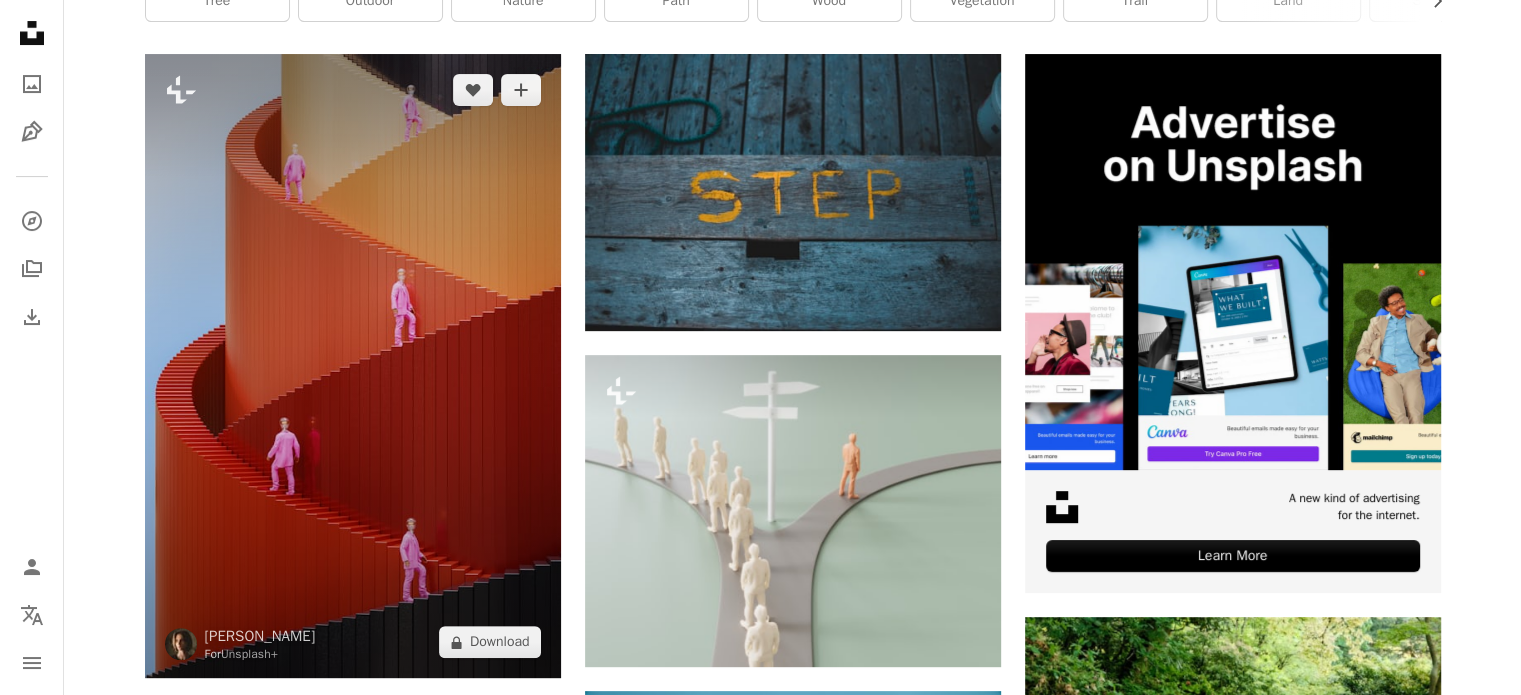 click at bounding box center [353, 366] 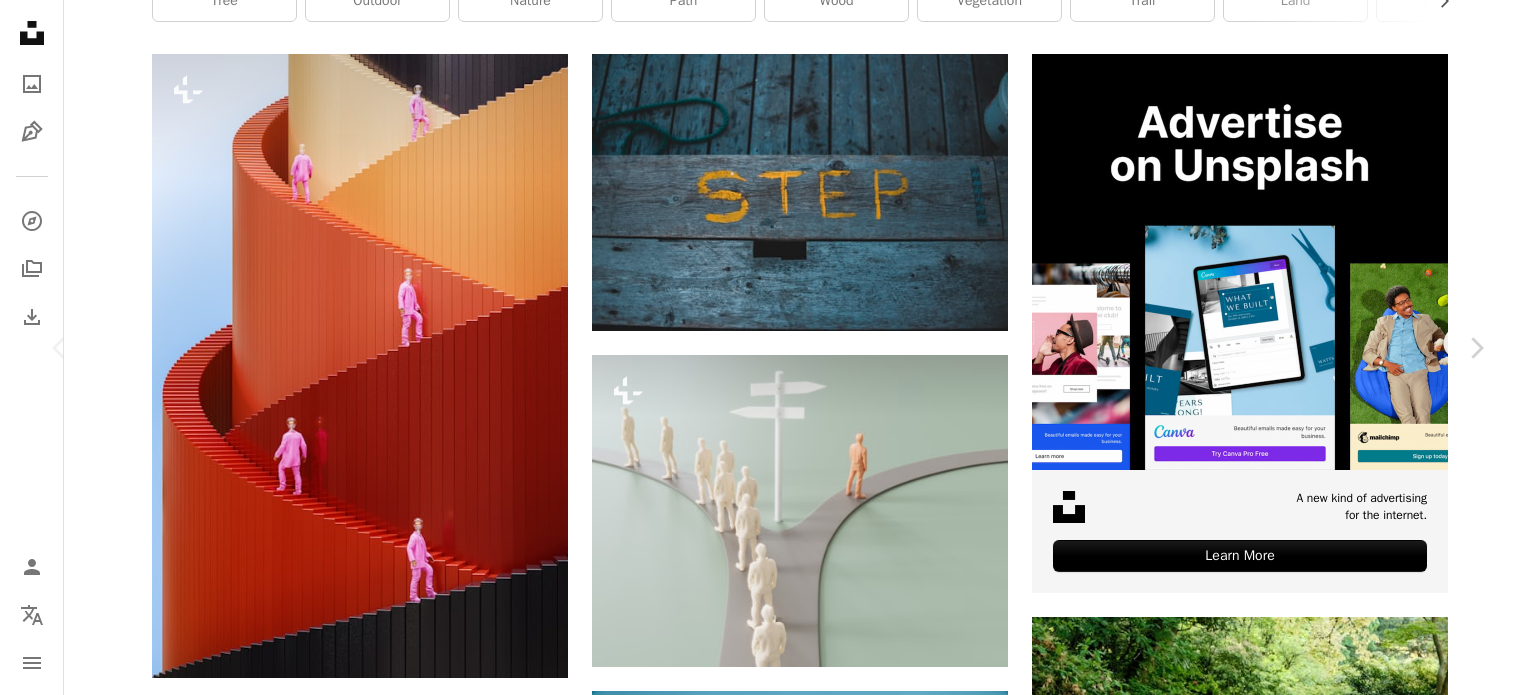 click on "An X shape" at bounding box center (20, 20) 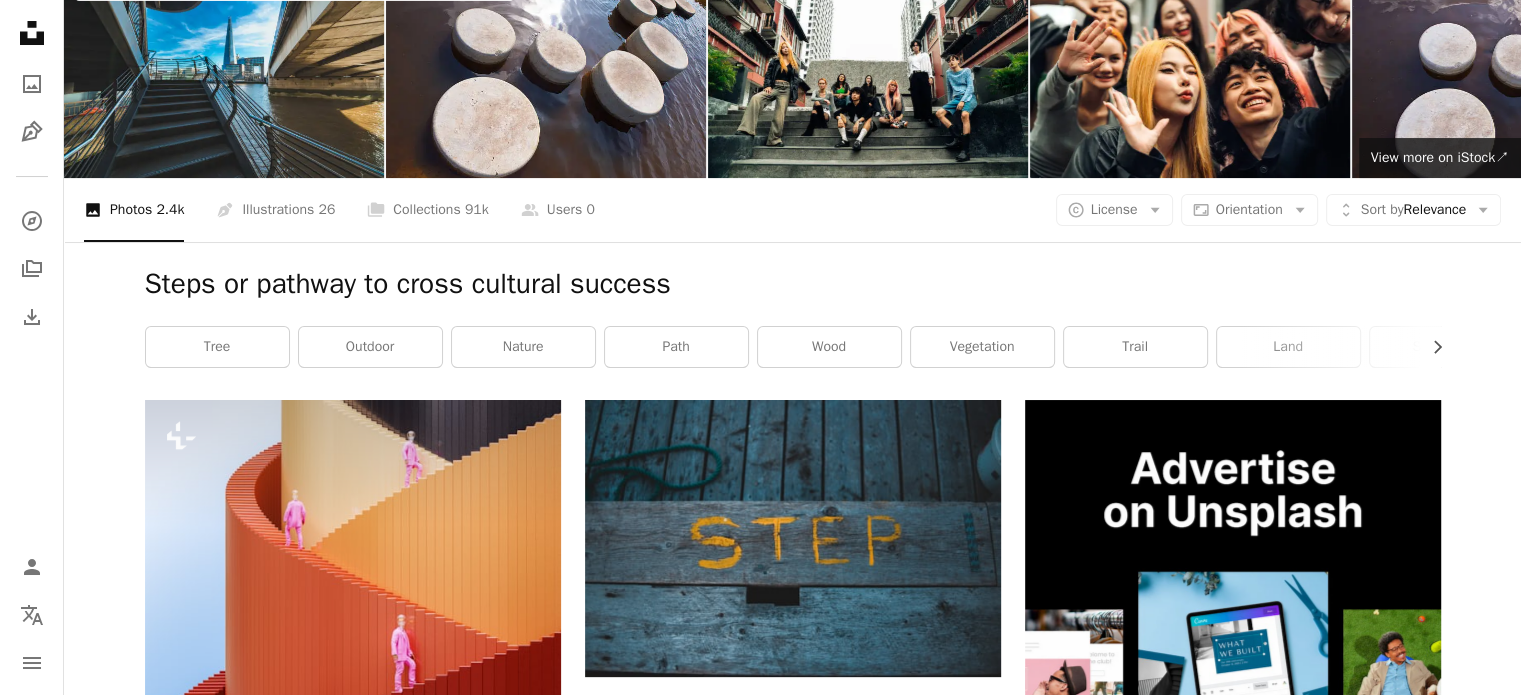 scroll, scrollTop: 0, scrollLeft: 0, axis: both 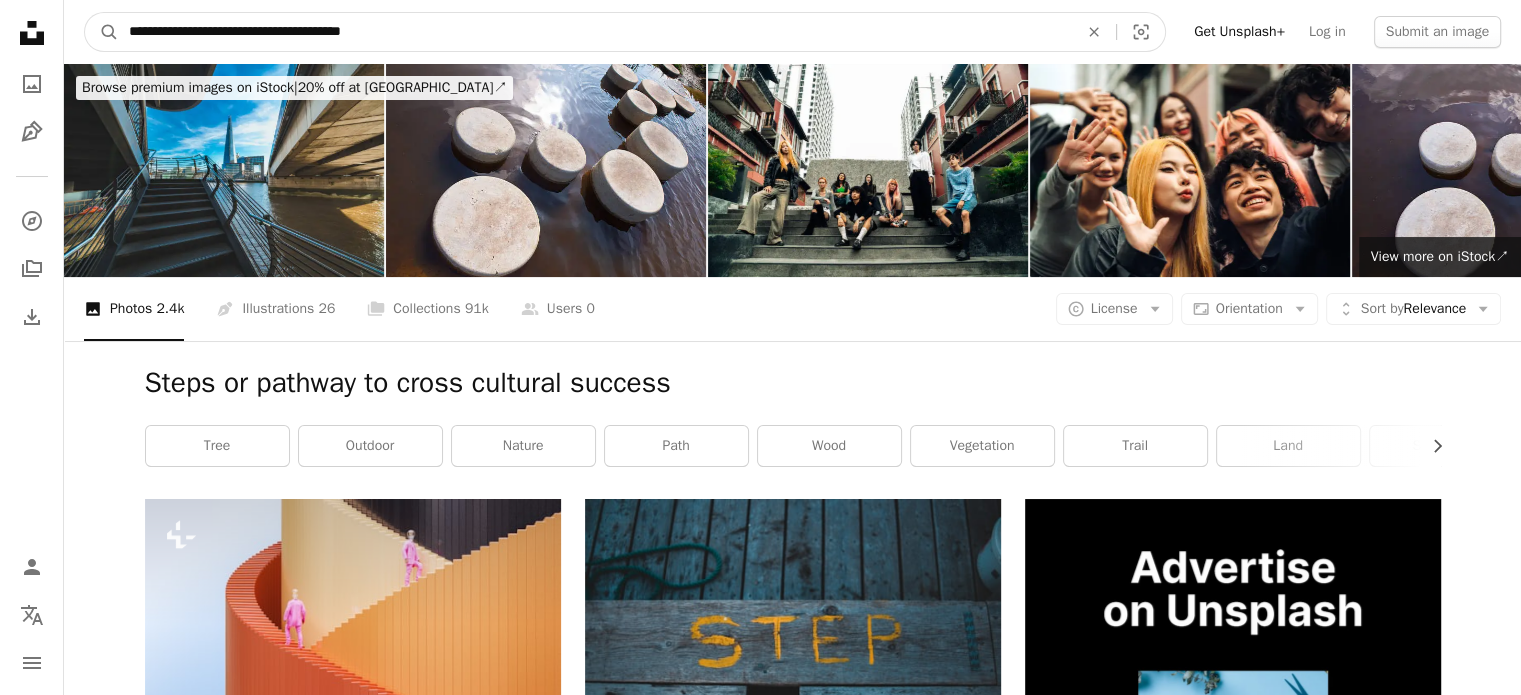 drag, startPoint x: 257, startPoint y: 35, endPoint x: 0, endPoint y: 26, distance: 257.15753 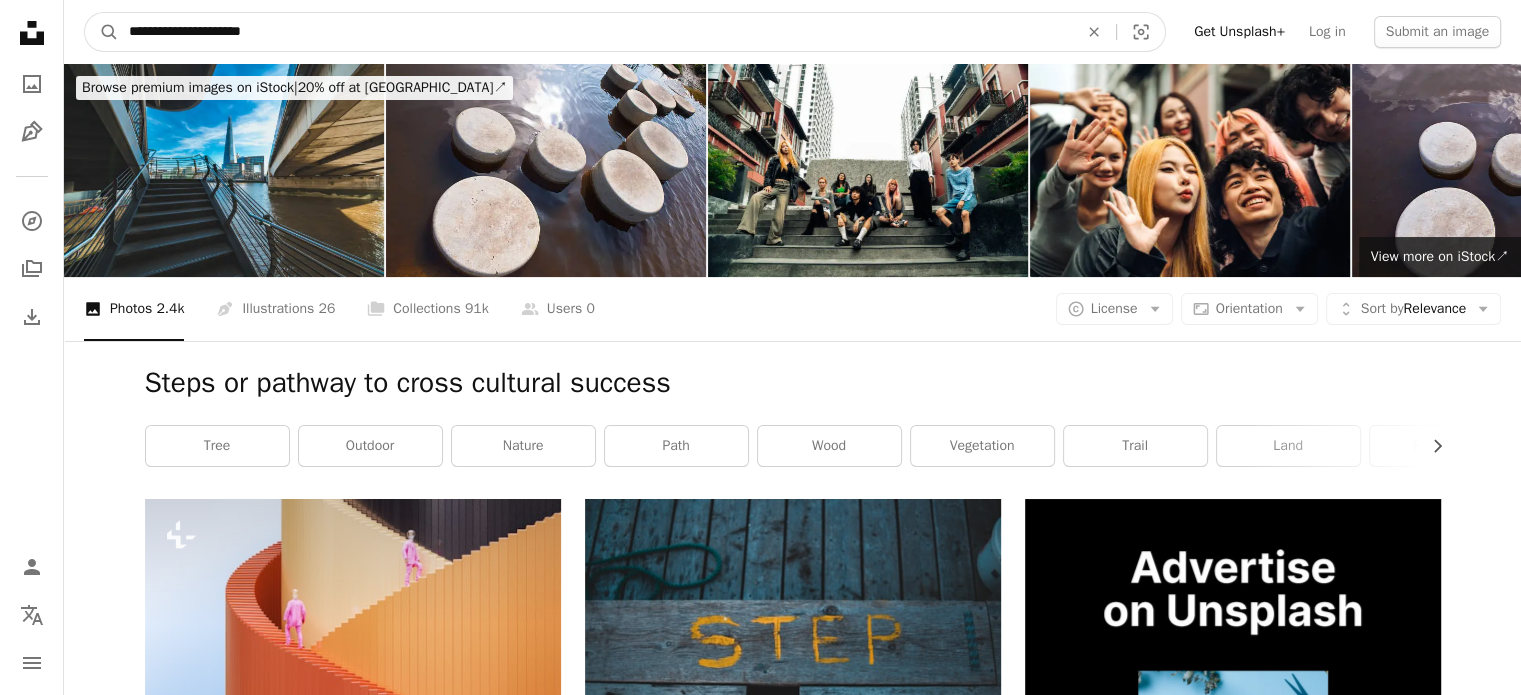 type on "**********" 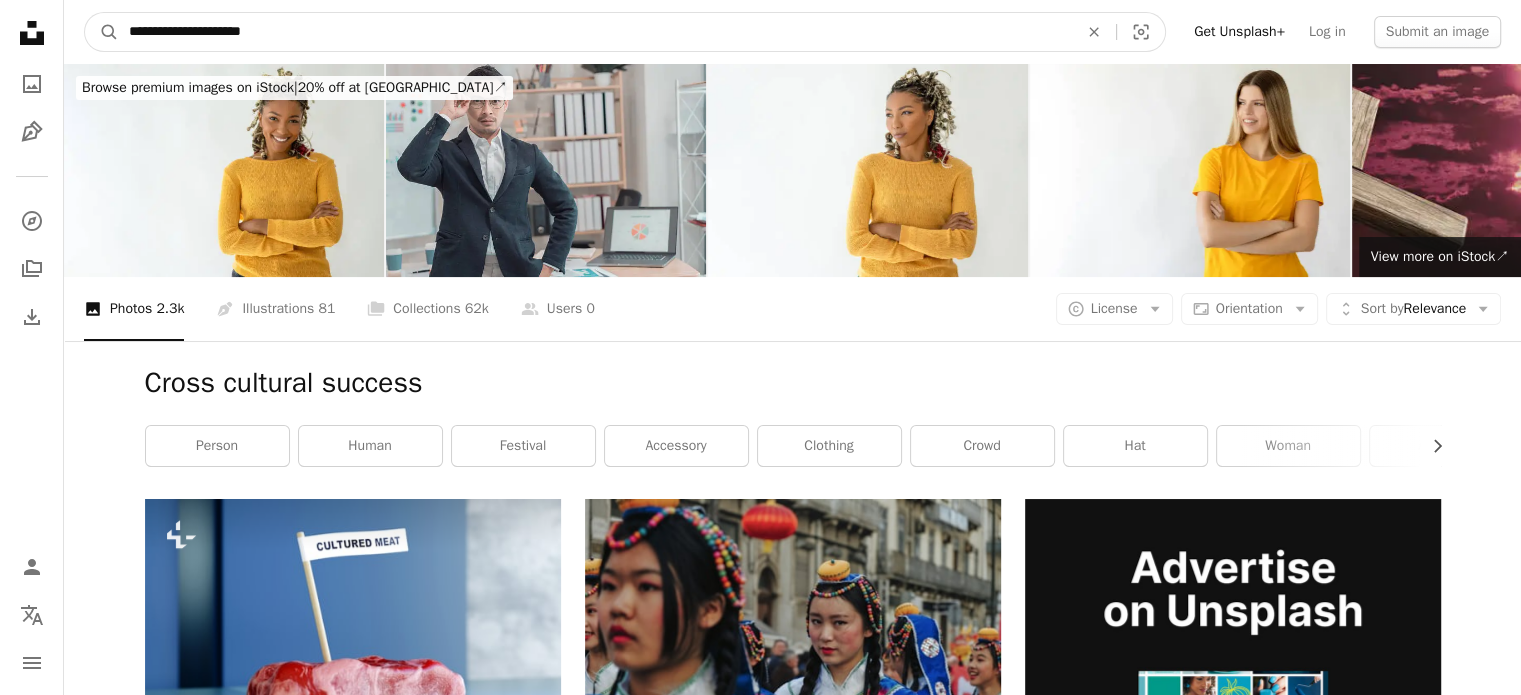 drag, startPoint x: 216, startPoint y: 33, endPoint x: 436, endPoint y: 32, distance: 220.00227 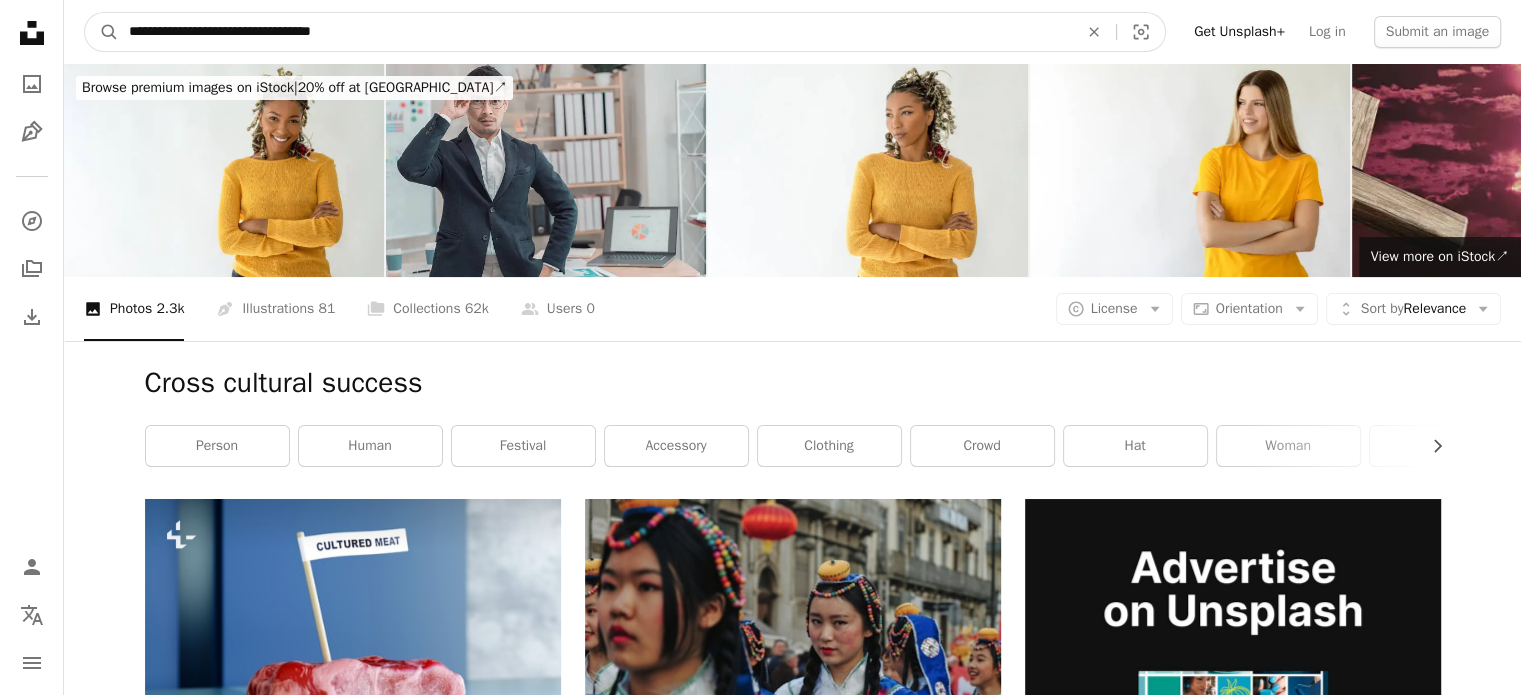 type on "**********" 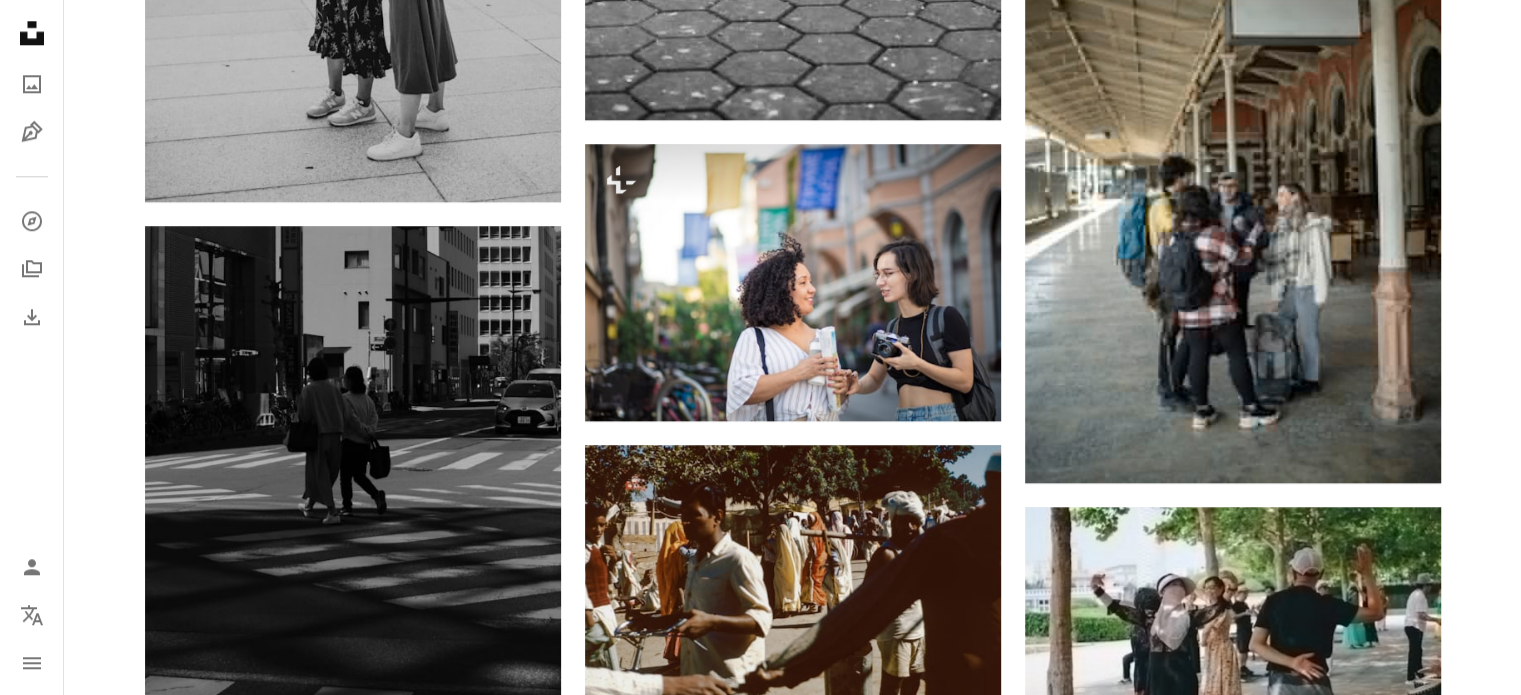 scroll, scrollTop: 2128, scrollLeft: 0, axis: vertical 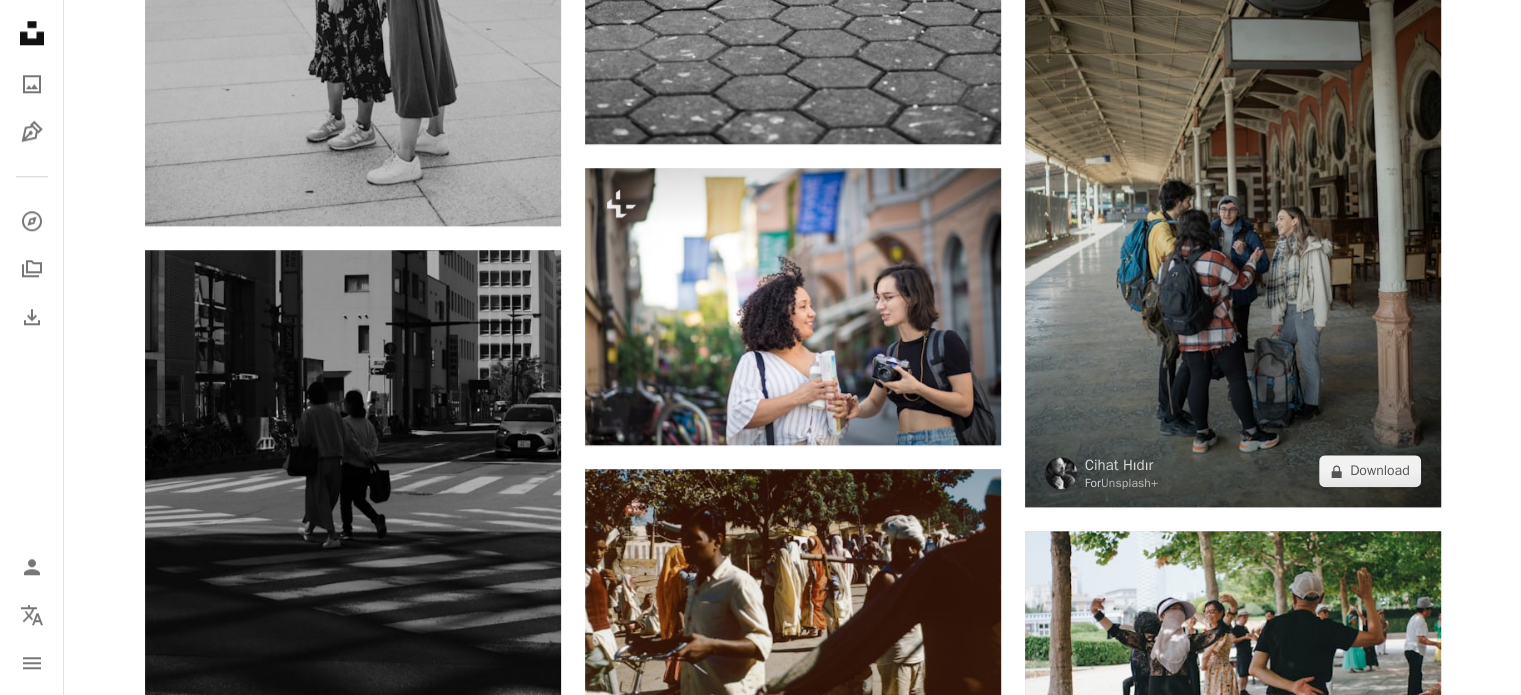 drag, startPoint x: 1266, startPoint y: 394, endPoint x: 1276, endPoint y: 362, distance: 33.526108 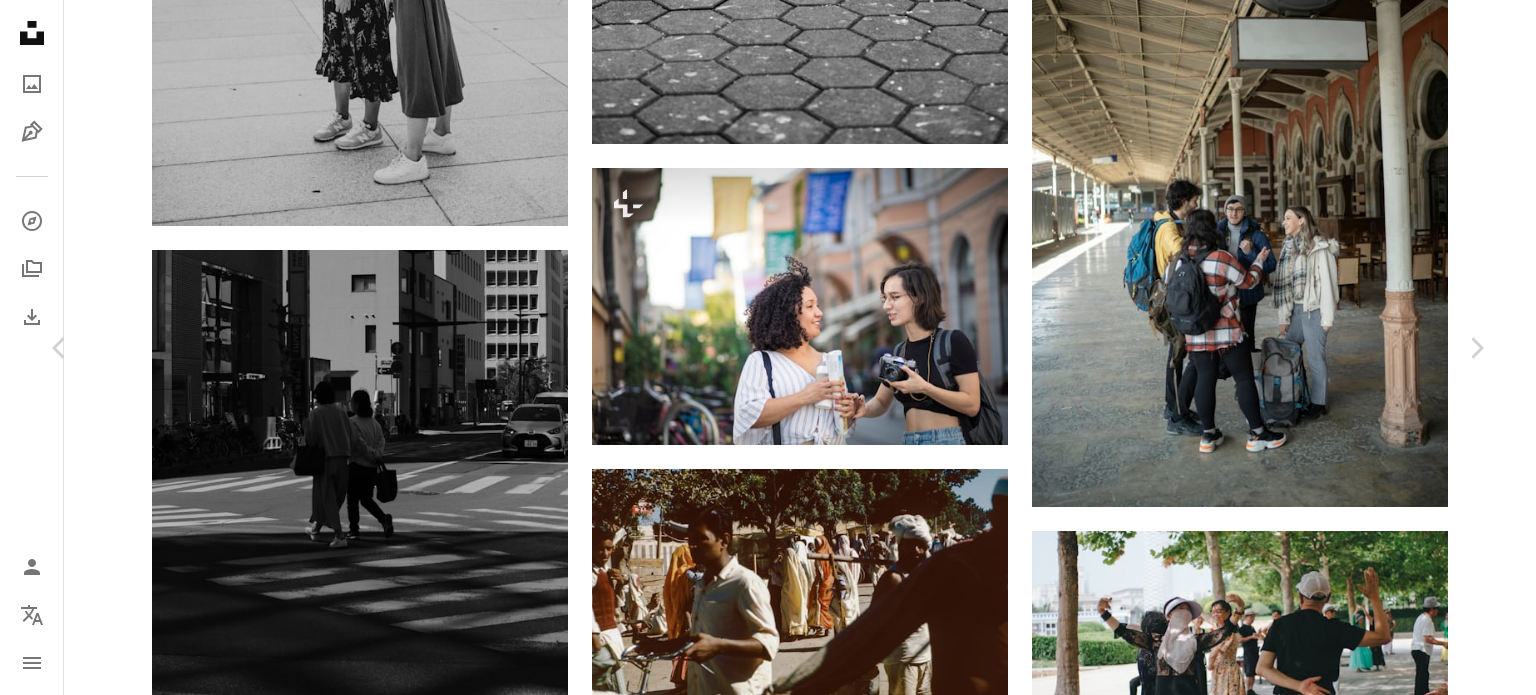 click on "An X shape" at bounding box center [20, 20] 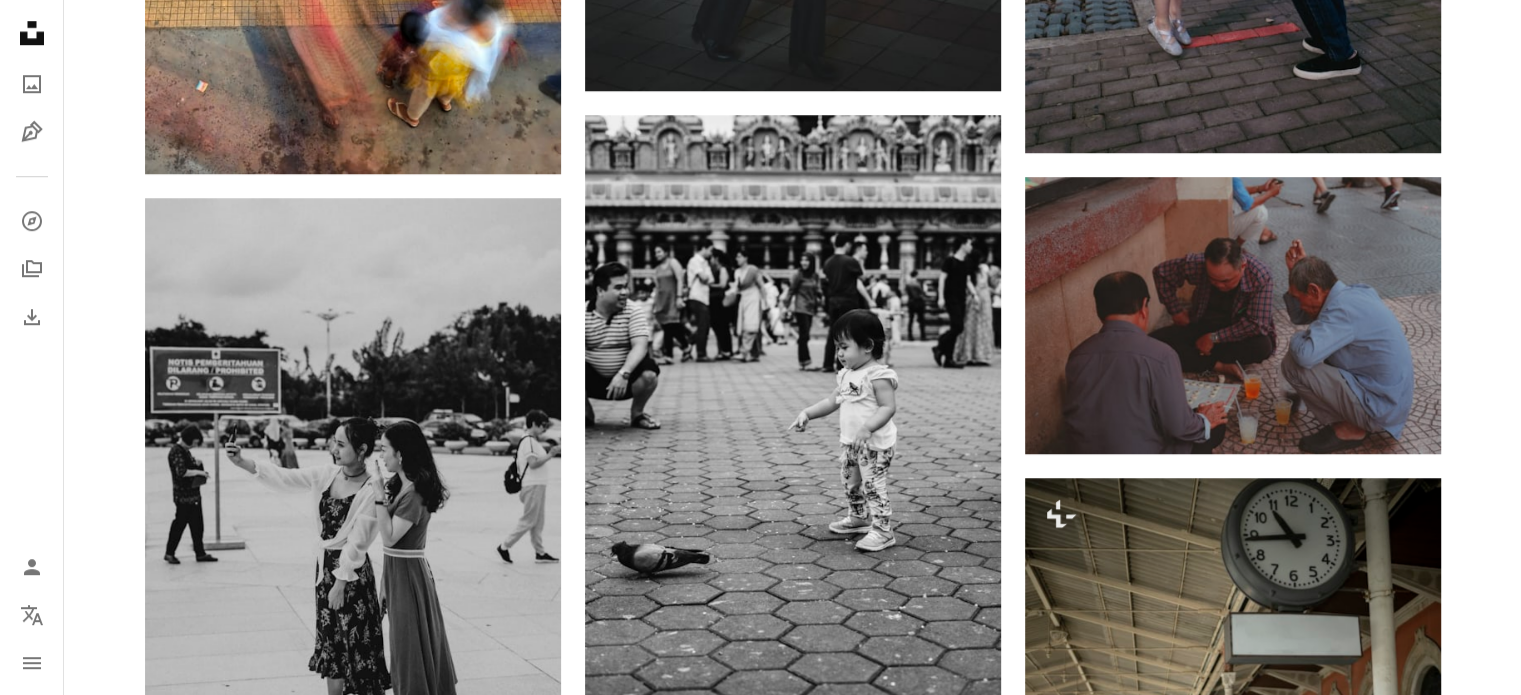 scroll, scrollTop: 288, scrollLeft: 0, axis: vertical 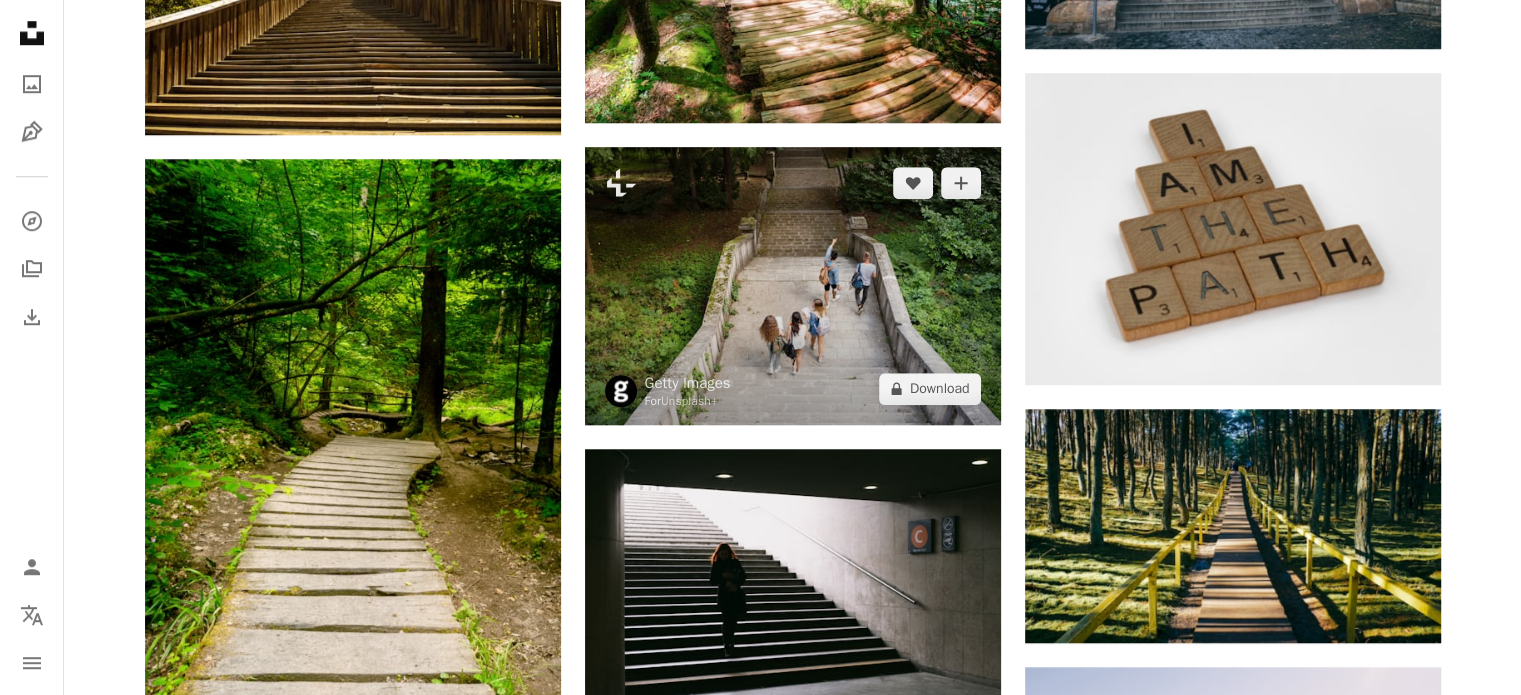 click at bounding box center [793, 285] 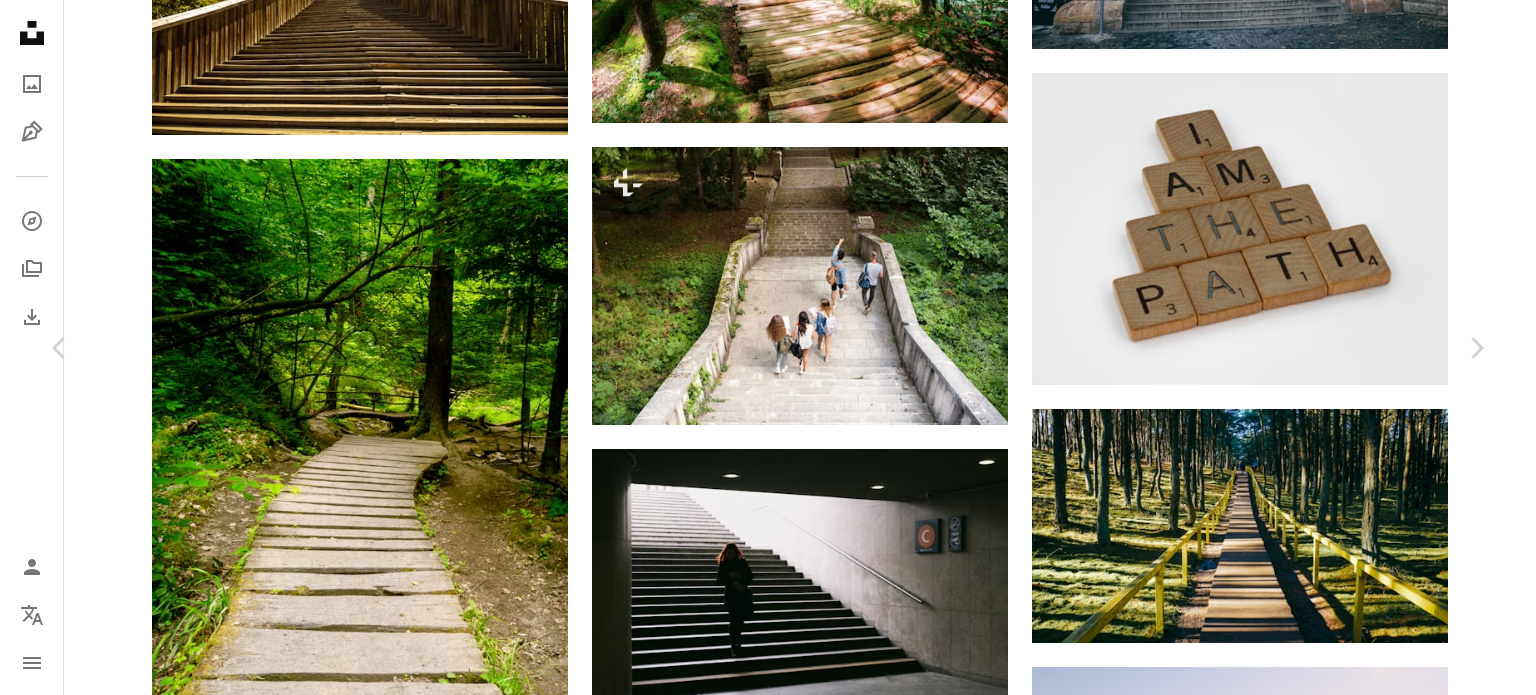 click on "An X shape" at bounding box center (20, 20) 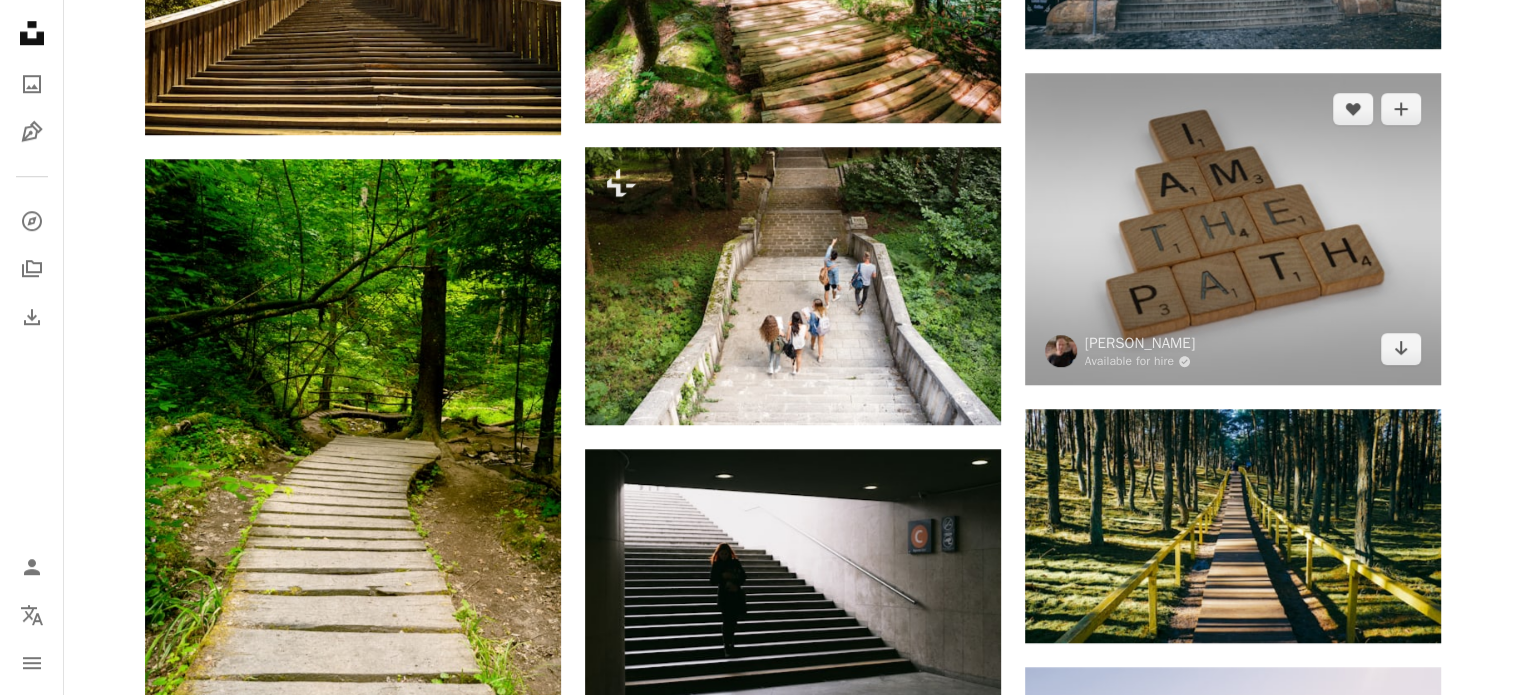 click at bounding box center [1233, 229] 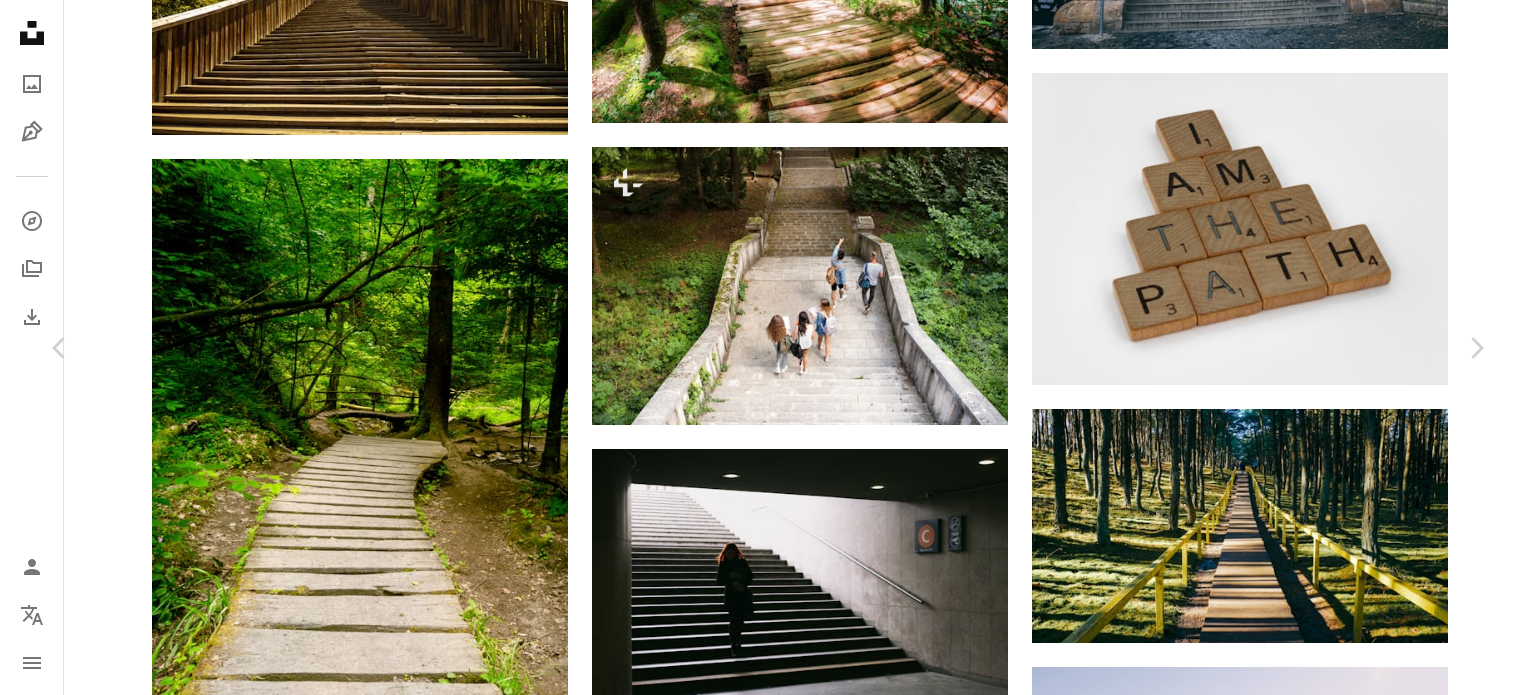click on "Download free" at bounding box center (1291, 2861) 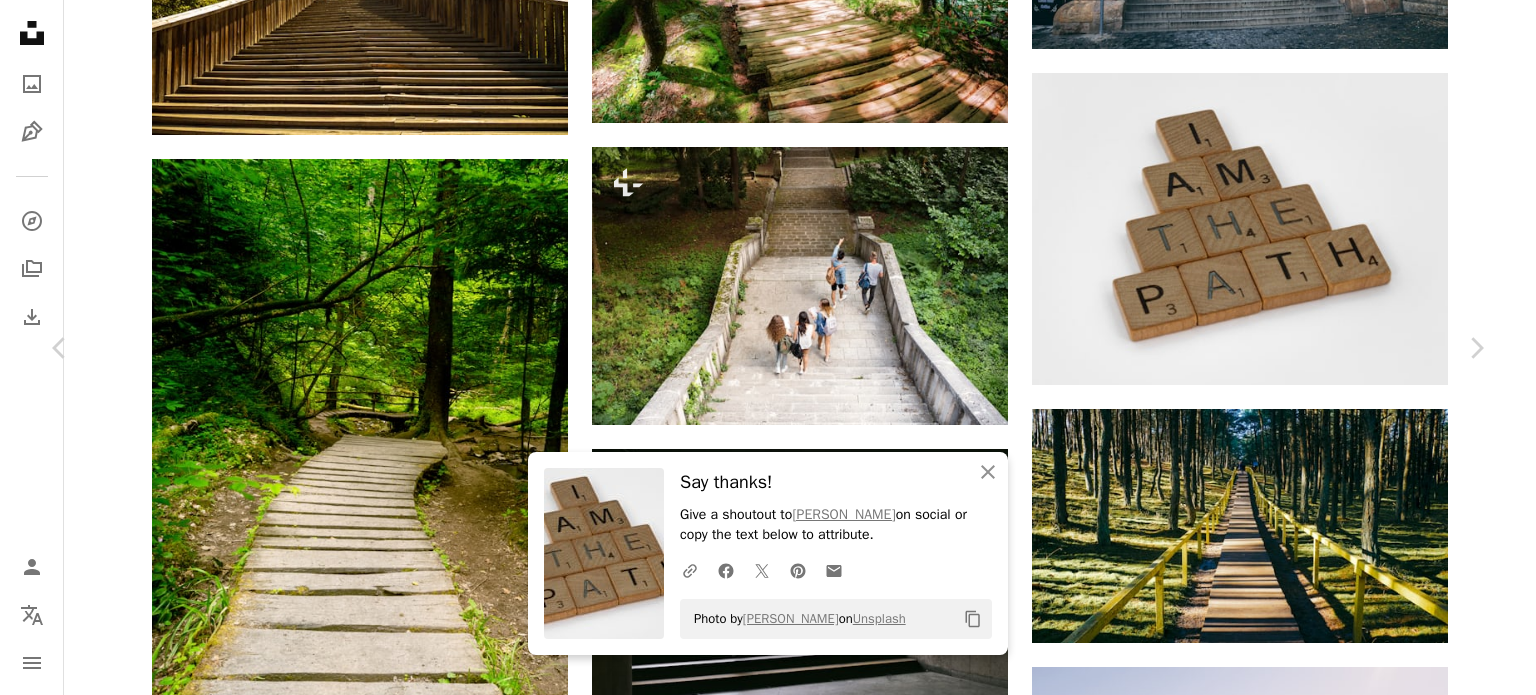 click on "An X shape" at bounding box center (20, 20) 